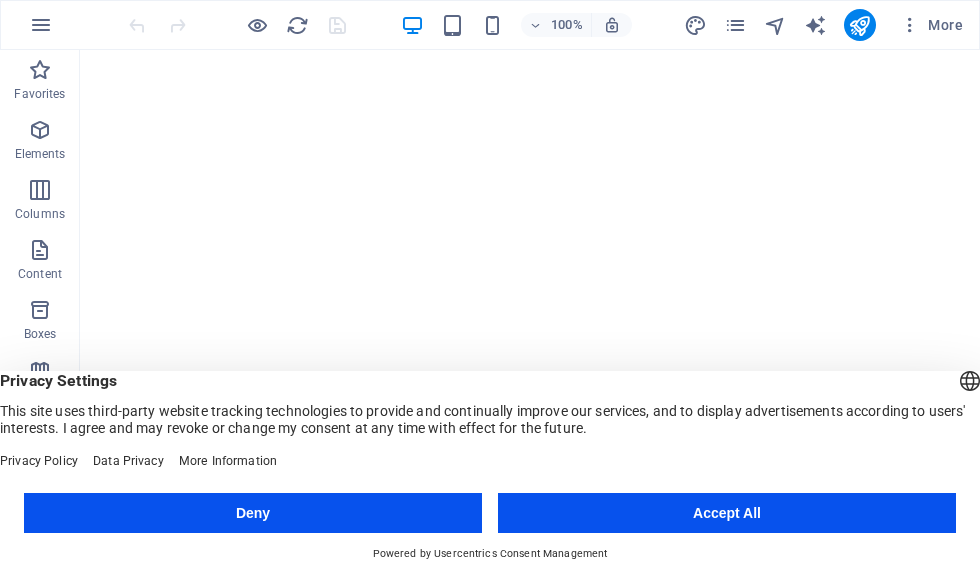 scroll, scrollTop: 0, scrollLeft: 0, axis: both 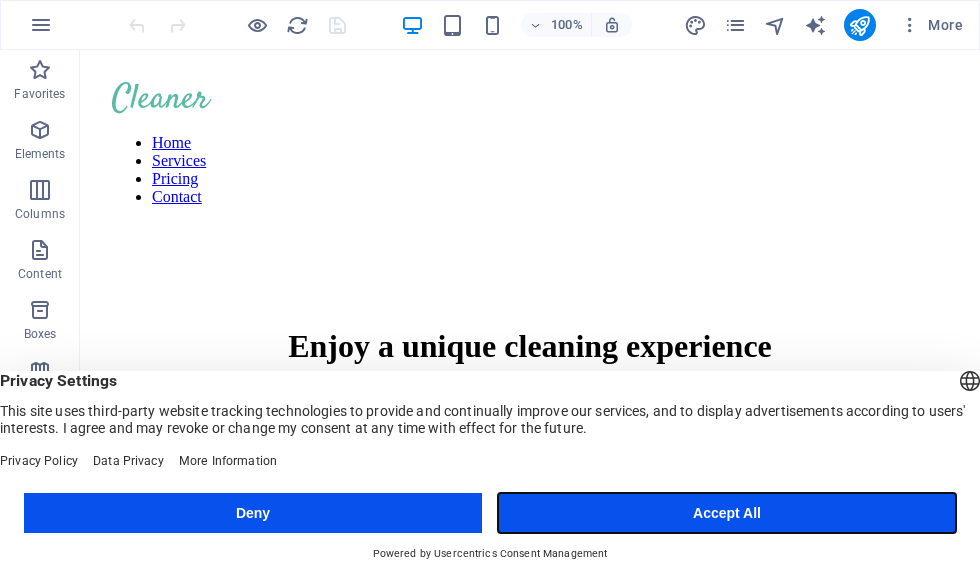 click on "Accept All" at bounding box center (727, 513) 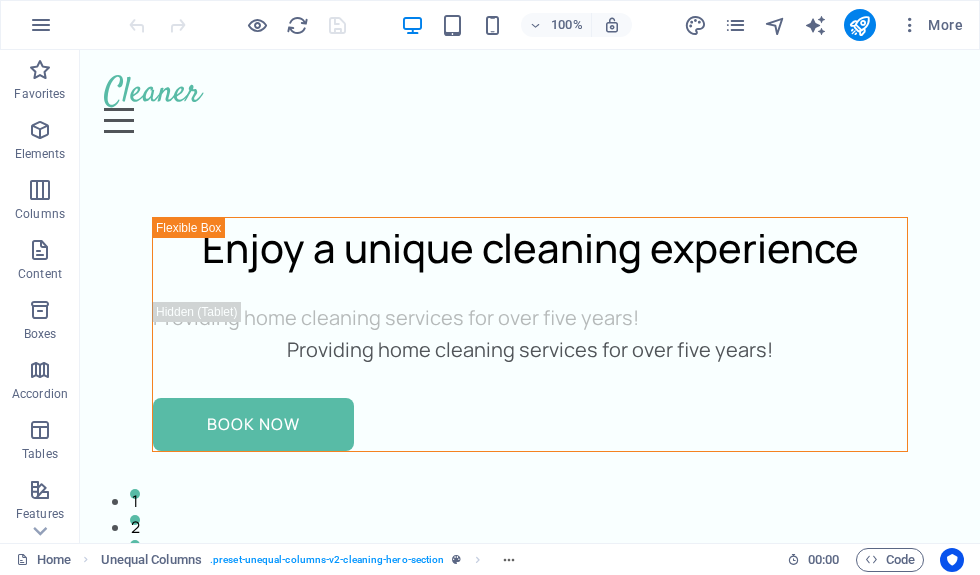 scroll, scrollTop: 0, scrollLeft: 0, axis: both 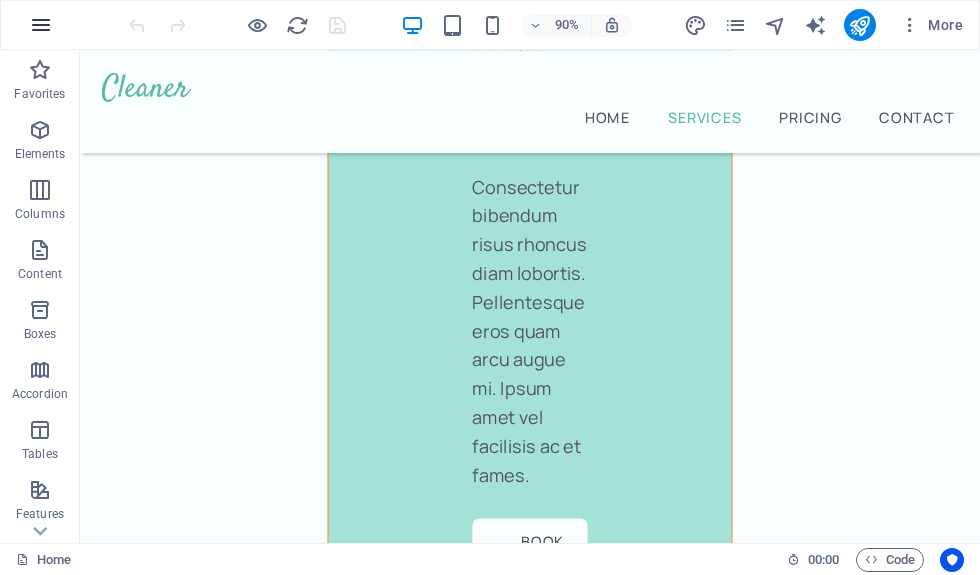 click at bounding box center [41, 25] 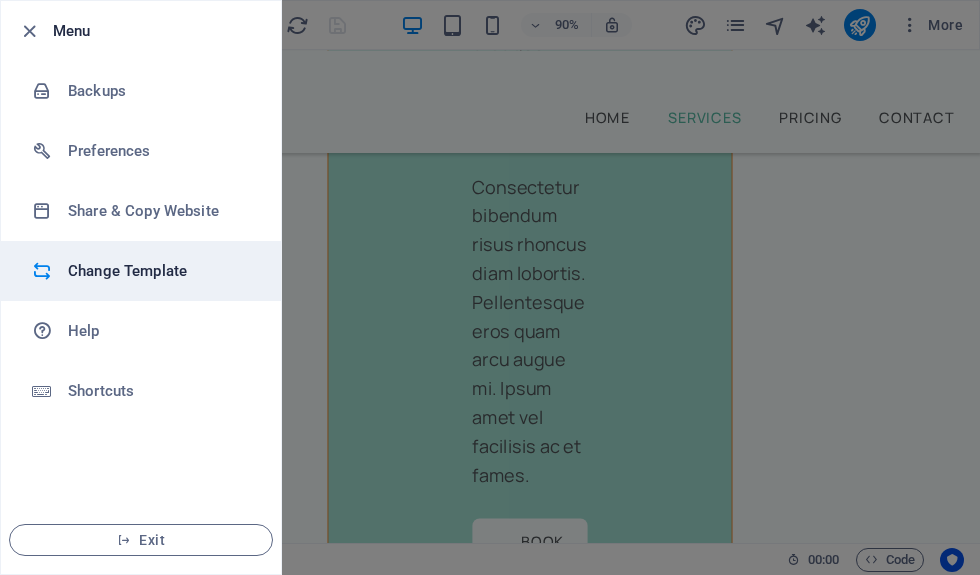 click on "Change Template" at bounding box center [160, 271] 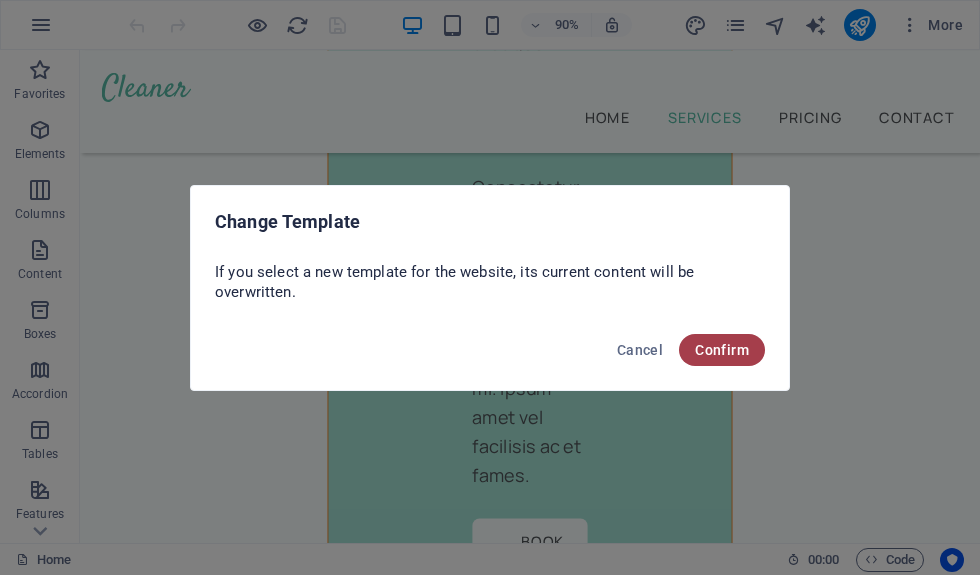 click on "Confirm" at bounding box center [722, 350] 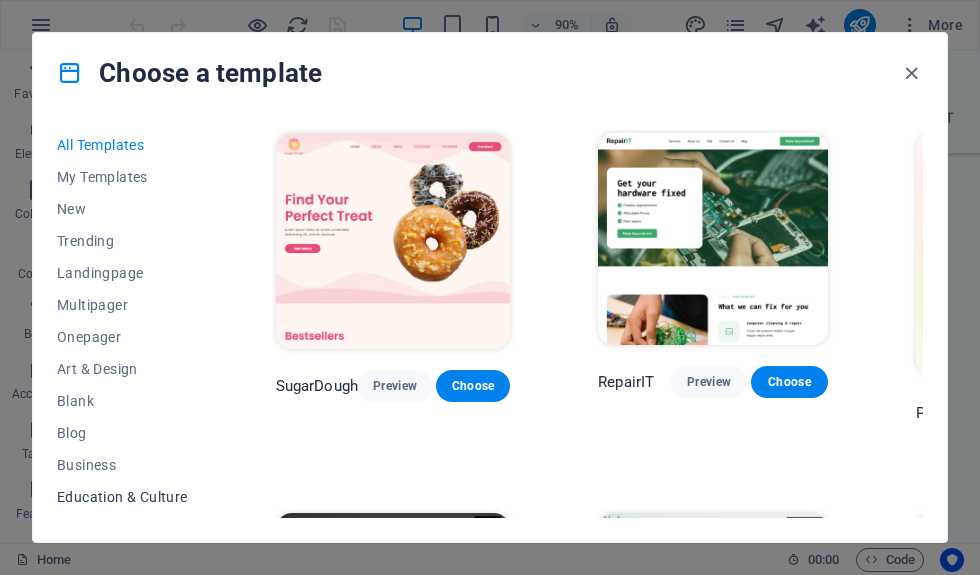 click on "Education & Culture" at bounding box center [122, 497] 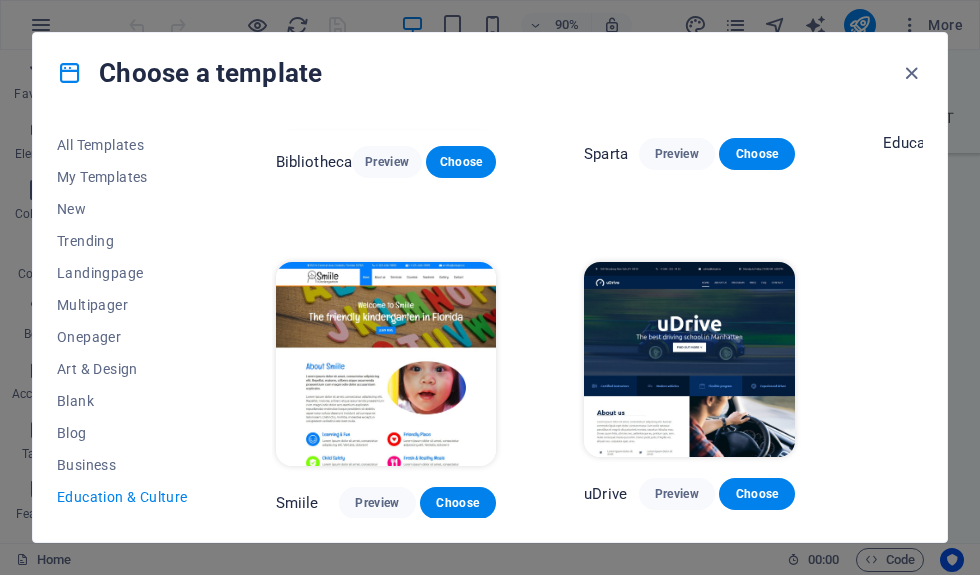 scroll, scrollTop: 559, scrollLeft: 0, axis: vertical 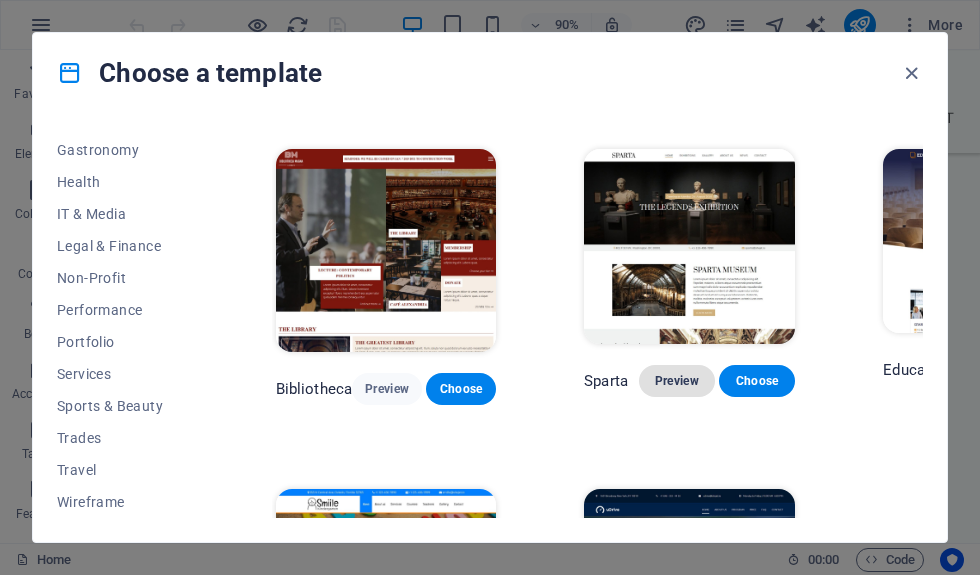 click on "Preview" at bounding box center (677, 381) 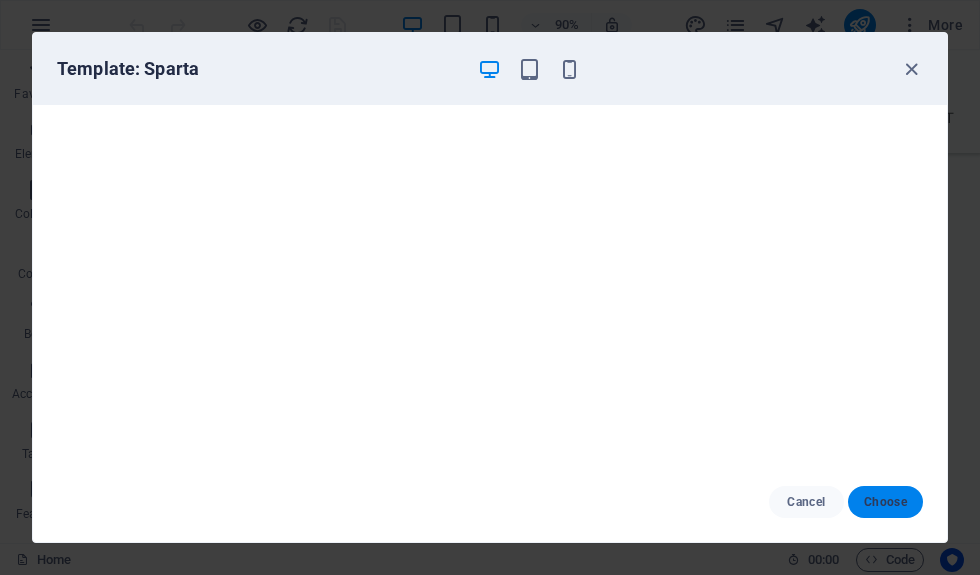 click on "Choose" at bounding box center [885, 502] 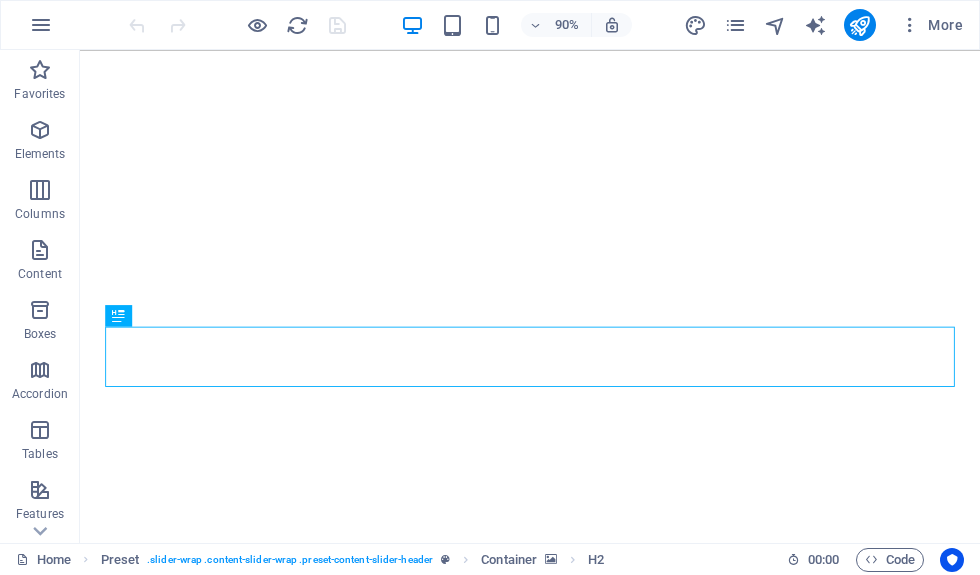 scroll, scrollTop: 0, scrollLeft: 0, axis: both 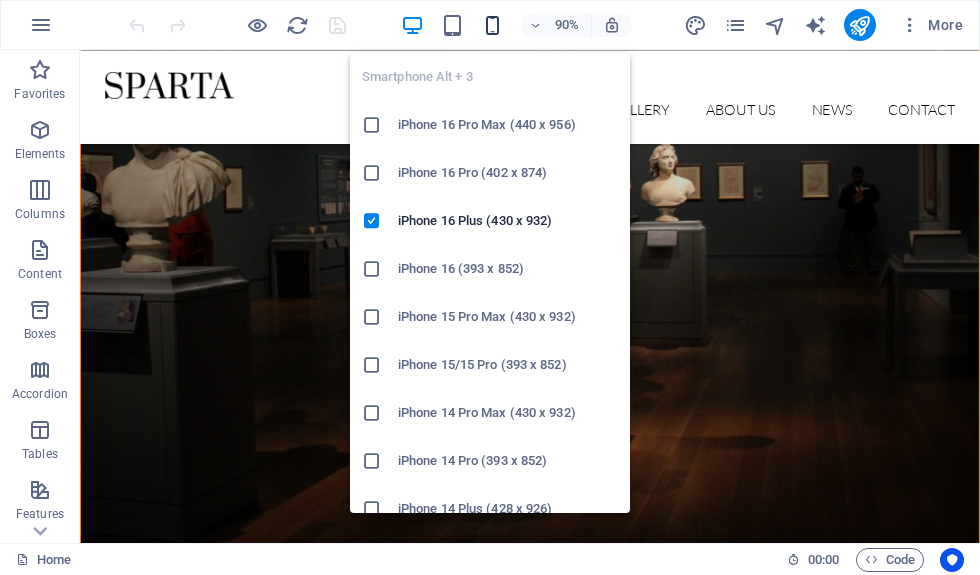 click at bounding box center [492, 25] 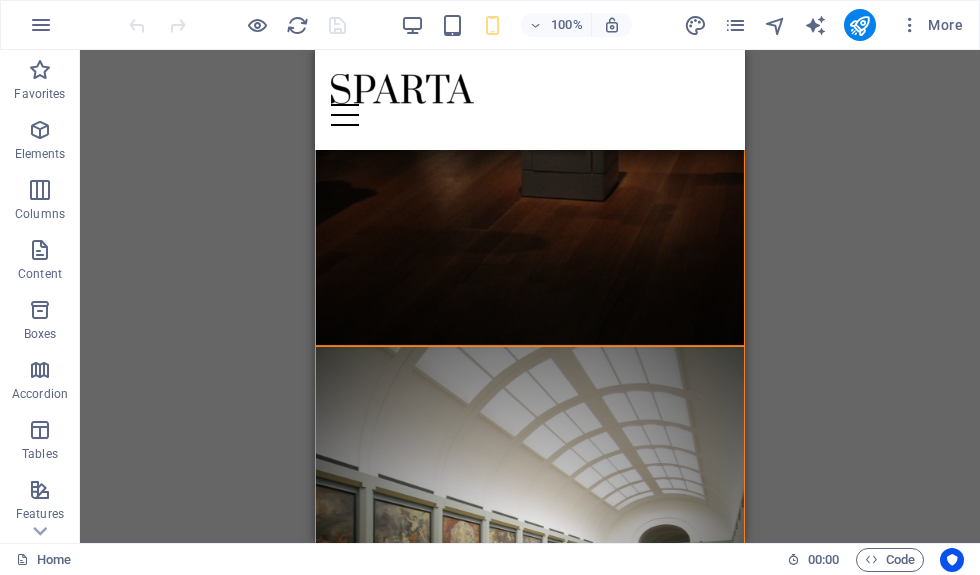 click on "Drag here to replace the existing content. Press “Ctrl” if you want to create a new element.
H2   Preset   Container" at bounding box center [530, 296] 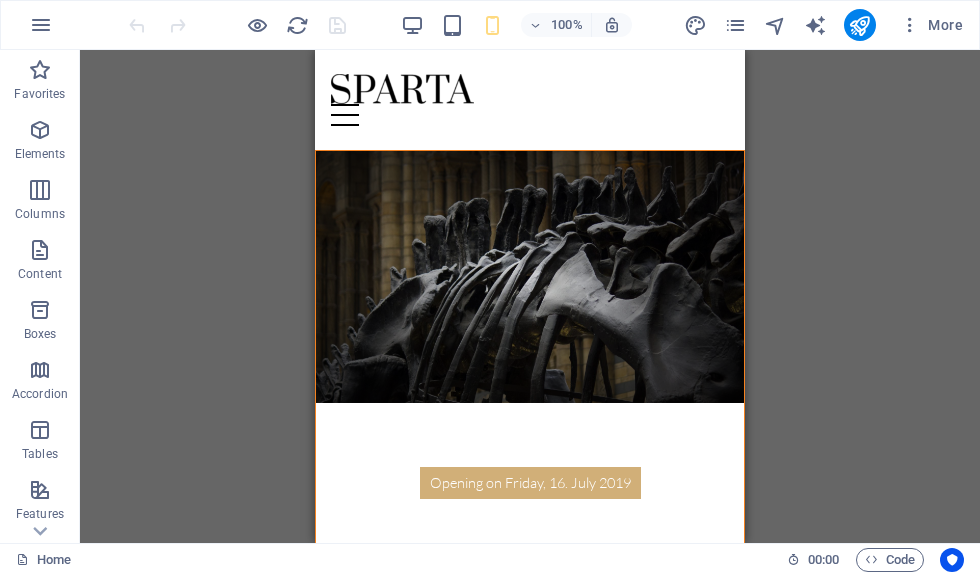 scroll, scrollTop: 0, scrollLeft: 0, axis: both 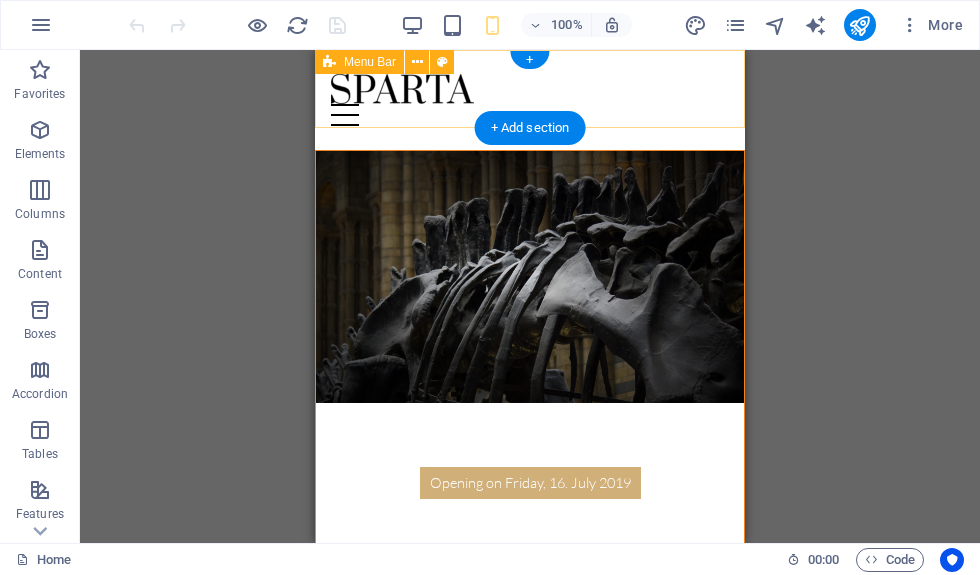 click on "Home Exhibitions Detail view Gallery About us News Contact" at bounding box center [530, 100] 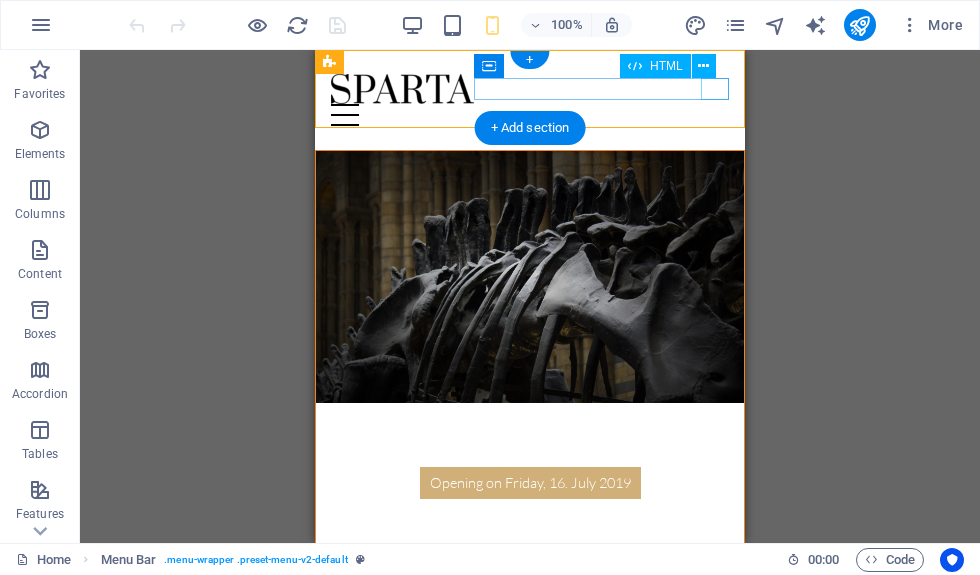 click at bounding box center [530, 115] 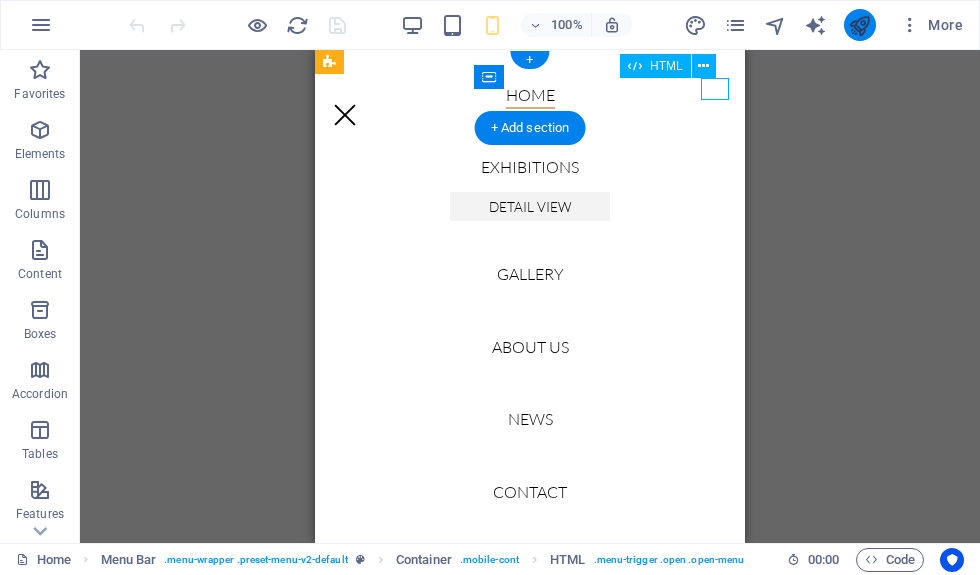 click at bounding box center [859, 25] 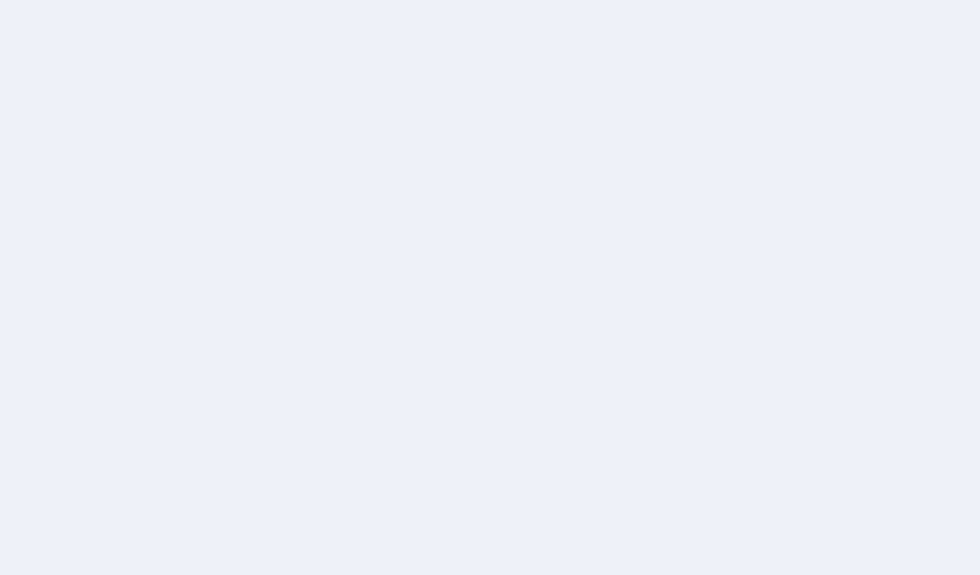 scroll, scrollTop: 0, scrollLeft: 0, axis: both 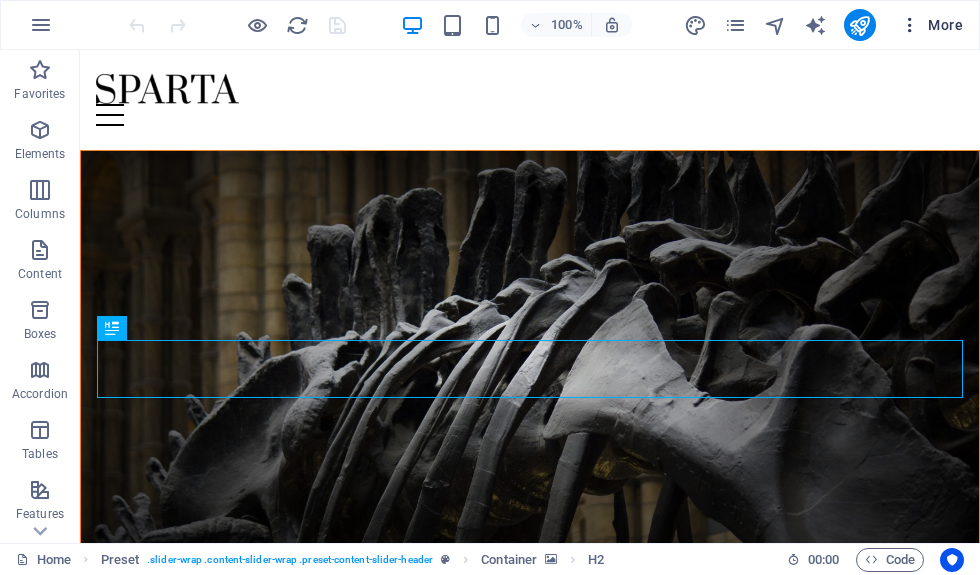 click at bounding box center (910, 25) 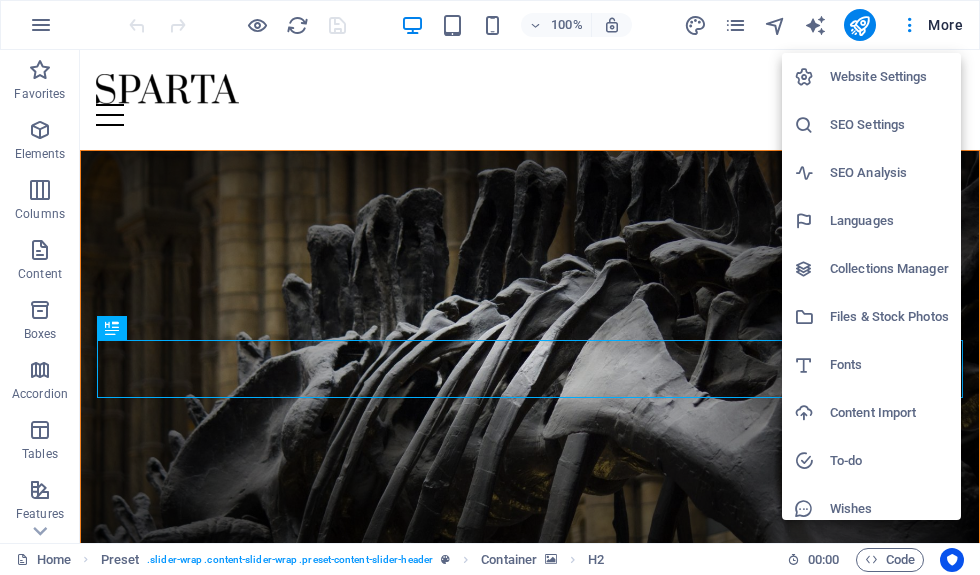 click at bounding box center [490, 287] 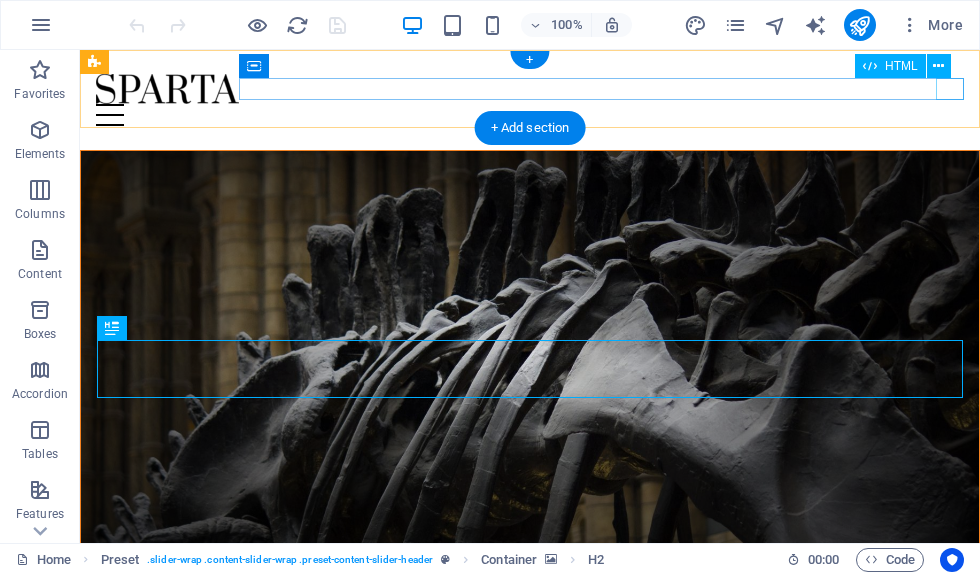 click at bounding box center [530, 115] 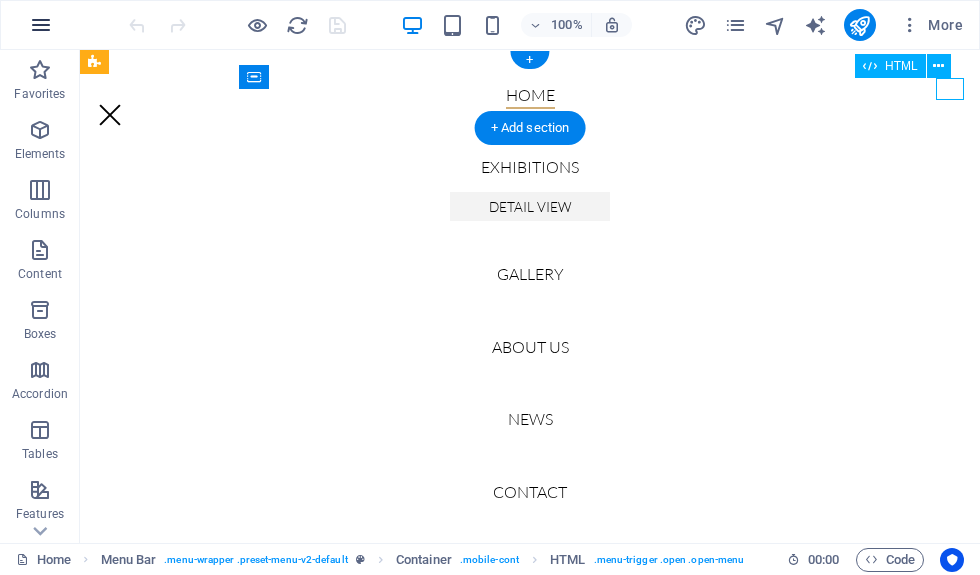 click at bounding box center [41, 25] 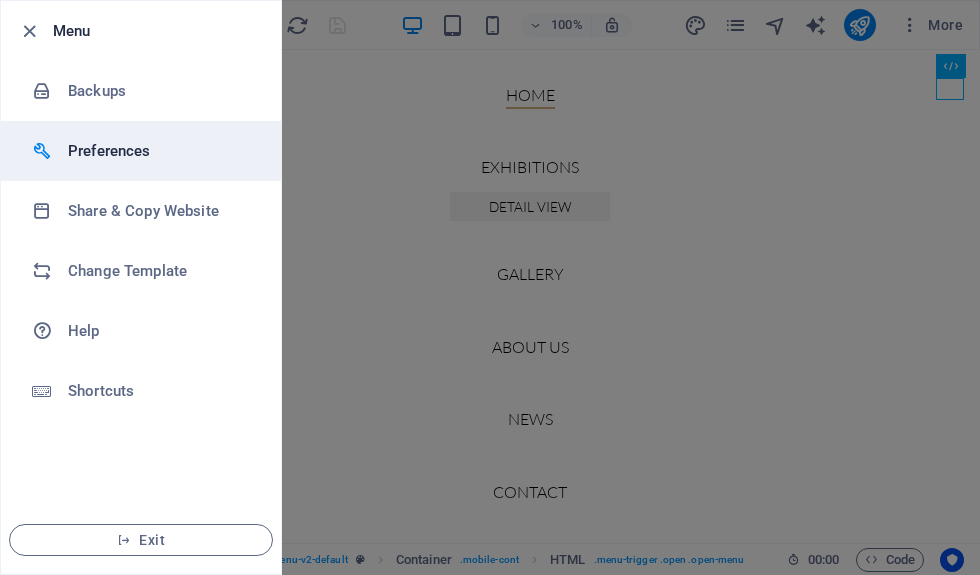 click on "Preferences" at bounding box center (160, 151) 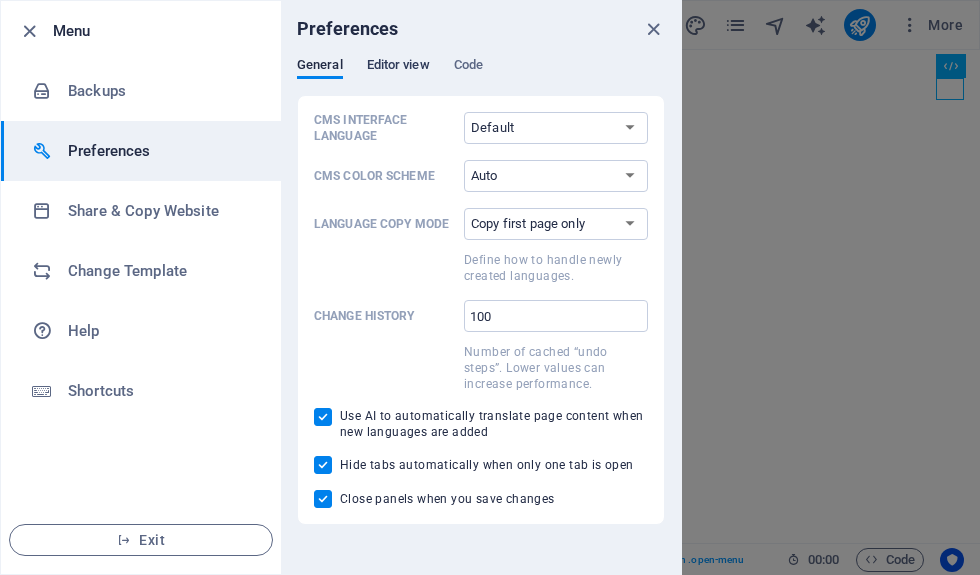 click on "Editor view" at bounding box center (398, 68) 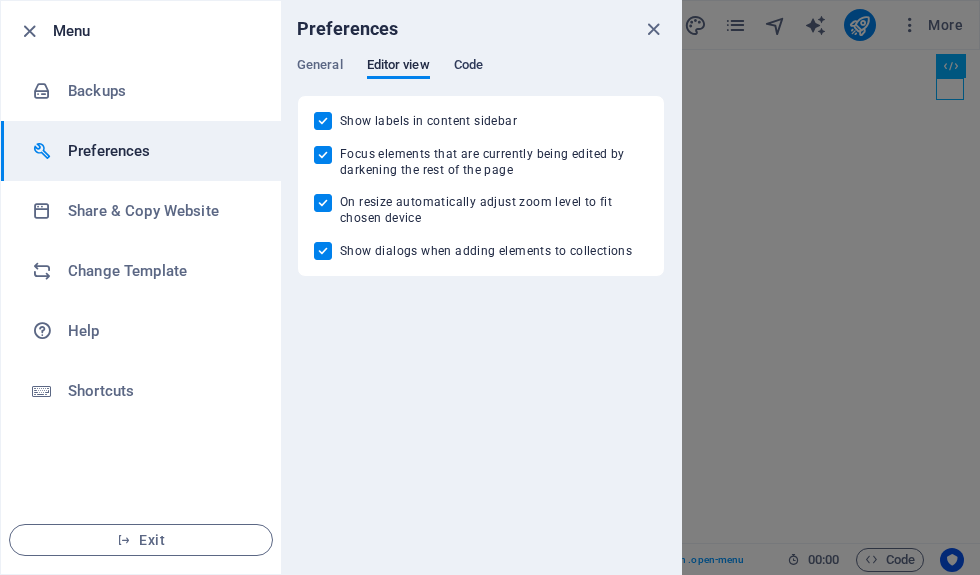 click on "Code" at bounding box center (468, 67) 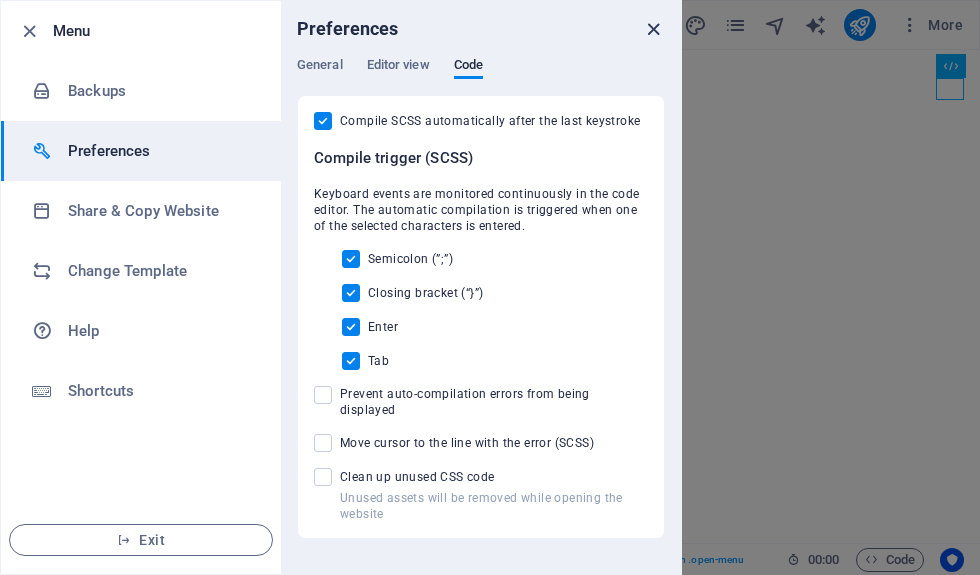 click at bounding box center (653, 29) 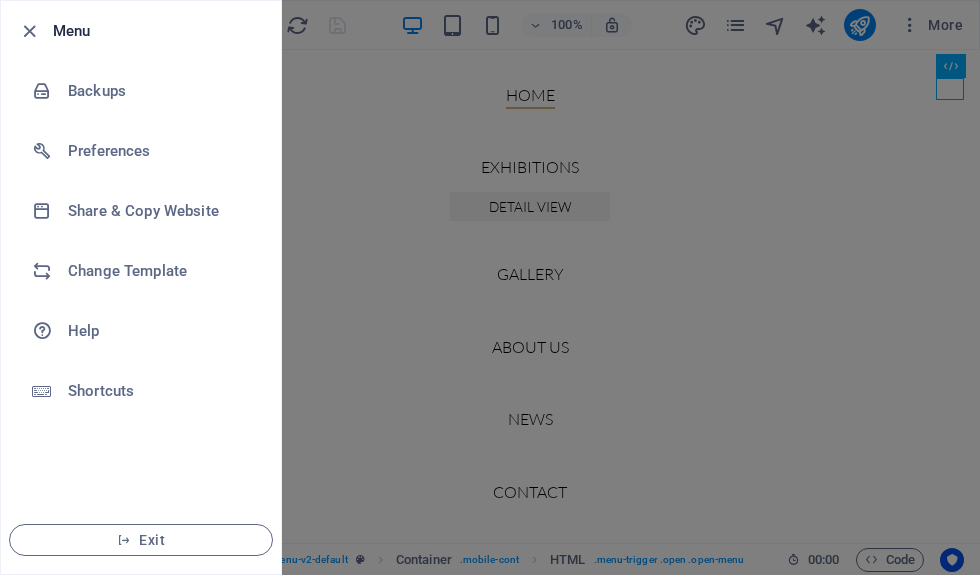 click at bounding box center [490, 287] 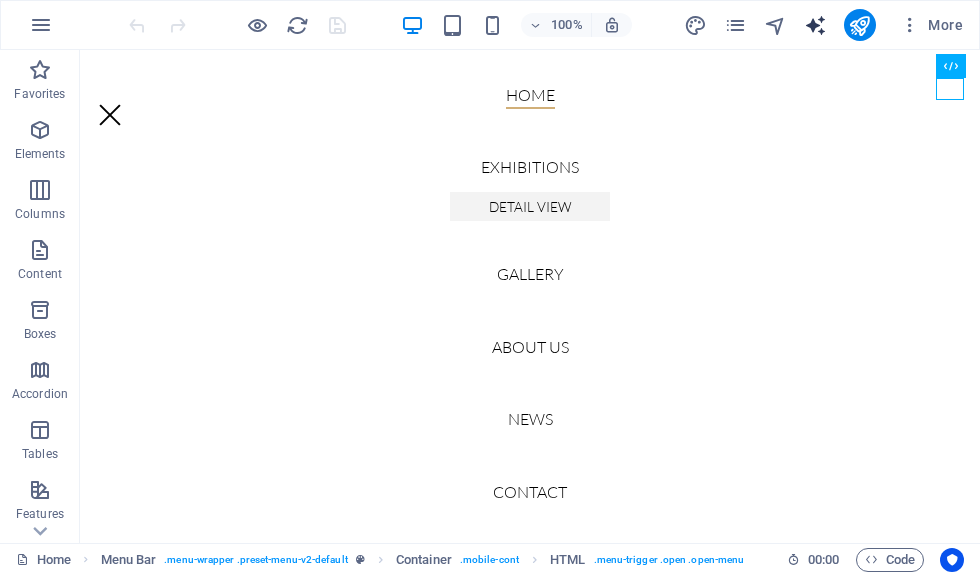 click at bounding box center [815, 25] 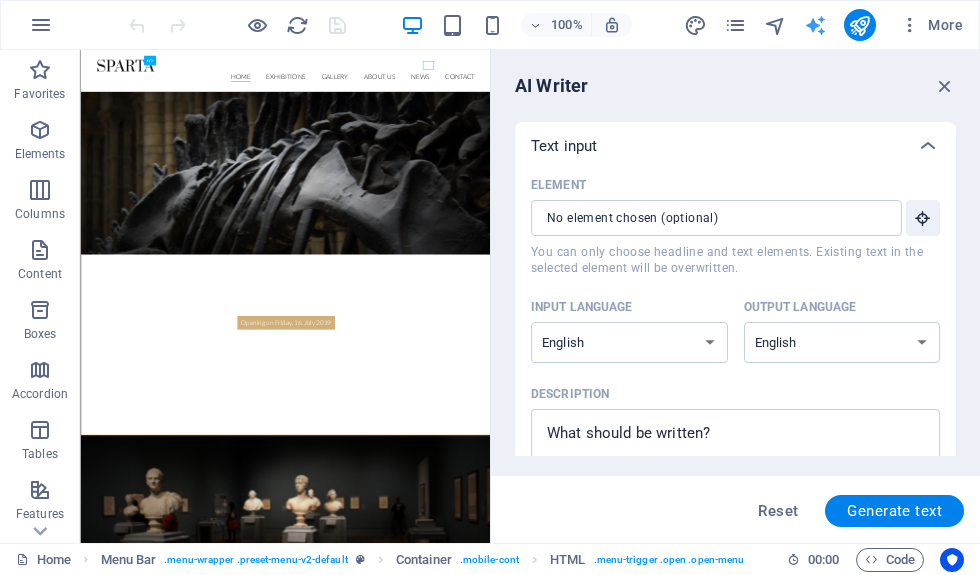 scroll, scrollTop: 0, scrollLeft: 0, axis: both 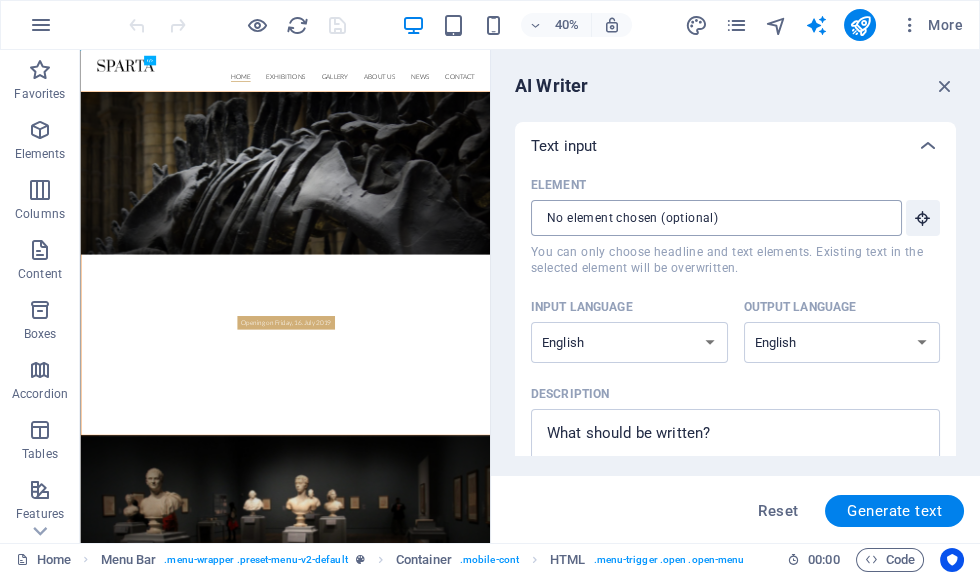 click on "Element ​ You can only choose headline and text elements. Existing text in the selected element will be overwritten." at bounding box center [709, 218] 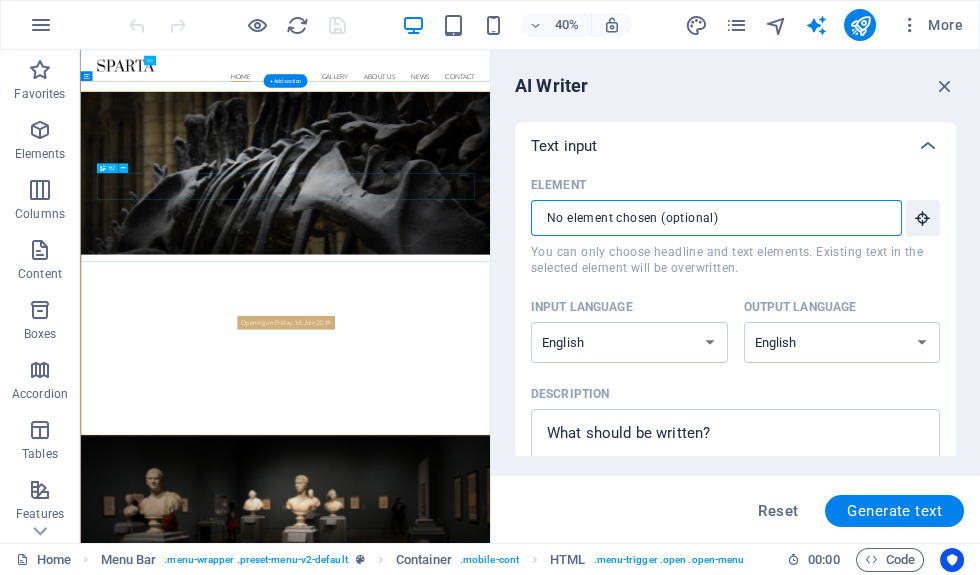 click on "dinosaurs exhibition" at bounding box center [593, 824] 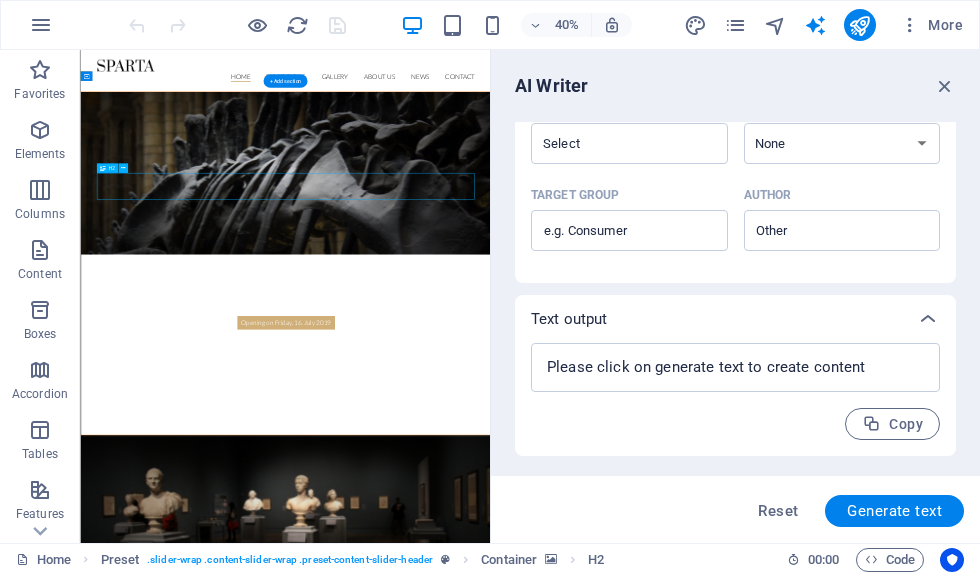 scroll, scrollTop: 580, scrollLeft: 0, axis: vertical 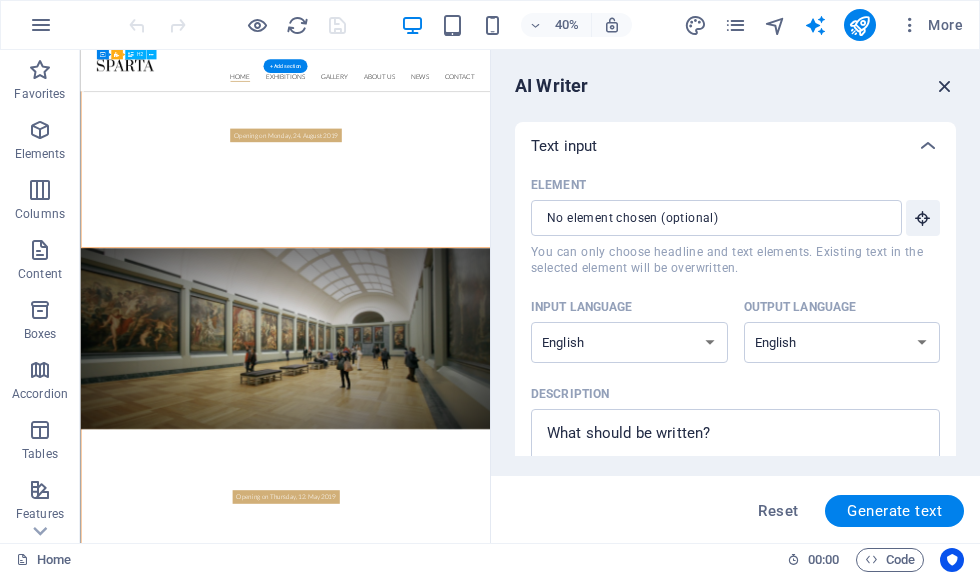 click at bounding box center (945, 86) 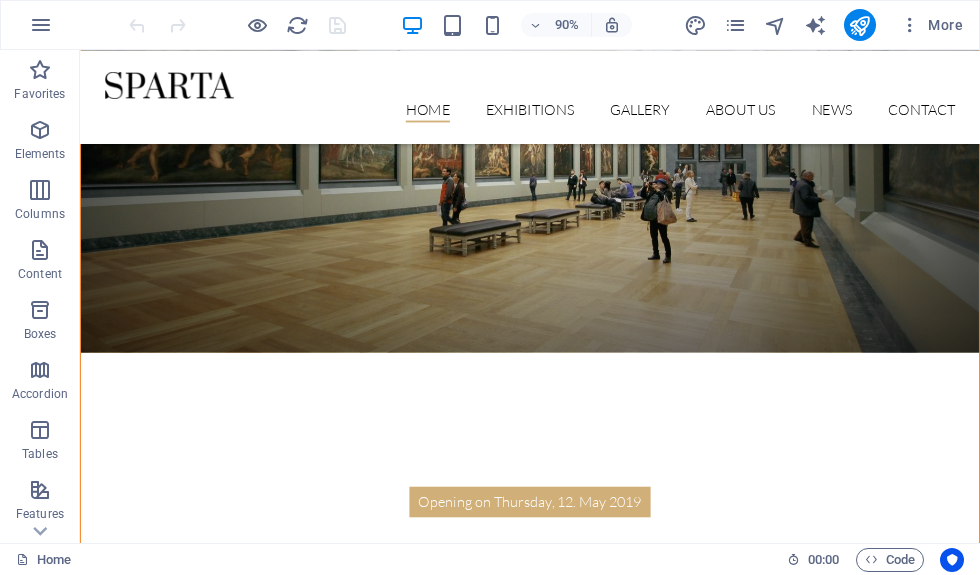 scroll, scrollTop: 1970, scrollLeft: 0, axis: vertical 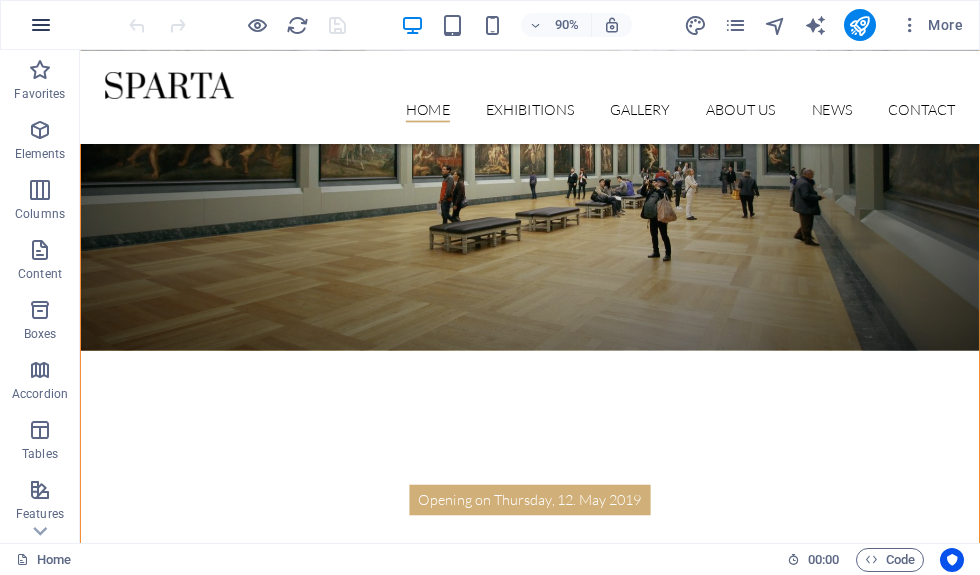 click at bounding box center (41, 25) 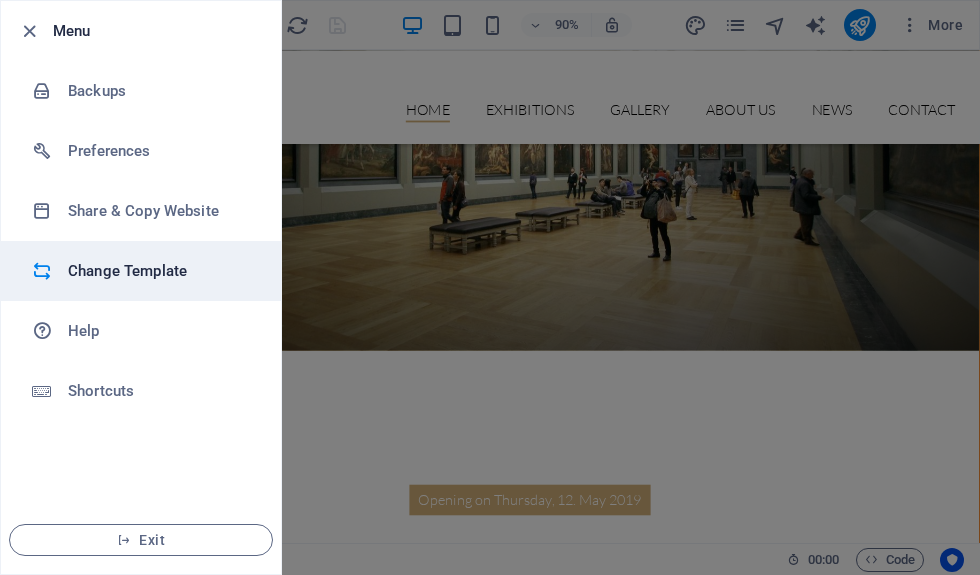 click on "Change Template" at bounding box center (160, 271) 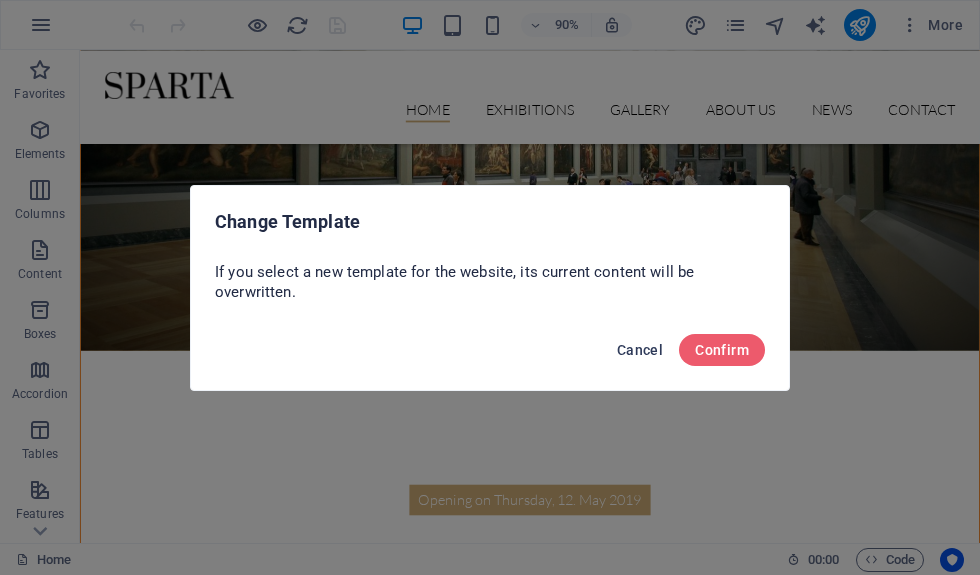 click on "Cancel" at bounding box center [640, 350] 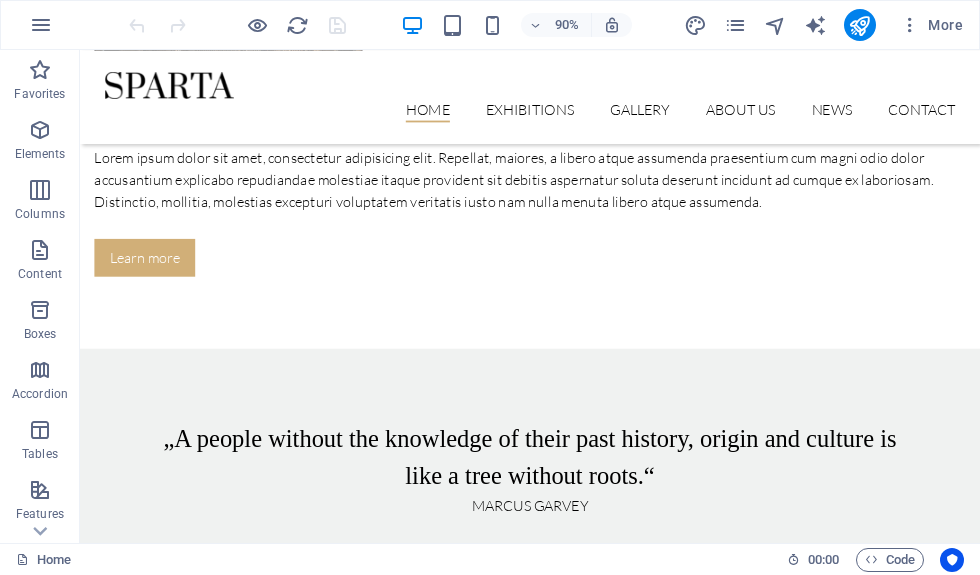 scroll, scrollTop: 3050, scrollLeft: 0, axis: vertical 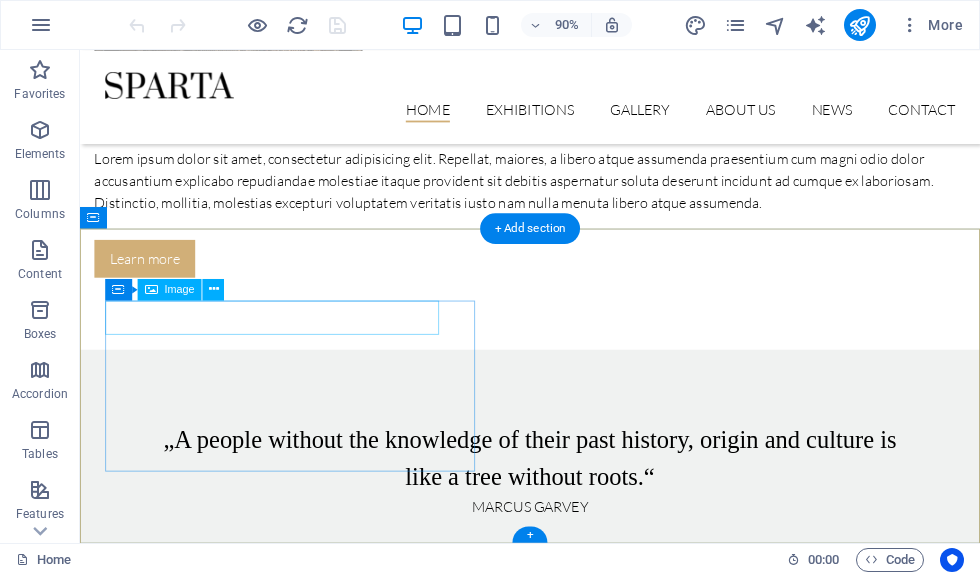 click at bounding box center (548, 7561) 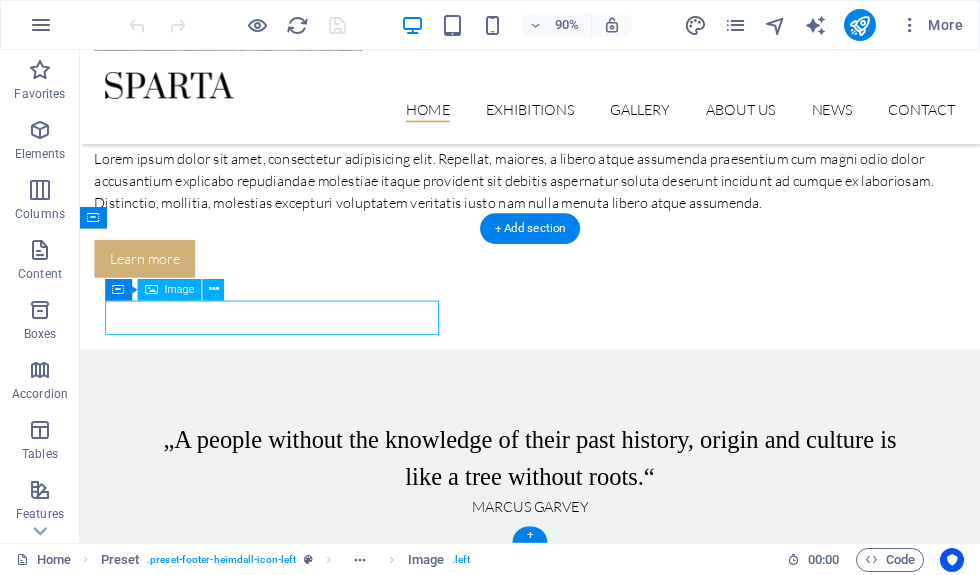 click at bounding box center (548, 7561) 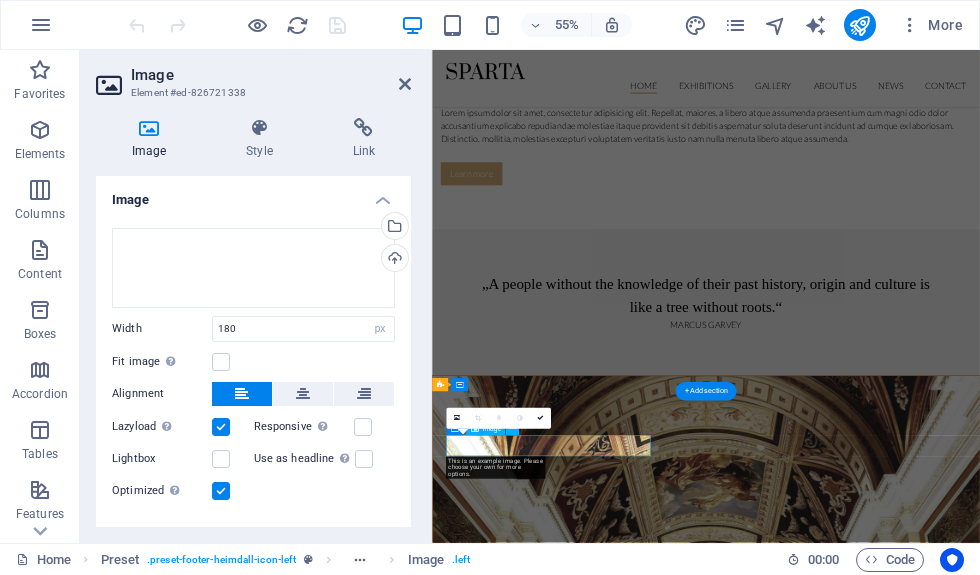 scroll, scrollTop: 2663, scrollLeft: 0, axis: vertical 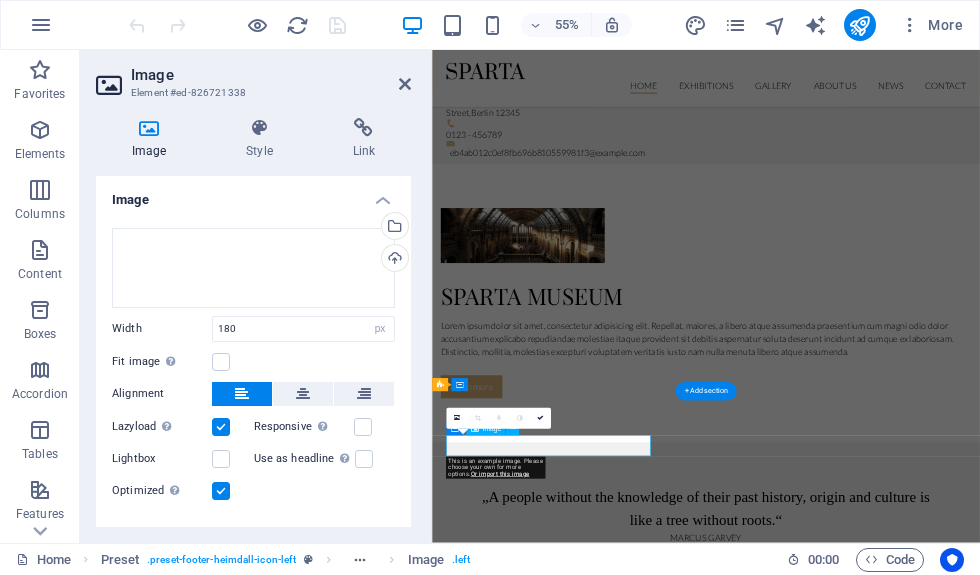 click at bounding box center [900, 8135] 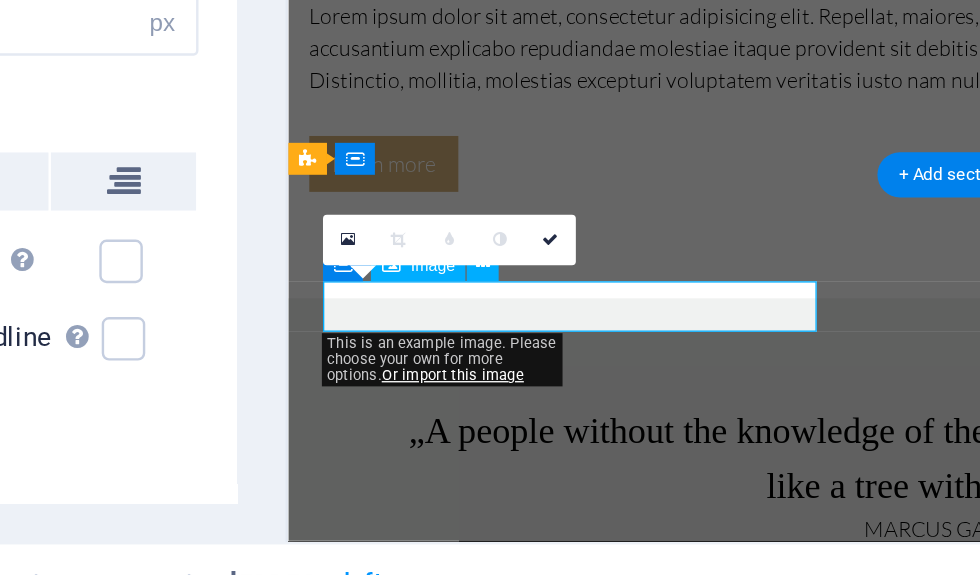click at bounding box center (755, 7435) 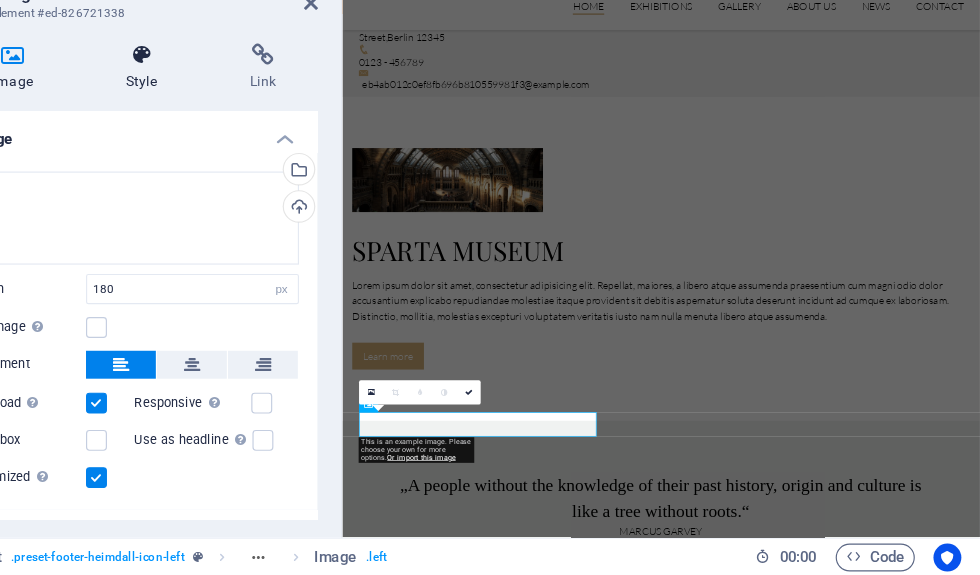 click at bounding box center (259, 128) 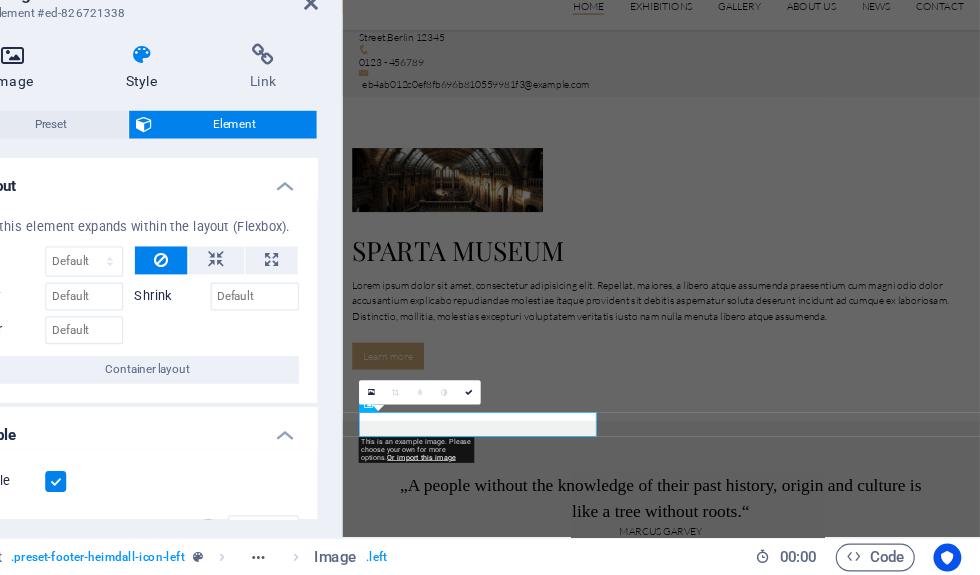click at bounding box center [149, 128] 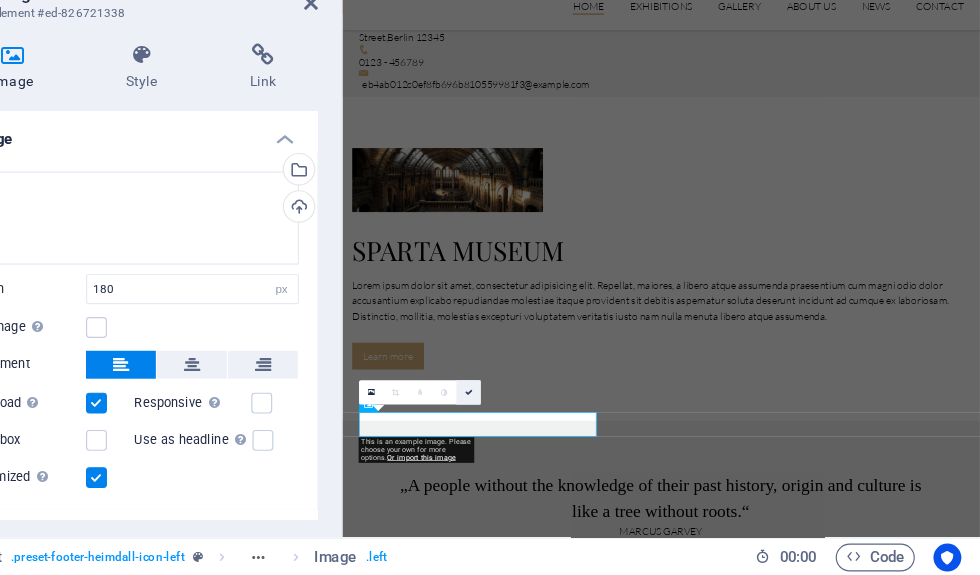 click at bounding box center [540, 418] 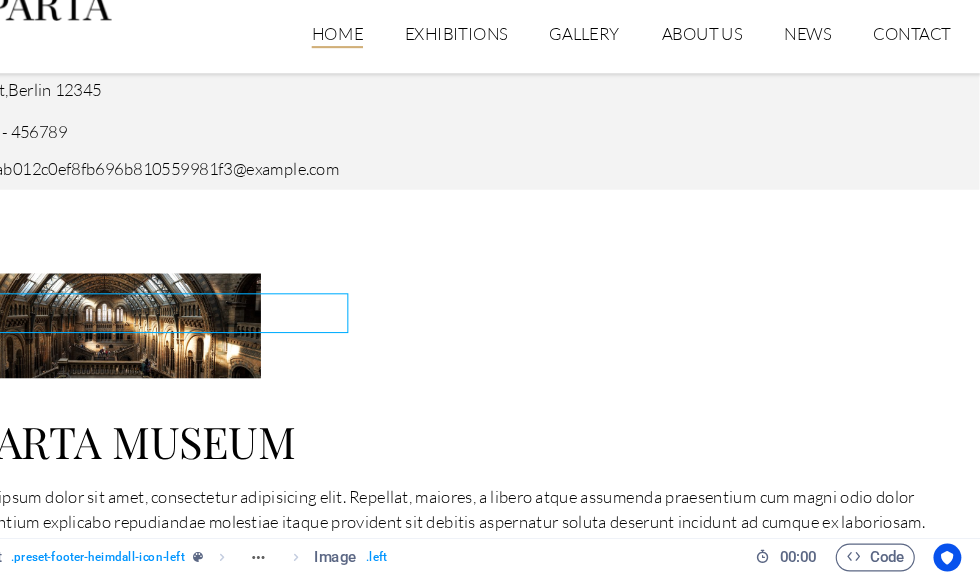 scroll, scrollTop: 3050, scrollLeft: 0, axis: vertical 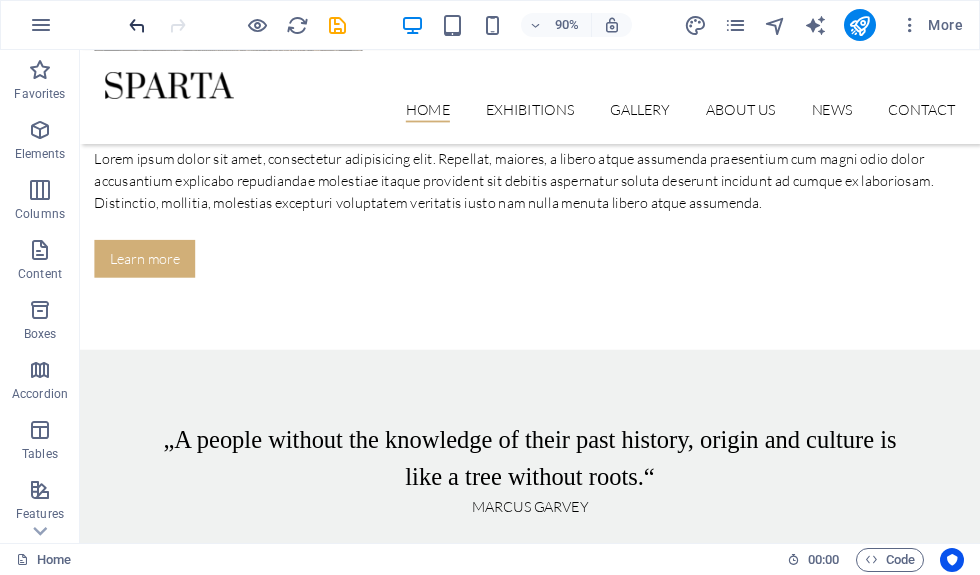 click at bounding box center [137, 25] 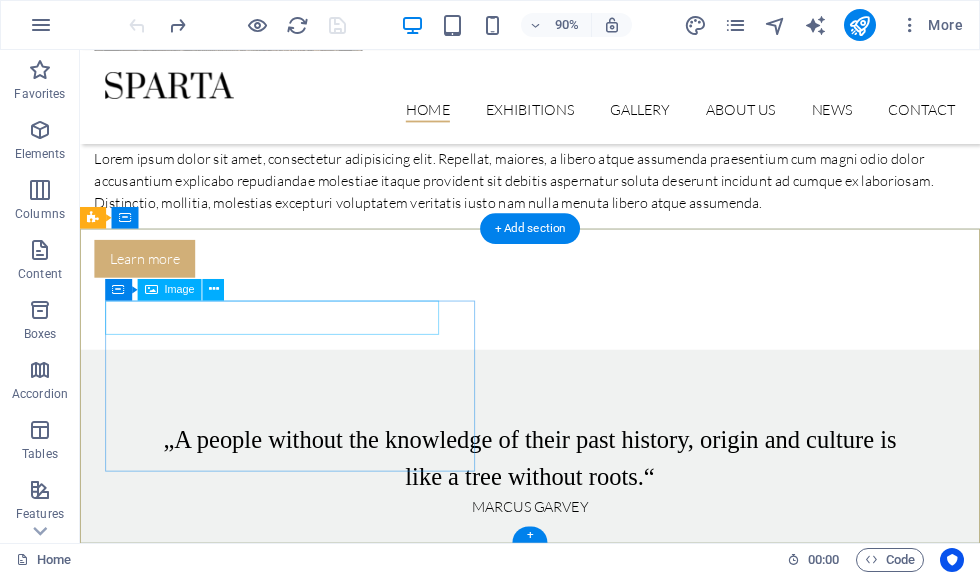 click at bounding box center (548, 7561) 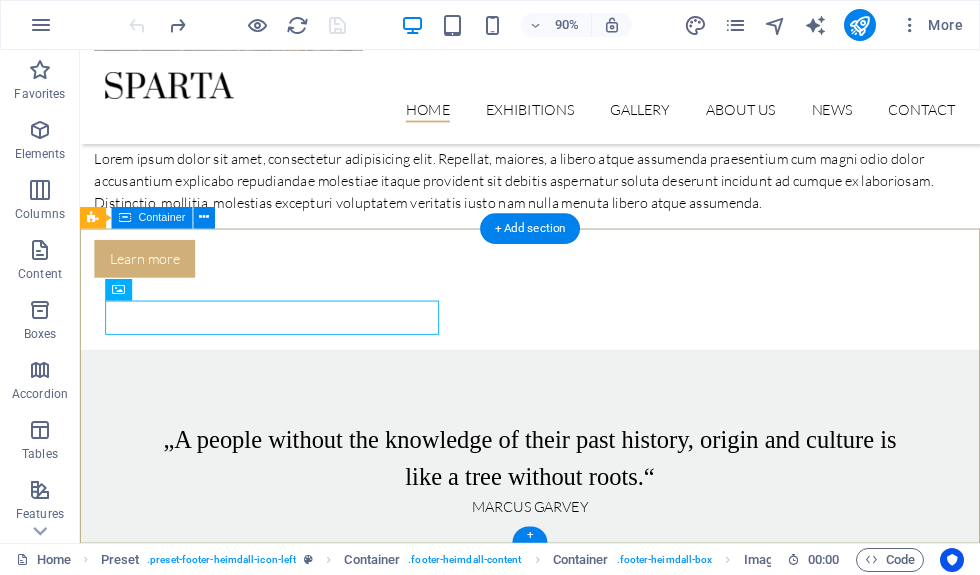 click on "Container" at bounding box center [162, 217] 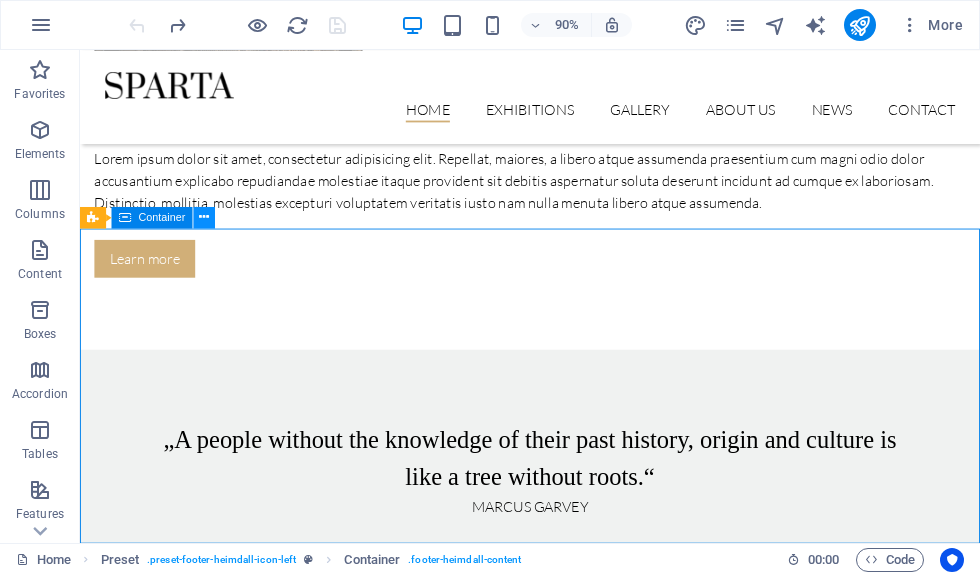 click at bounding box center (204, 217) 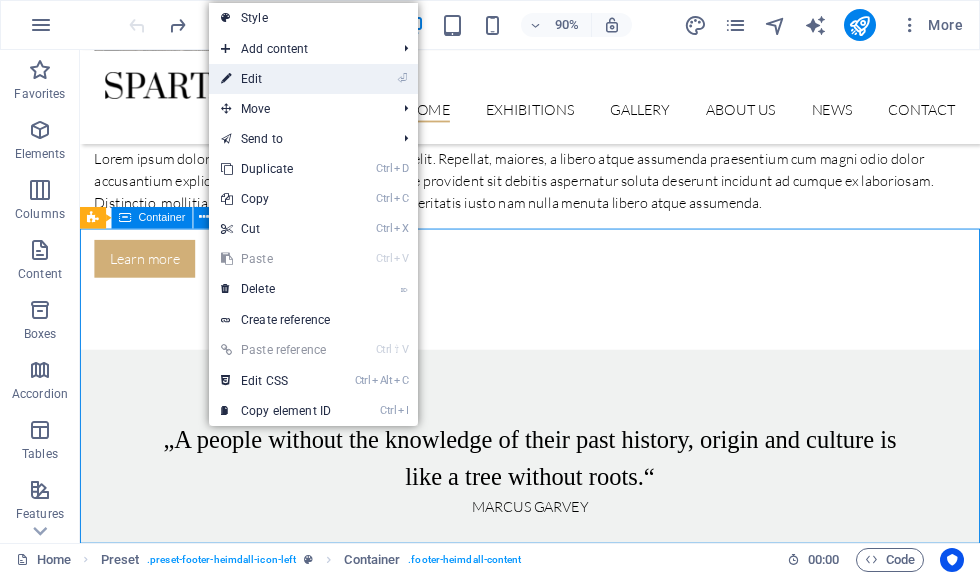 click on "⏎  Edit" at bounding box center [276, 79] 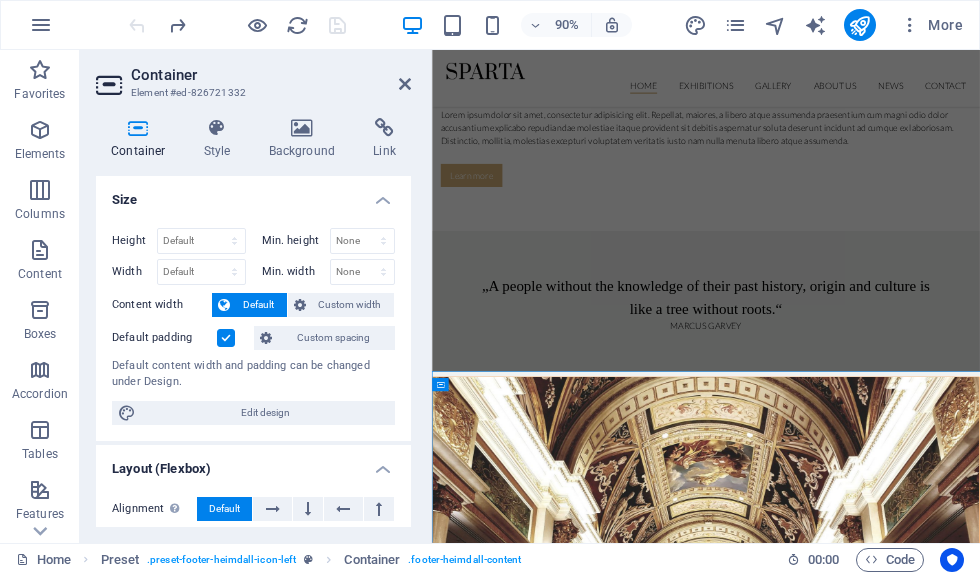 scroll, scrollTop: 2663, scrollLeft: 0, axis: vertical 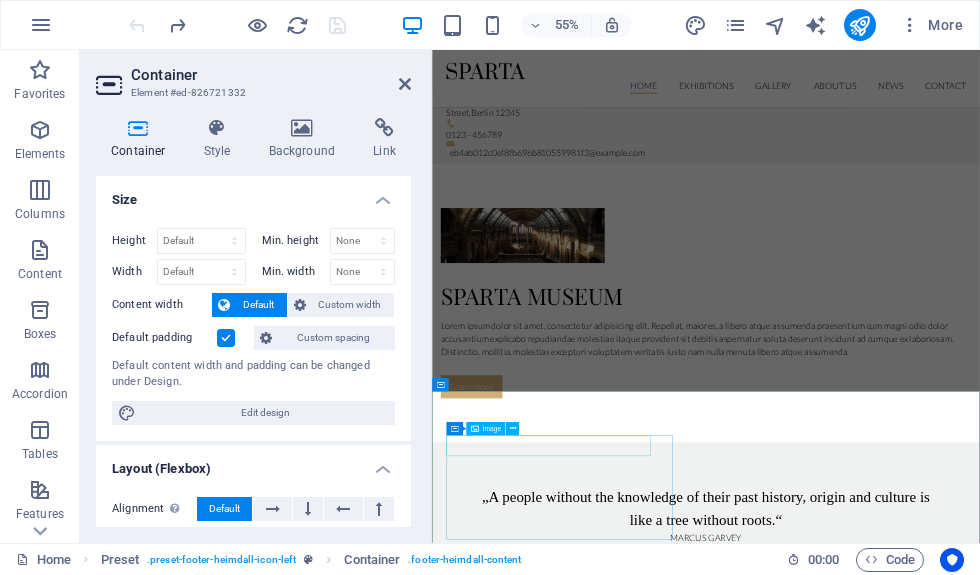 click at bounding box center (900, 8135) 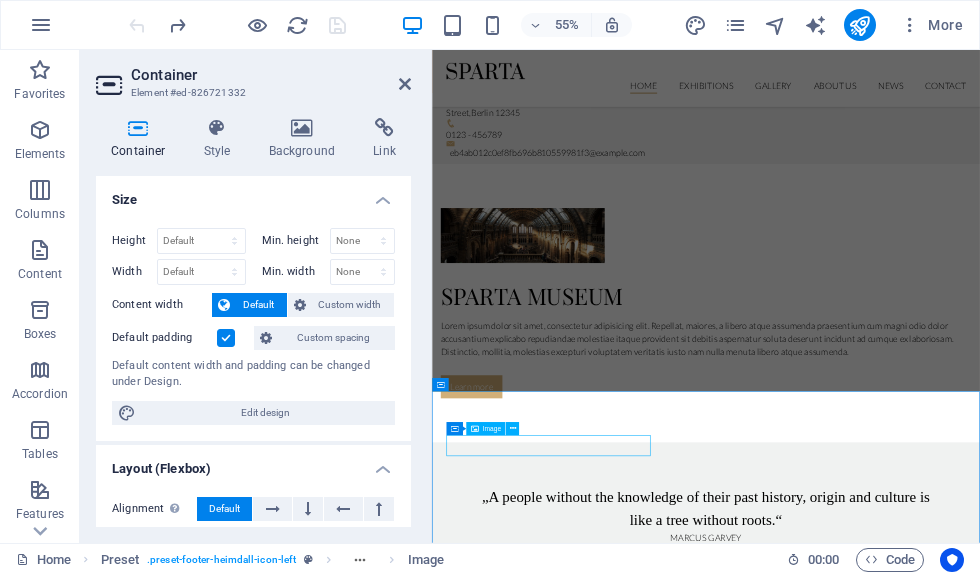 scroll, scrollTop: 0, scrollLeft: 0, axis: both 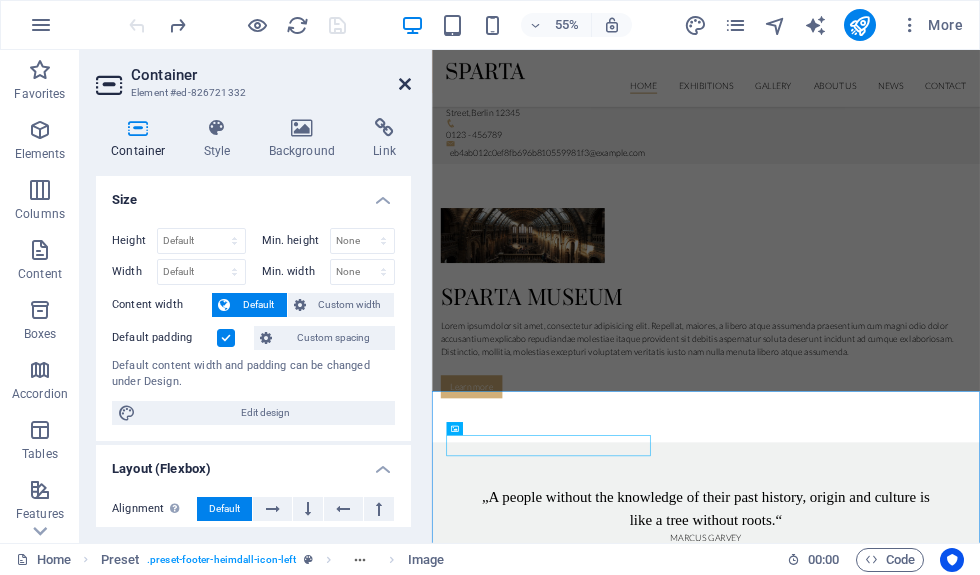 click at bounding box center [405, 84] 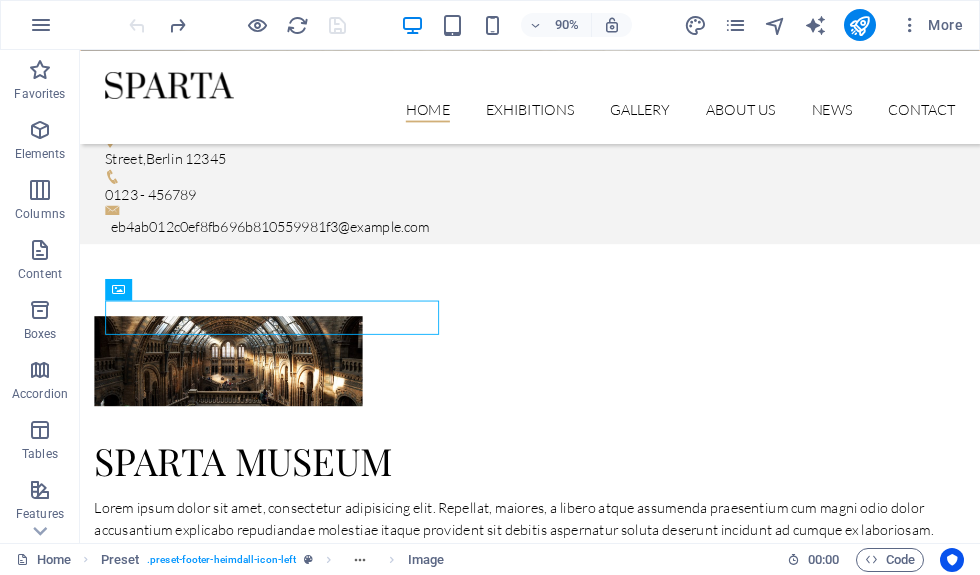scroll, scrollTop: 3050, scrollLeft: 0, axis: vertical 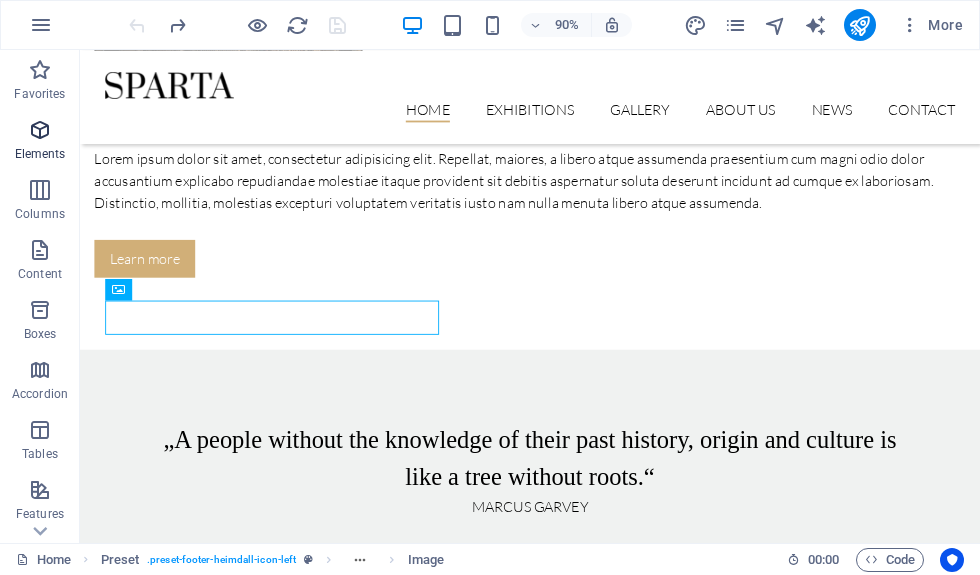 click at bounding box center (40, 130) 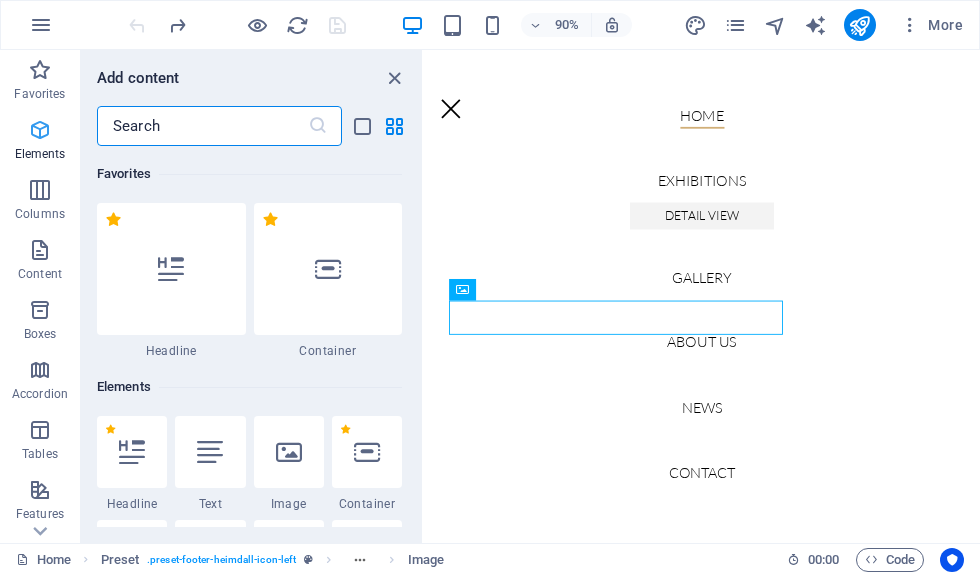 scroll, scrollTop: 2680, scrollLeft: 0, axis: vertical 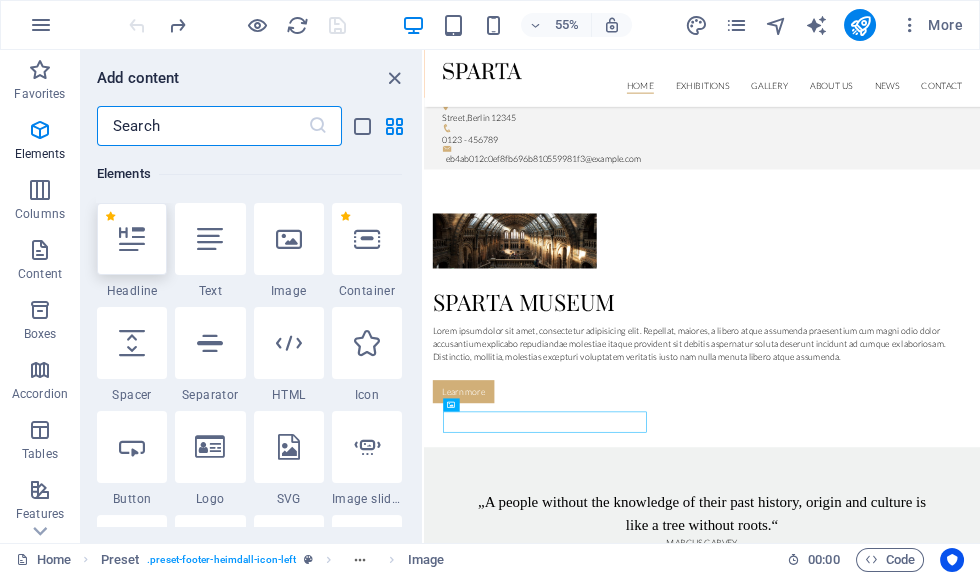 click at bounding box center (132, 239) 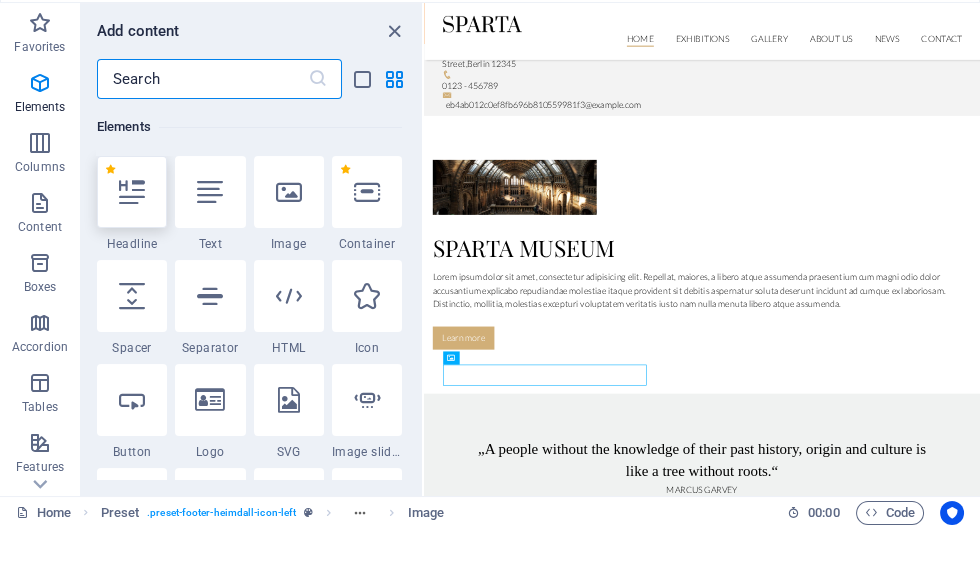 scroll, scrollTop: 2738, scrollLeft: 0, axis: vertical 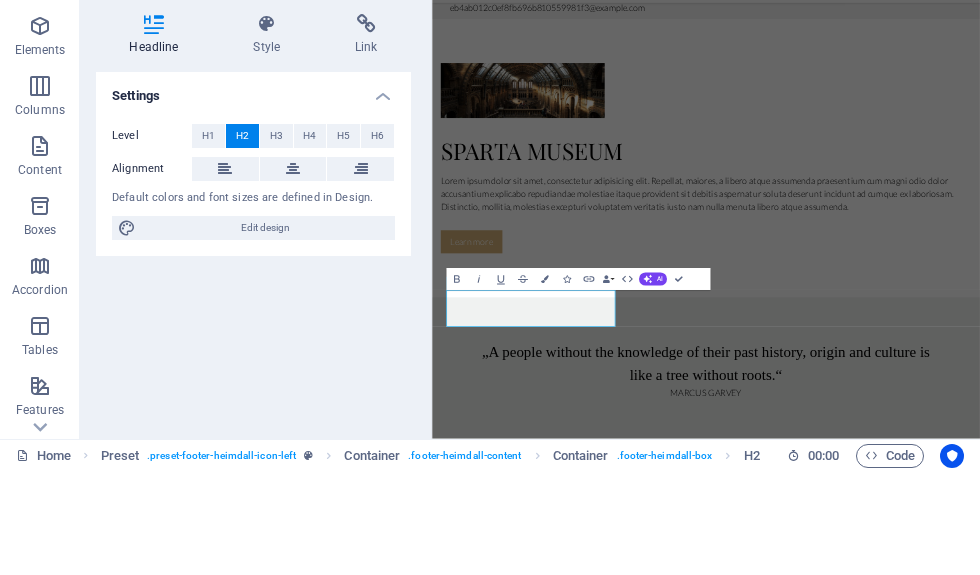 type 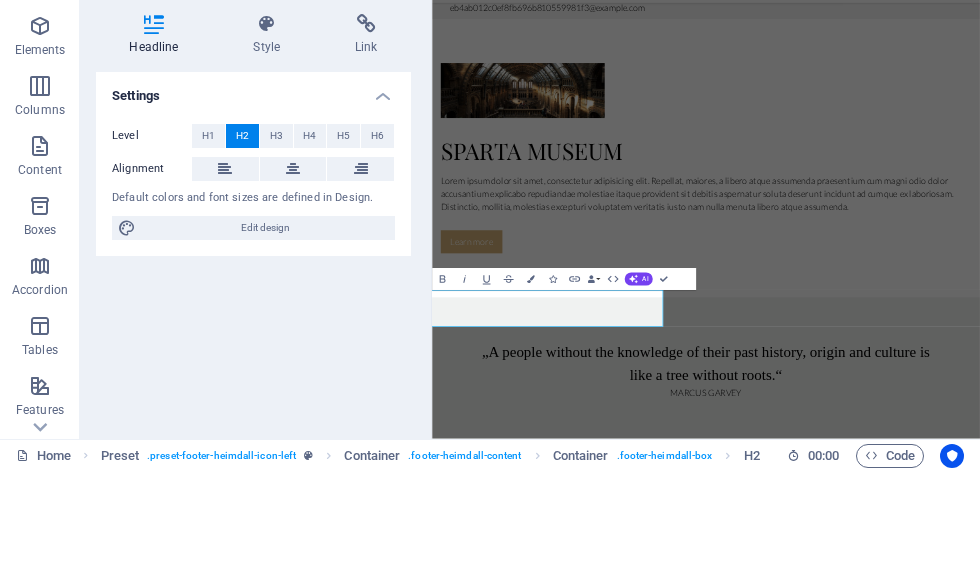 scroll, scrollTop: 0, scrollLeft: 127, axis: horizontal 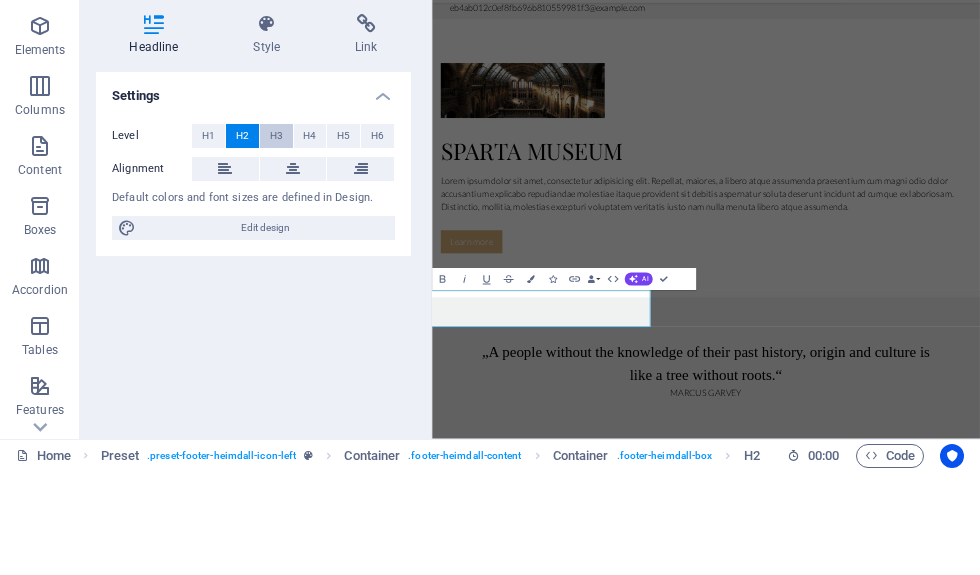 click on "H3" at bounding box center [276, 240] 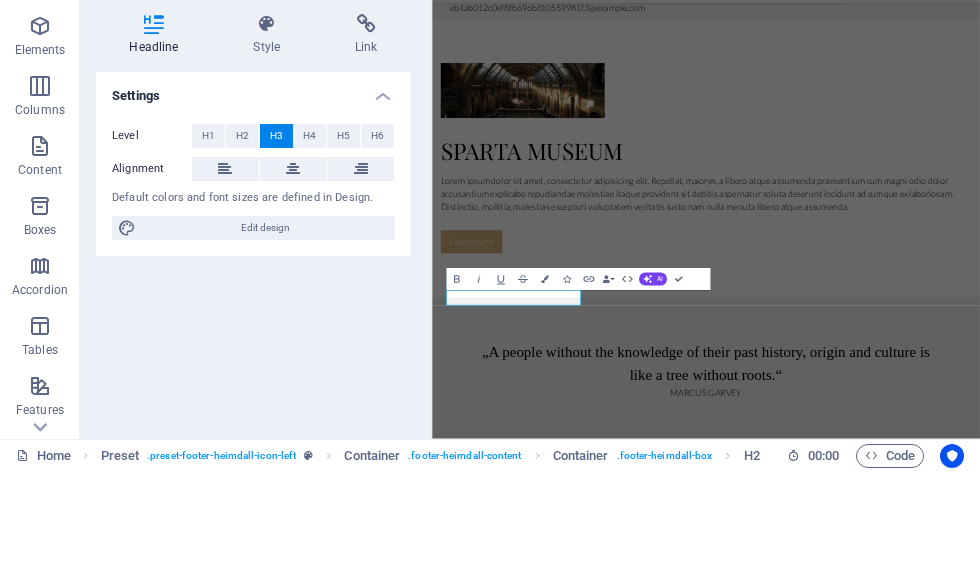 scroll, scrollTop: 0, scrollLeft: 0, axis: both 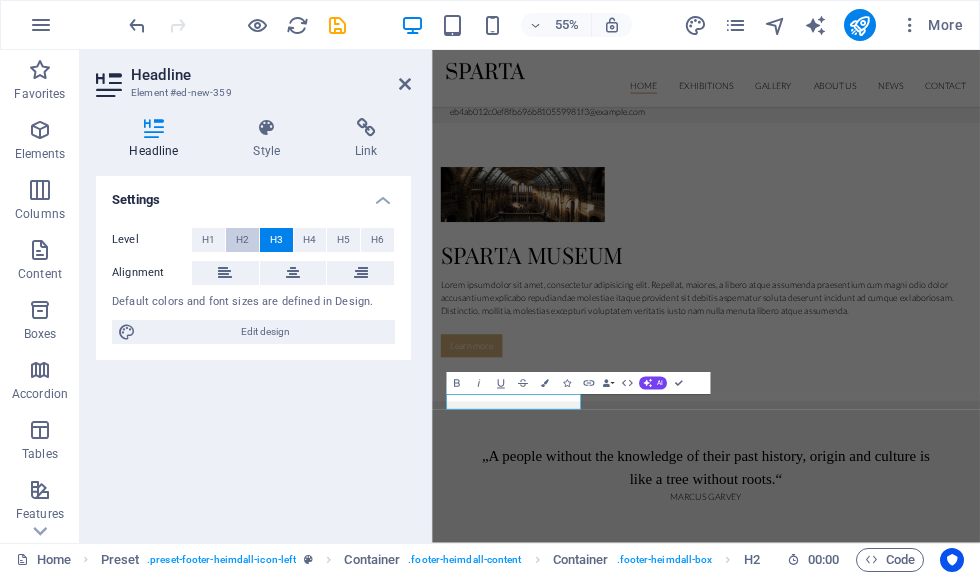 click on "H2" at bounding box center (242, 240) 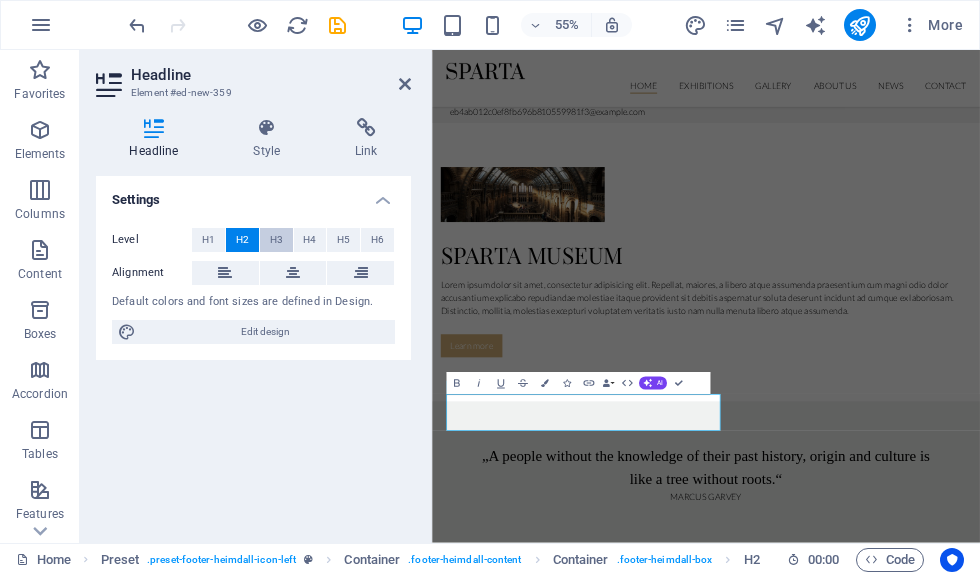 click on "H3" at bounding box center [276, 240] 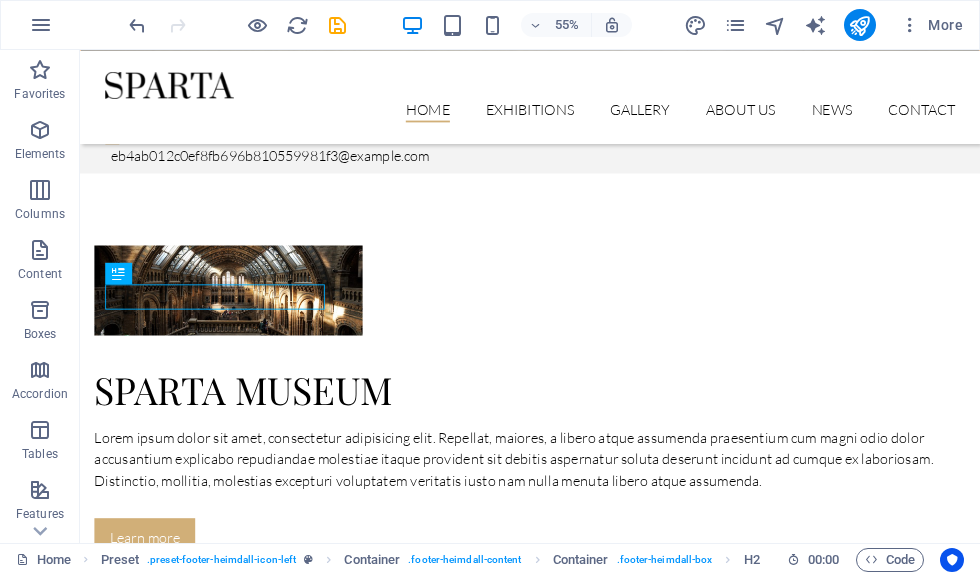 scroll, scrollTop: 3068, scrollLeft: 0, axis: vertical 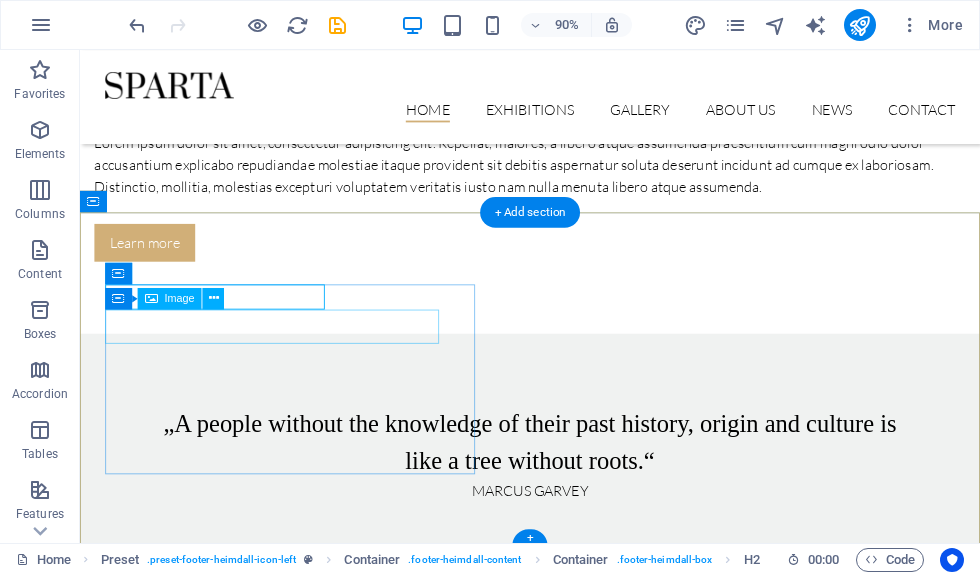 click at bounding box center [548, 7570] 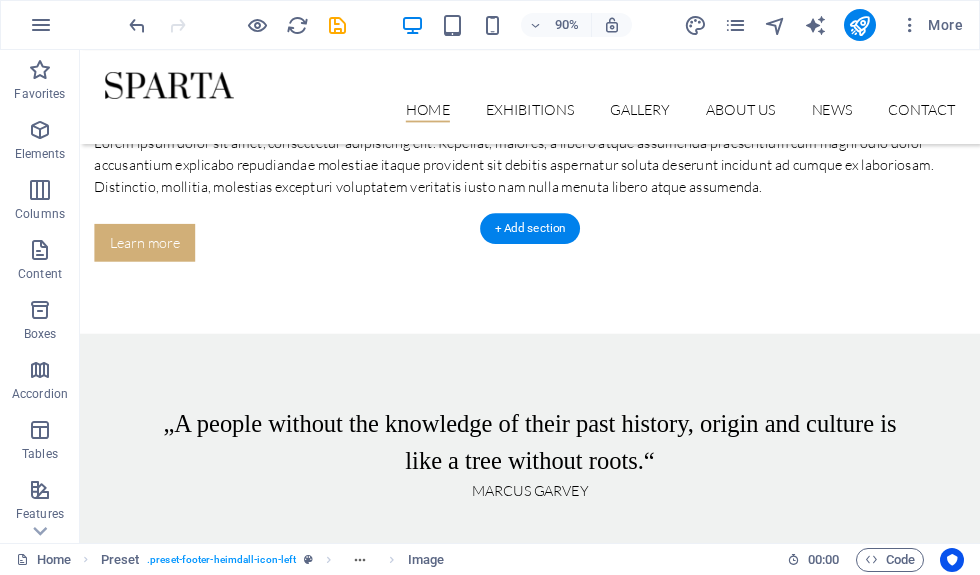 scroll, scrollTop: 3050, scrollLeft: 0, axis: vertical 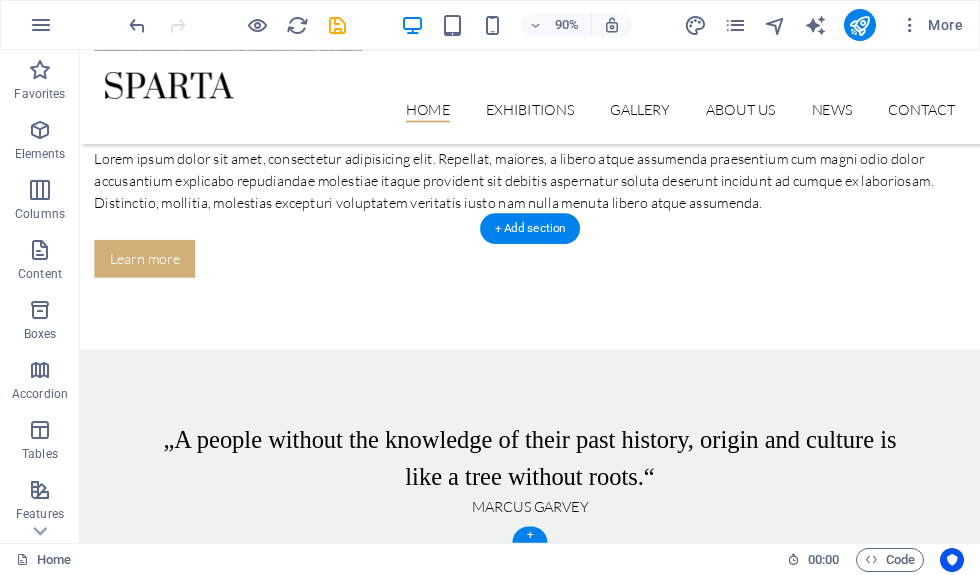 click on "INSTITU INJIL INDONESIA" at bounding box center [548, 7555] 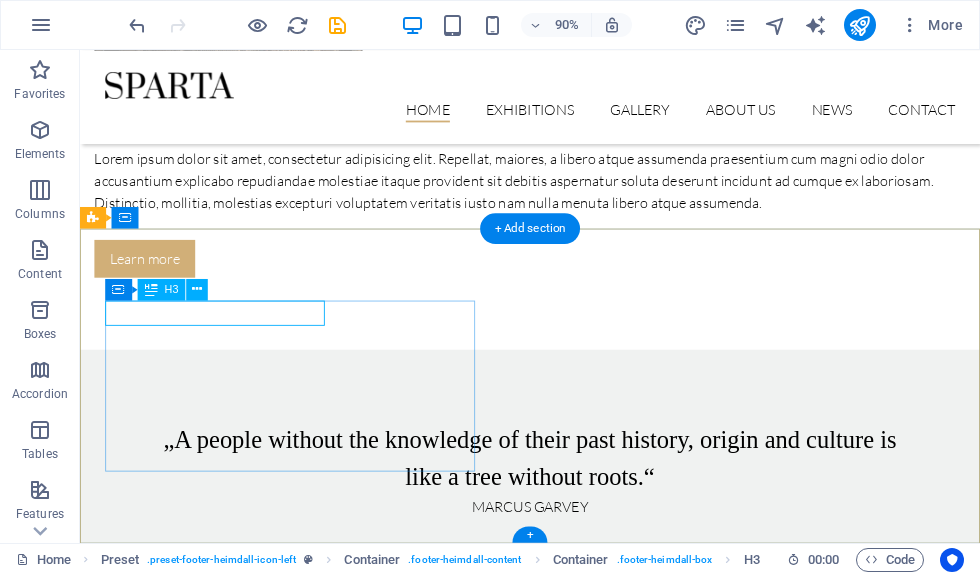 click at bounding box center (151, 290) 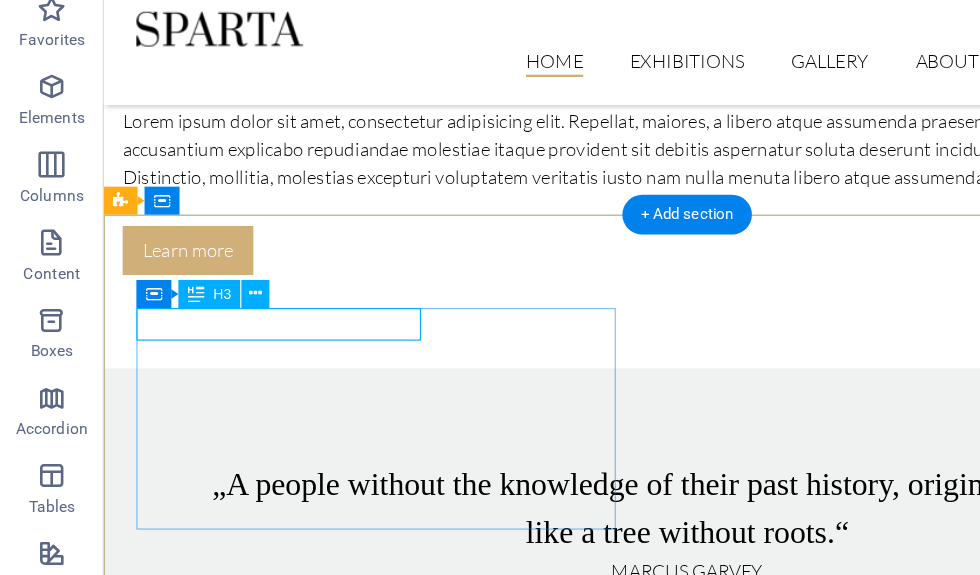 scroll, scrollTop: 2643, scrollLeft: 0, axis: vertical 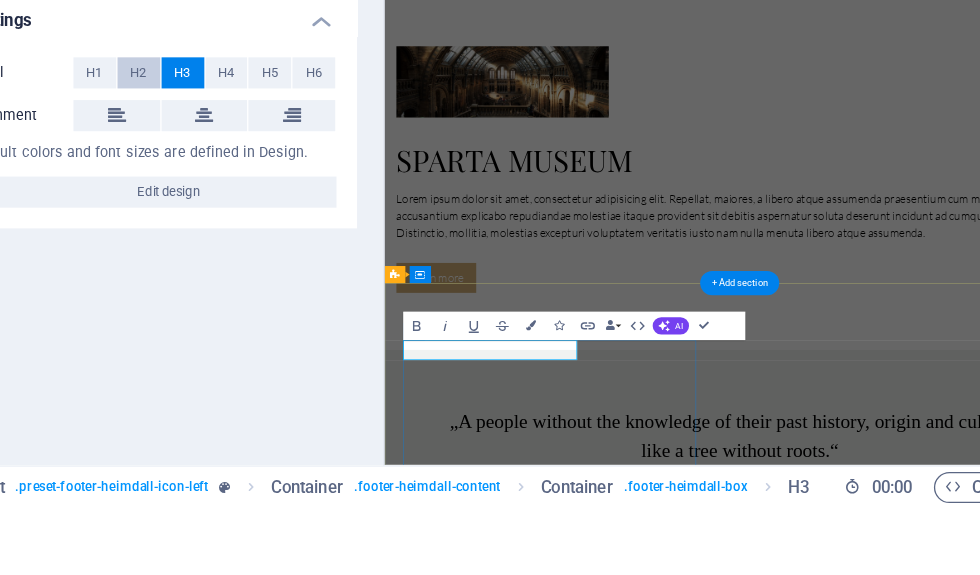 click on "H2" at bounding box center [242, 240] 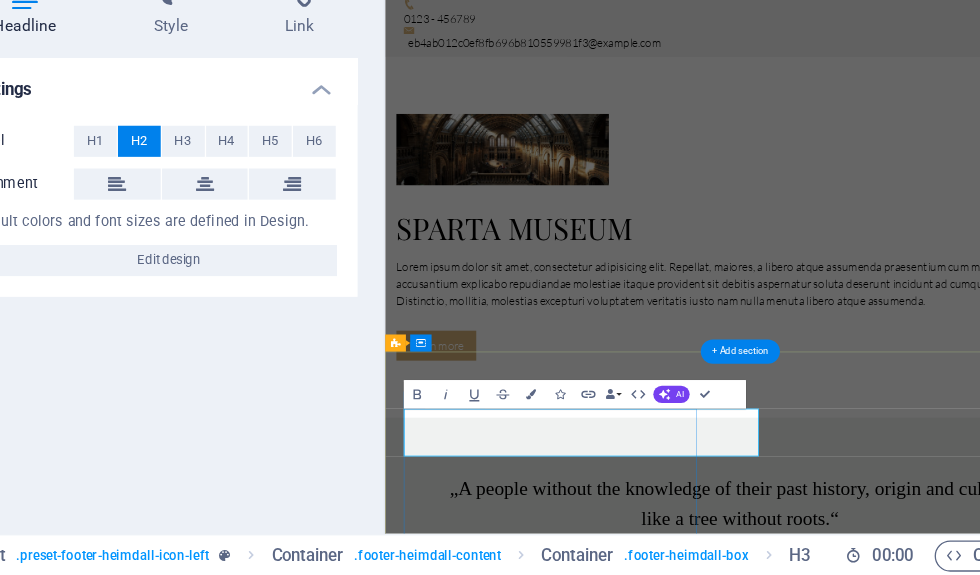 click on "INSTITU INJIL INDONESIA" at bounding box center [853, 8015] 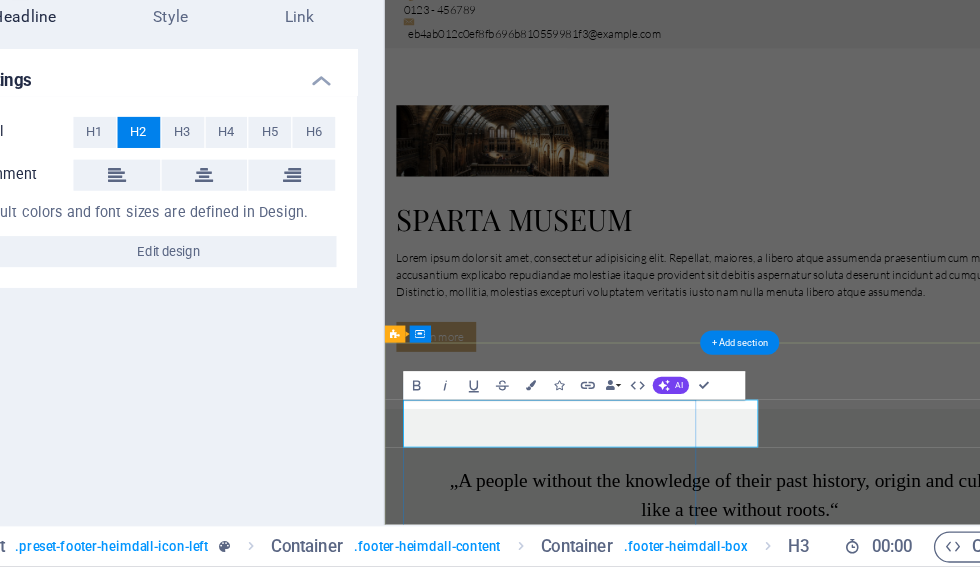 type 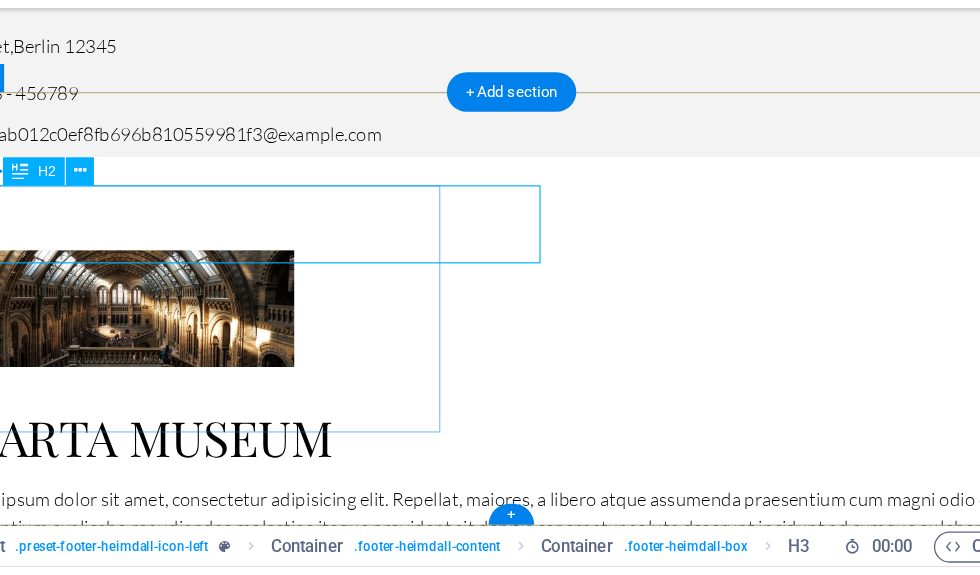 scroll, scrollTop: 3072, scrollLeft: 0, axis: vertical 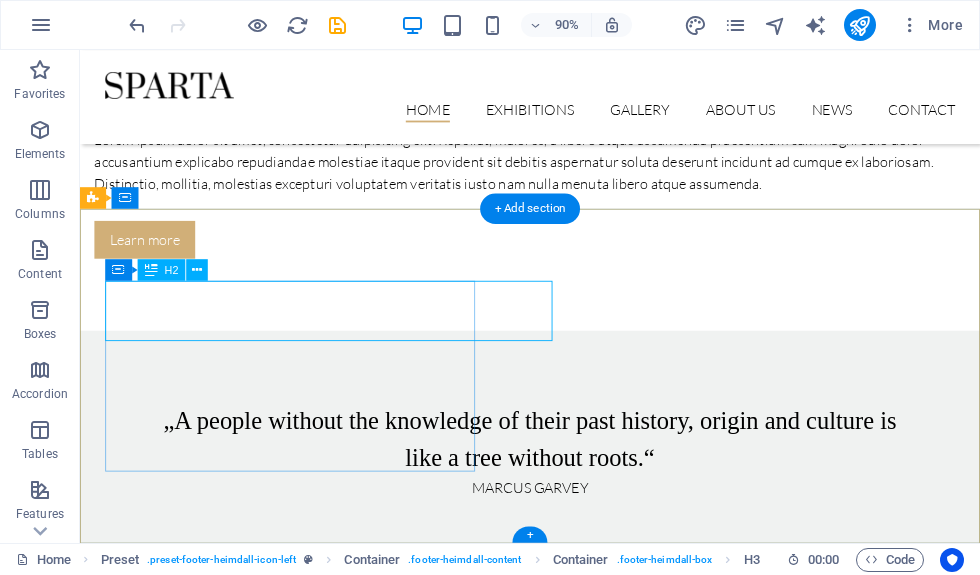 click on "Street Berlin   12345 Phone:  0123 - 456789 Mobil:  eb4ab012c0ef8fb696b810559981f3@cpanel.local Legal Notice  |  Privacy" at bounding box center [568, 8100] 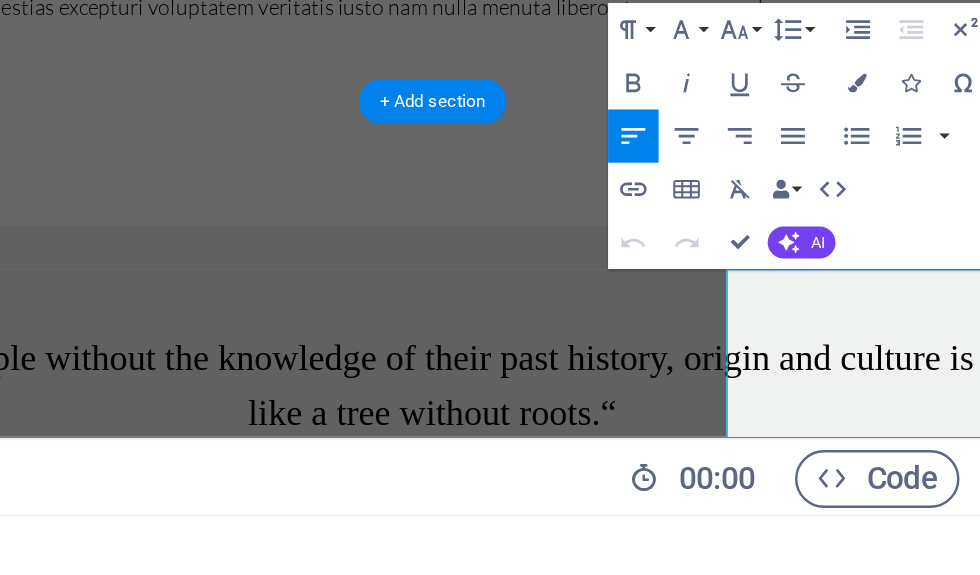 scroll, scrollTop: 2641, scrollLeft: 0, axis: vertical 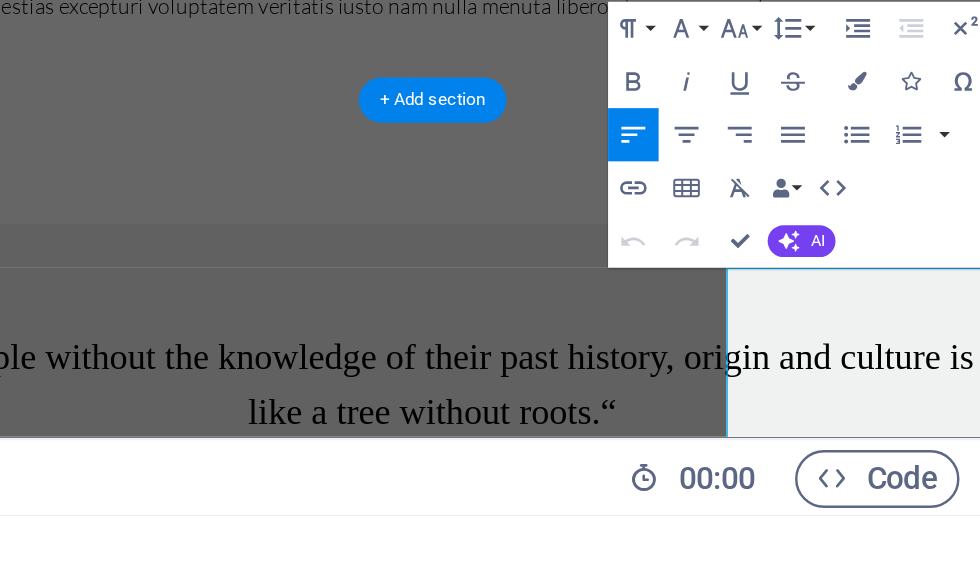 click on "Street" at bounding box center [258, 7855] 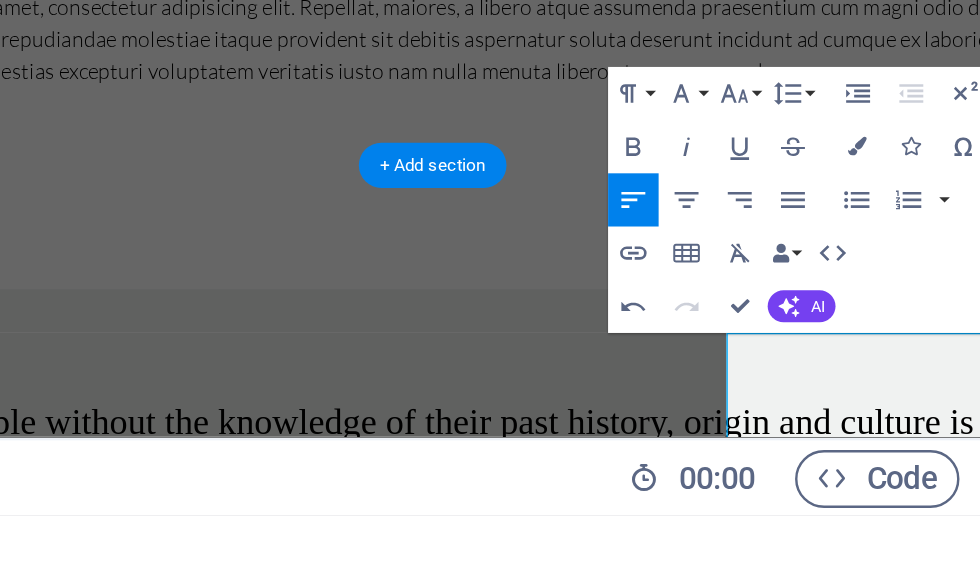 scroll, scrollTop: 2593, scrollLeft: 0, axis: vertical 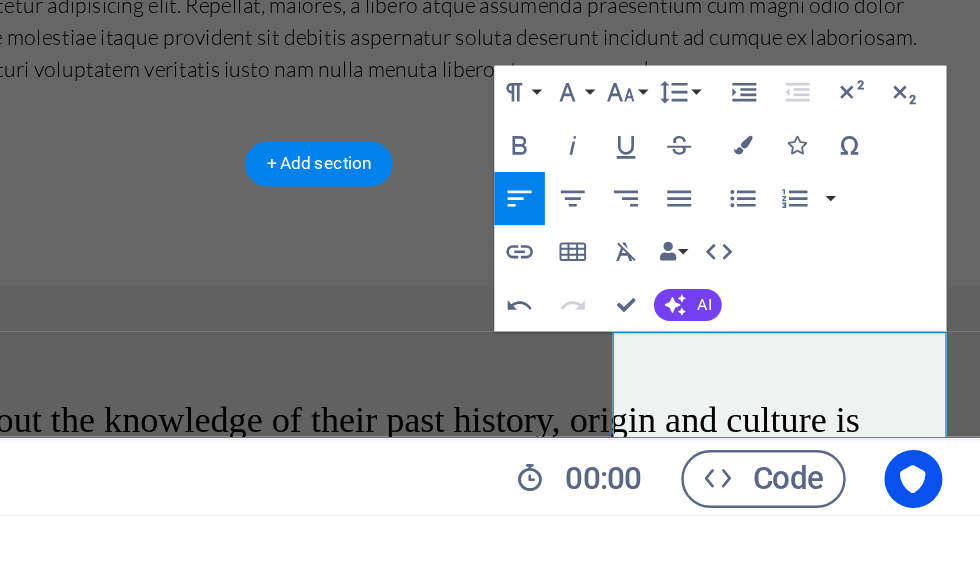 click on "0123 - 456789" at bounding box center (-228, 7927) 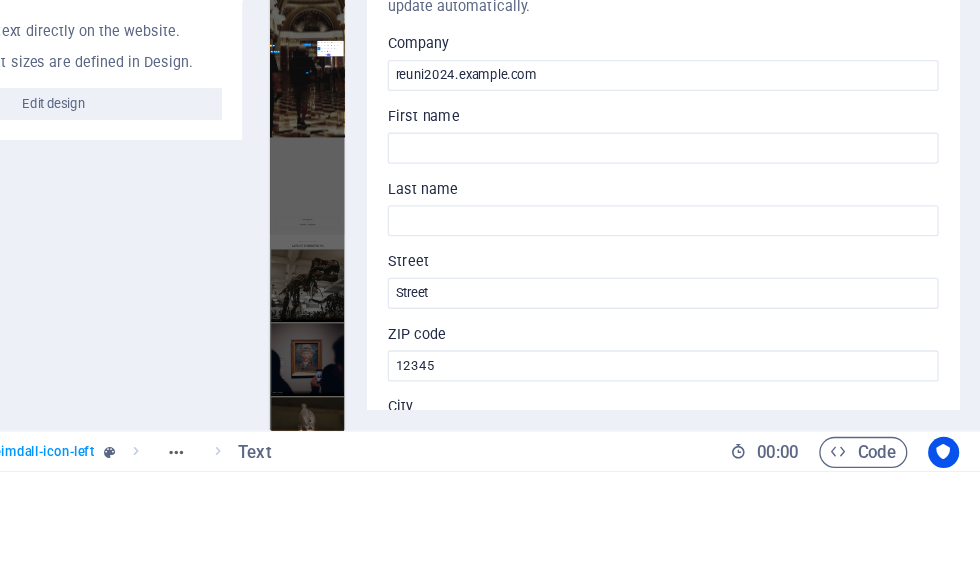 scroll, scrollTop: 0, scrollLeft: 0, axis: both 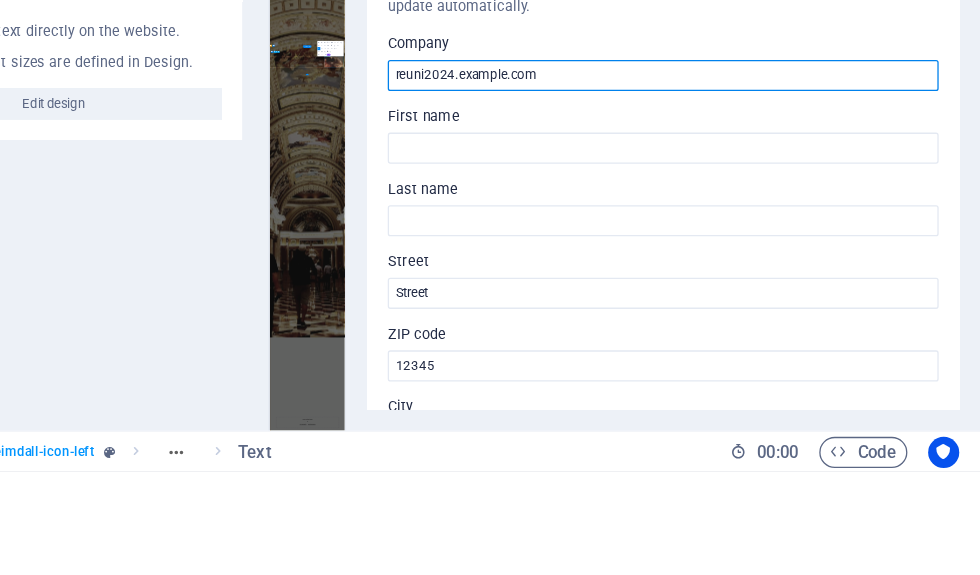 click on "reuni2024.i3batu.ac.id" at bounding box center [735, 269] 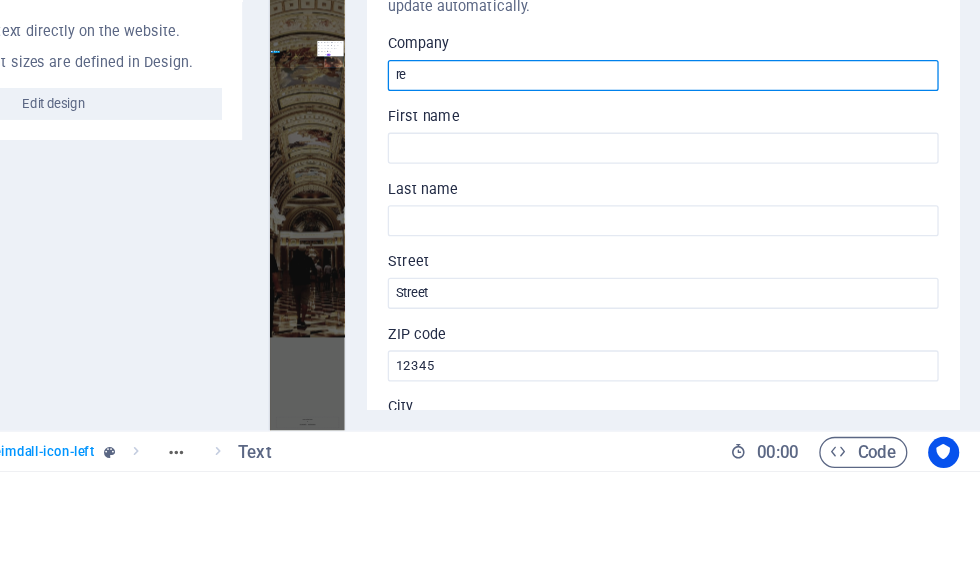 type on "r" 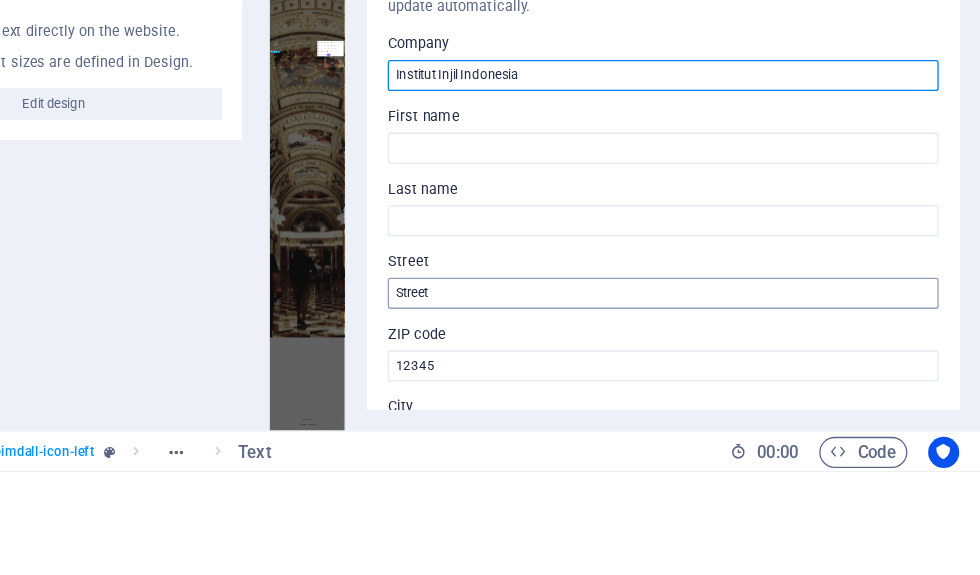 type on "Institut Injil Indonesia" 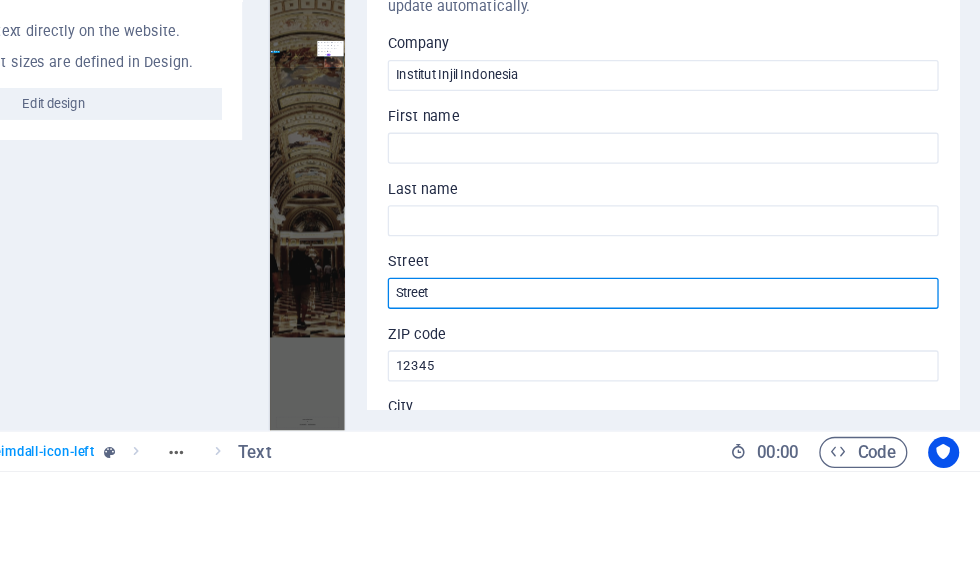 click on "Street" at bounding box center (735, 437) 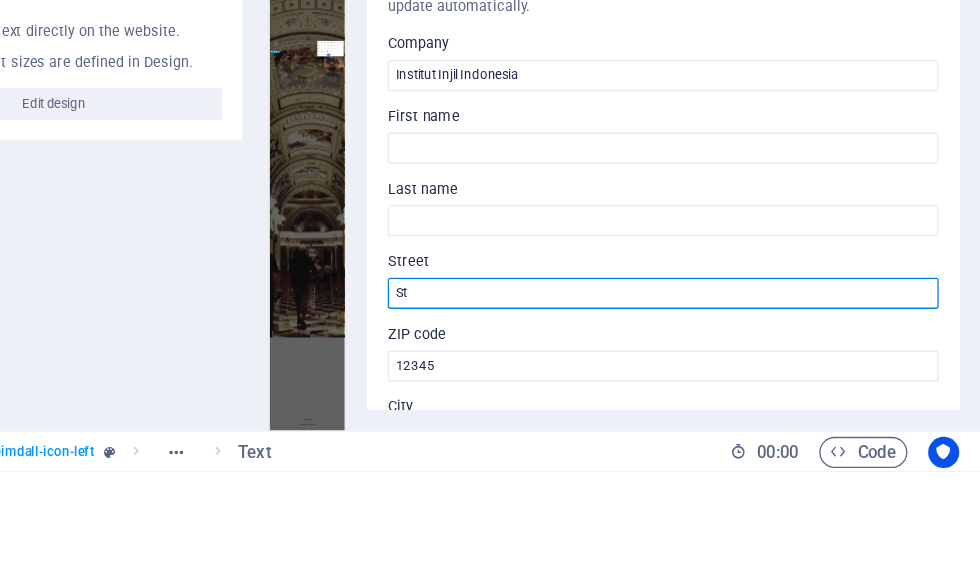 type on "S" 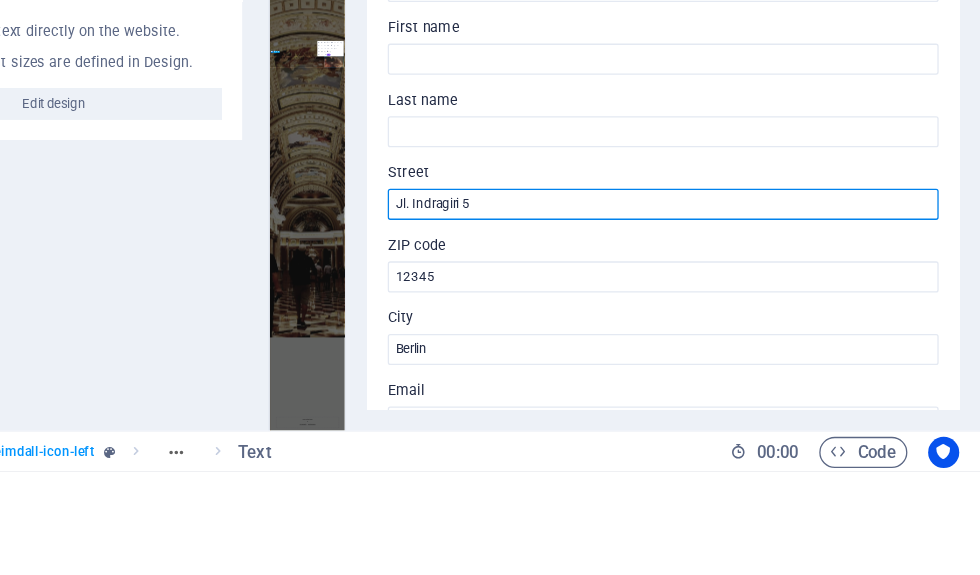 scroll, scrollTop: 94, scrollLeft: 0, axis: vertical 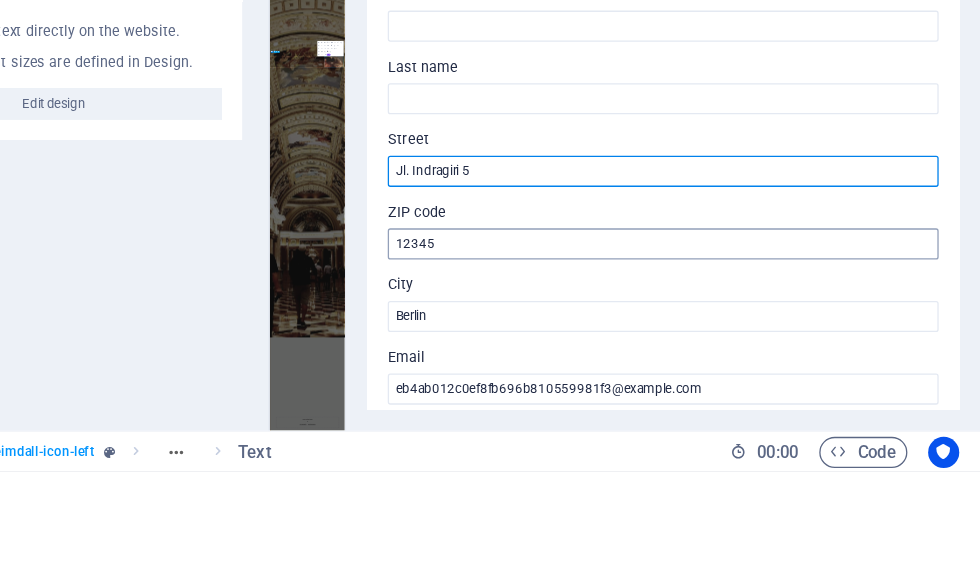 type on "Jl. Indragiri 5" 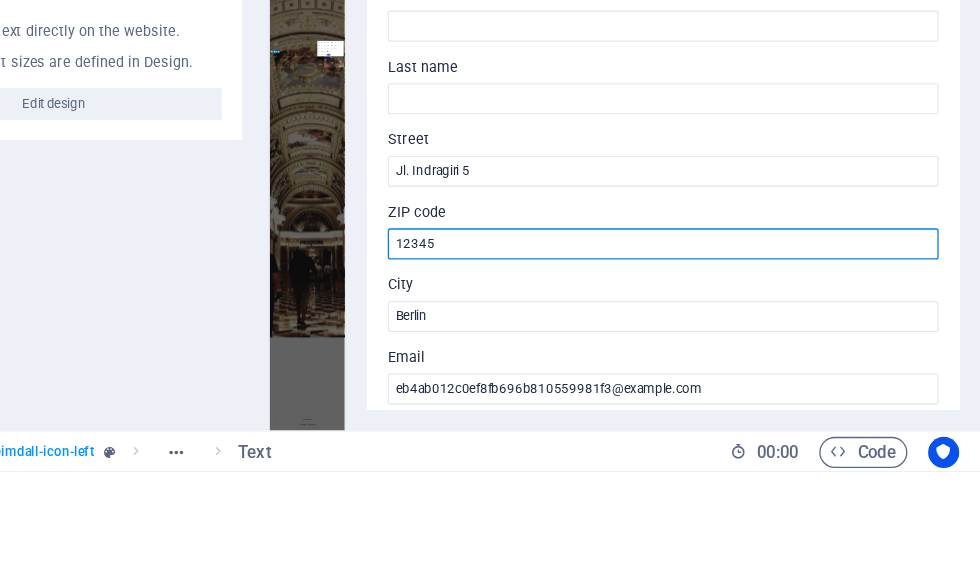 click on "12345" at bounding box center (735, 399) 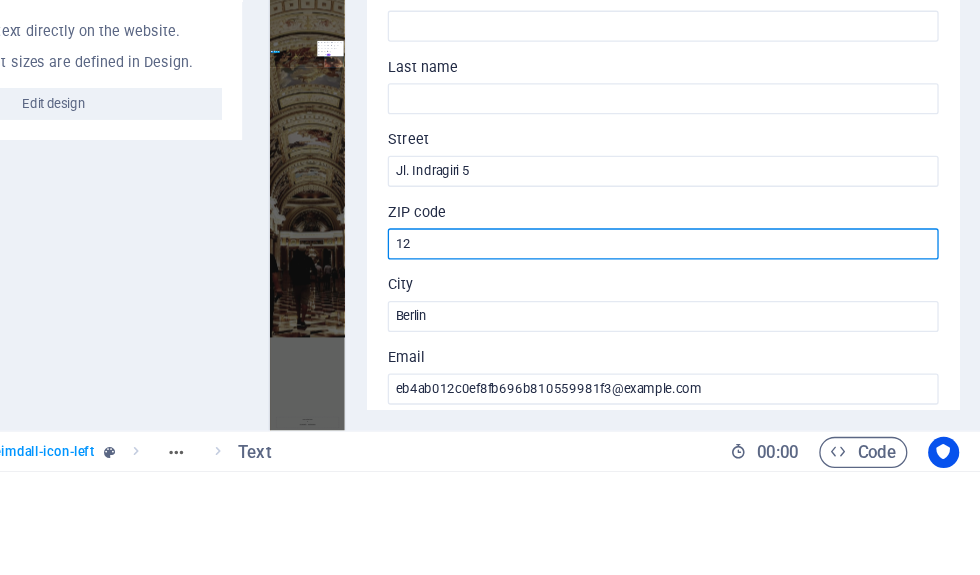 type on "1" 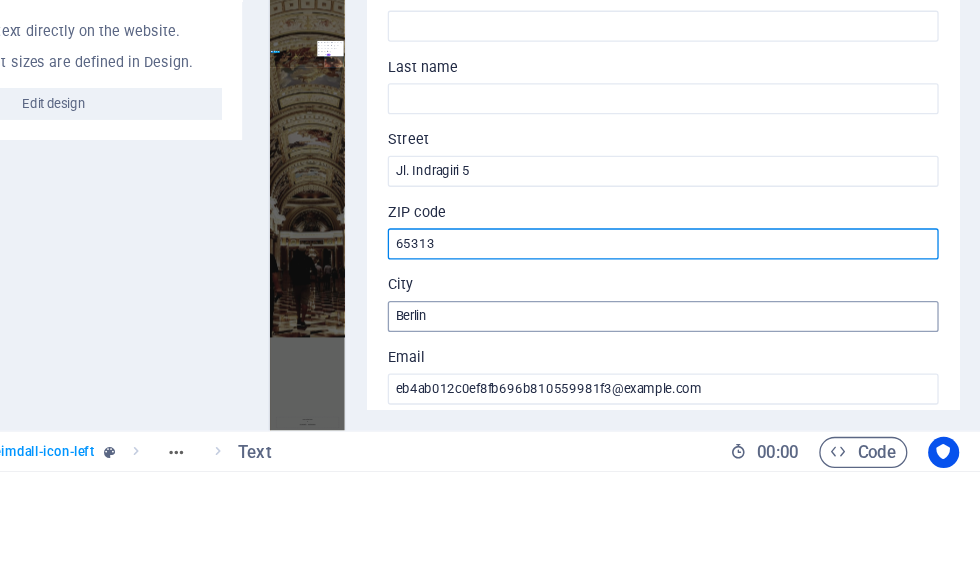 type on "65313" 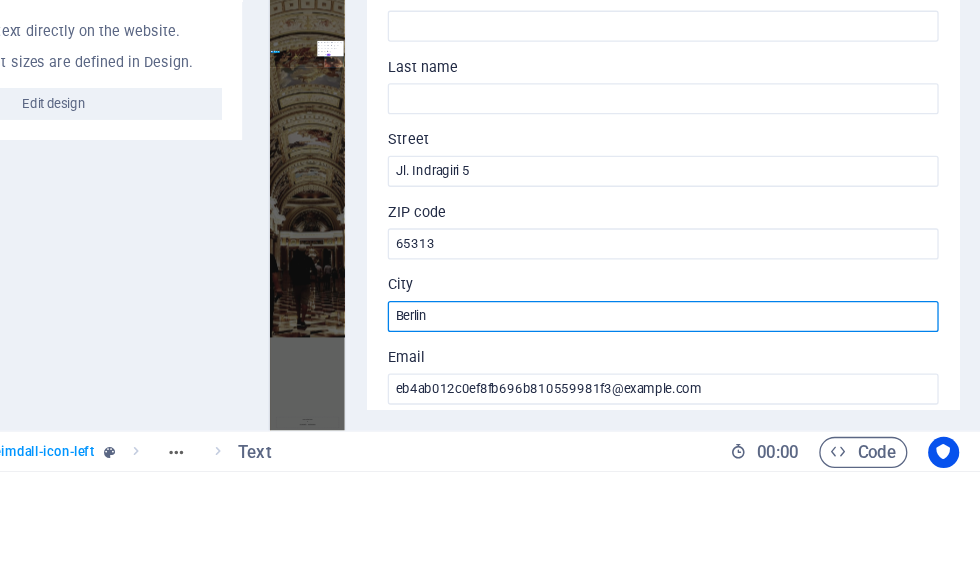 click on "Berlin" at bounding box center [735, 455] 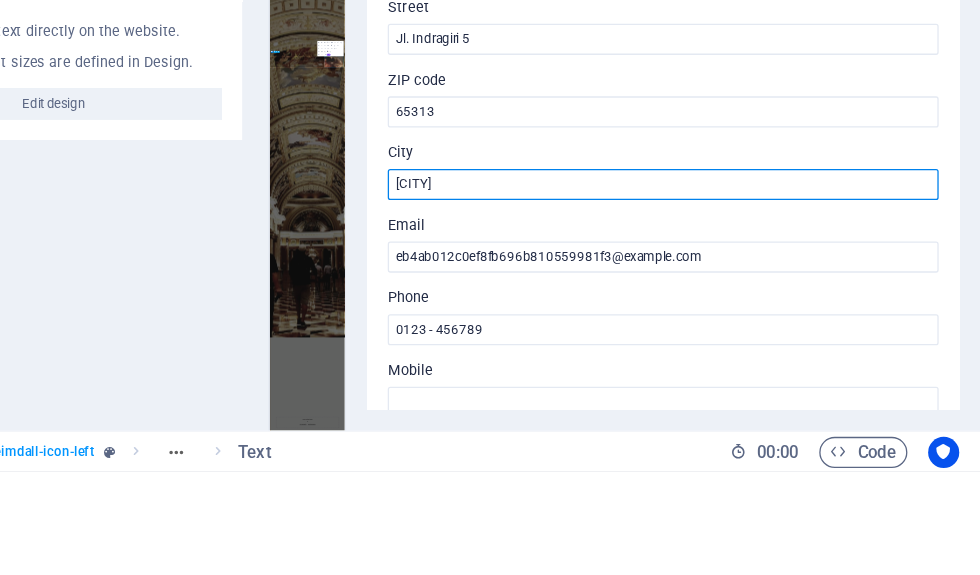 scroll, scrollTop: 198, scrollLeft: 0, axis: vertical 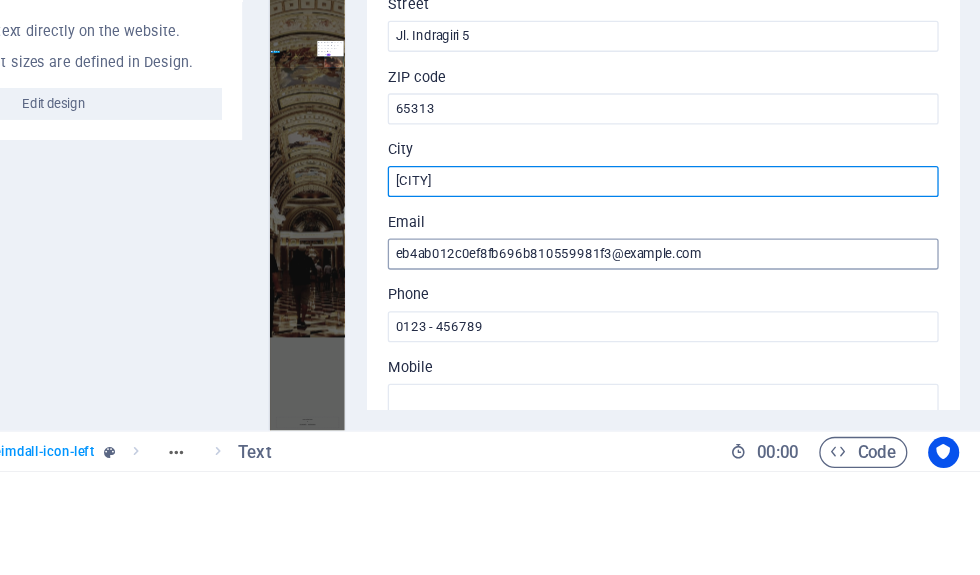 type on "Batu" 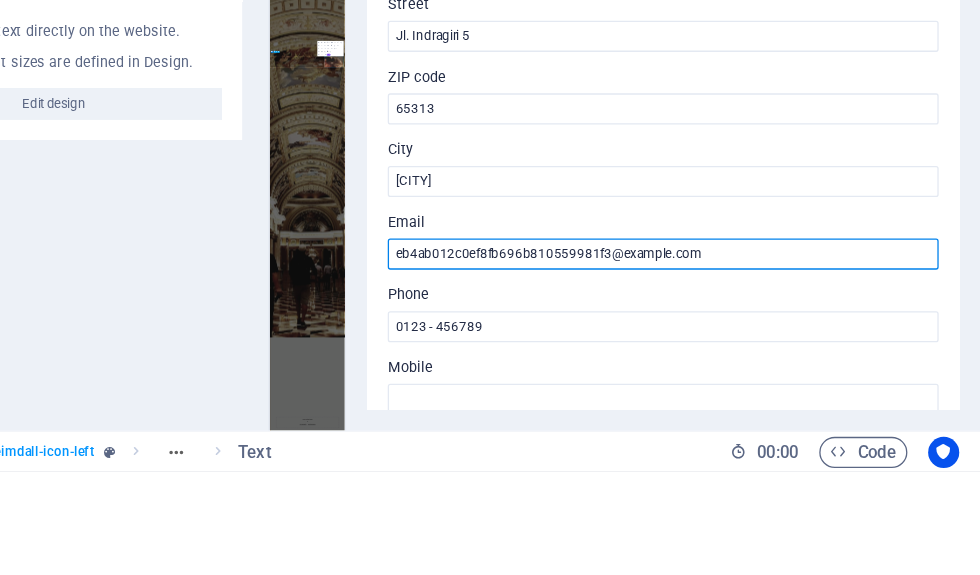 click on "eb4ab012c0ef8fb696b810559981f3@cpanel.local" at bounding box center [735, 407] 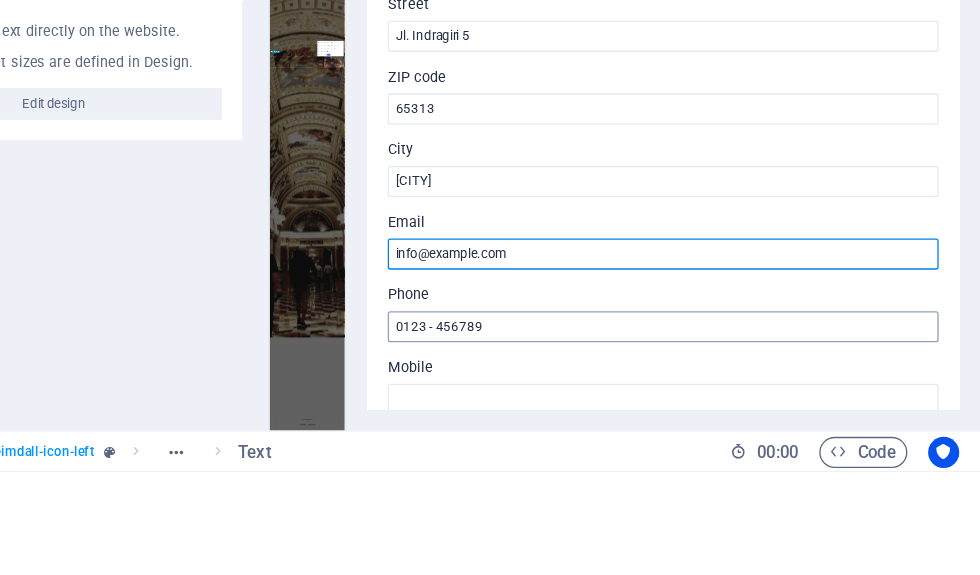 type on "info@[DOMAIN].ac.id" 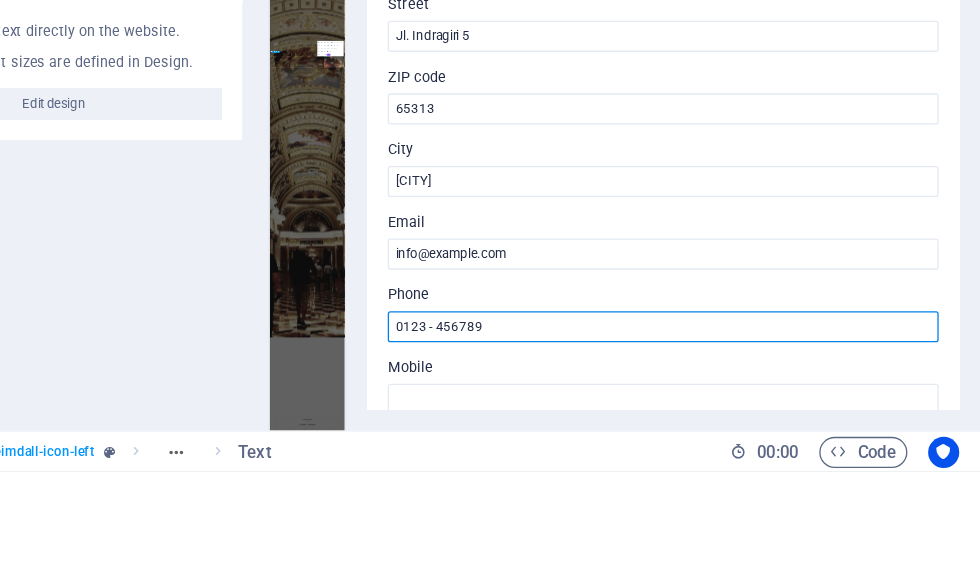 click on "0123 - 456789" at bounding box center [735, 463] 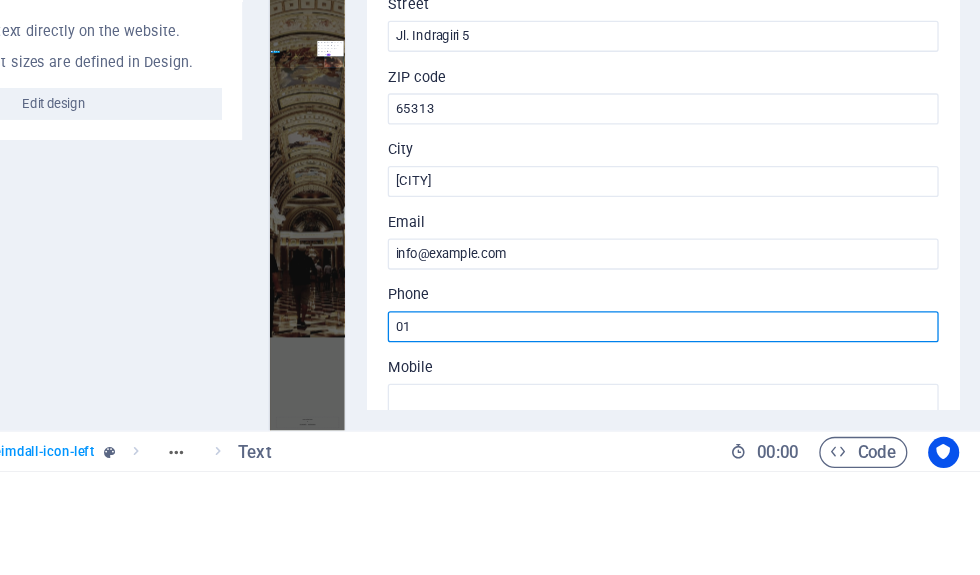 type on "0" 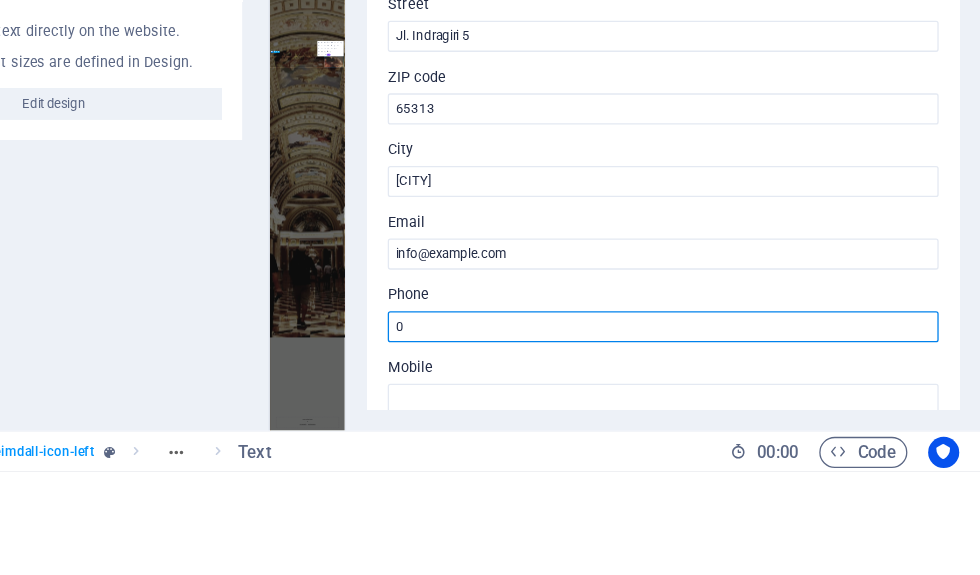 type 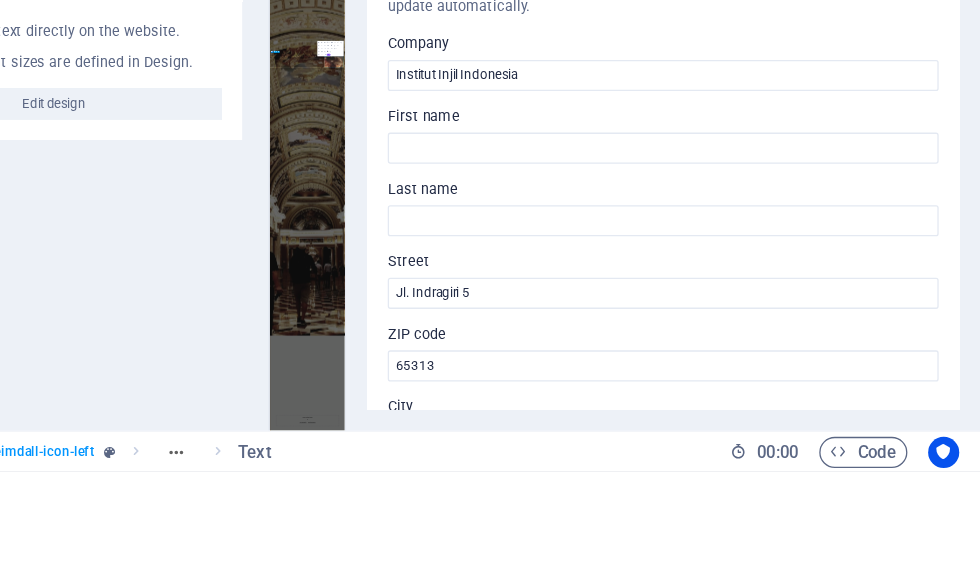 scroll, scrollTop: 0, scrollLeft: 0, axis: both 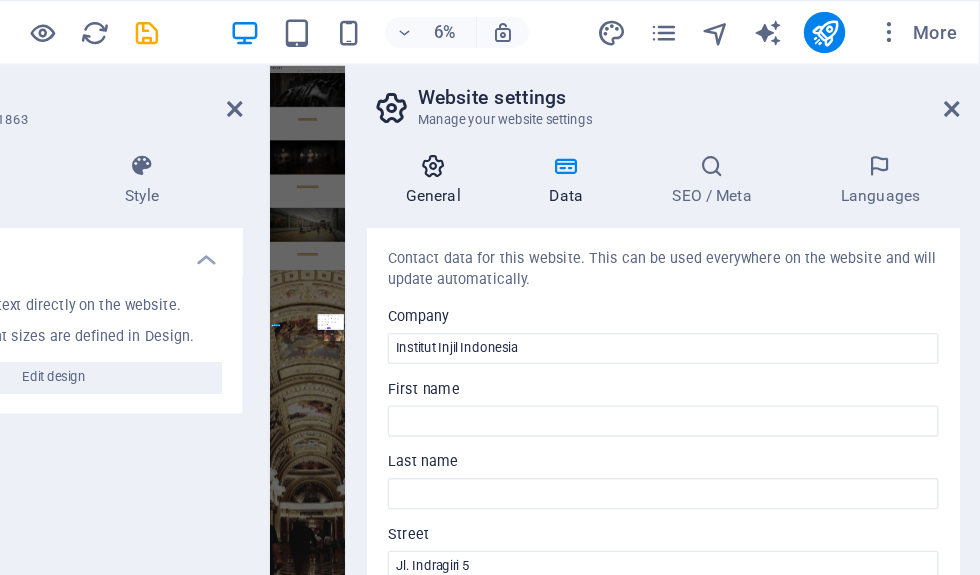 click on "General" at bounding box center [562, 139] 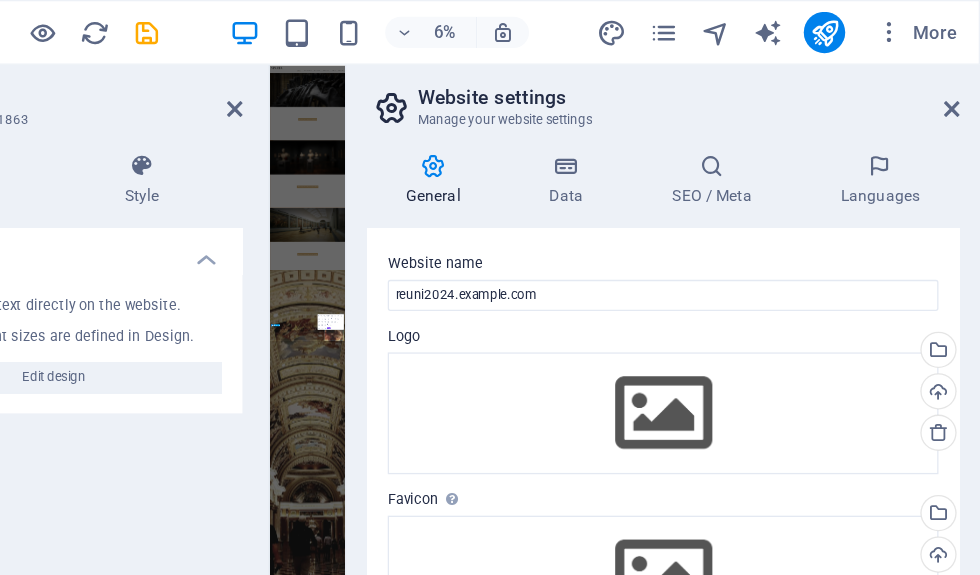 click at bounding box center (558, 128) 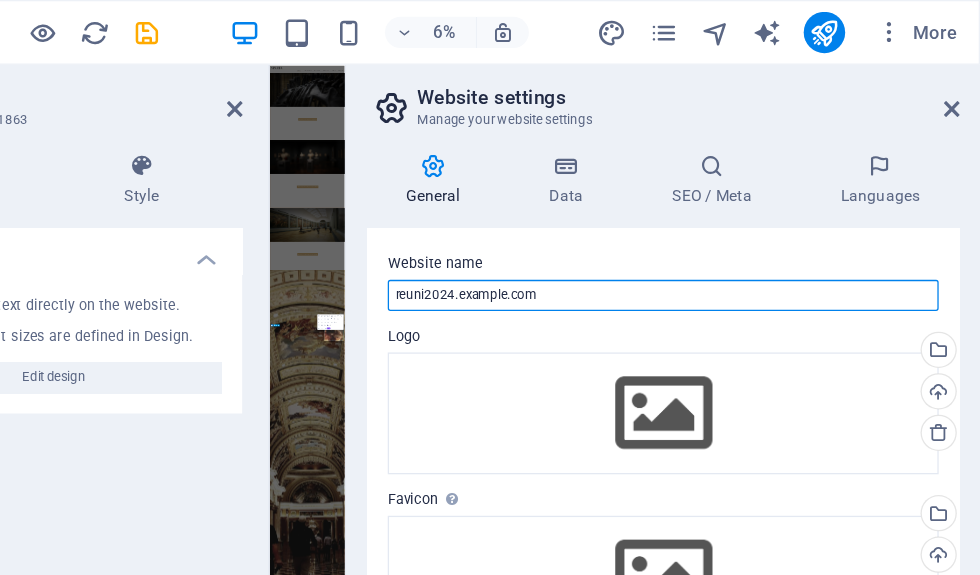 click on "reuni2024.i3batu.ac.id" at bounding box center [735, 228] 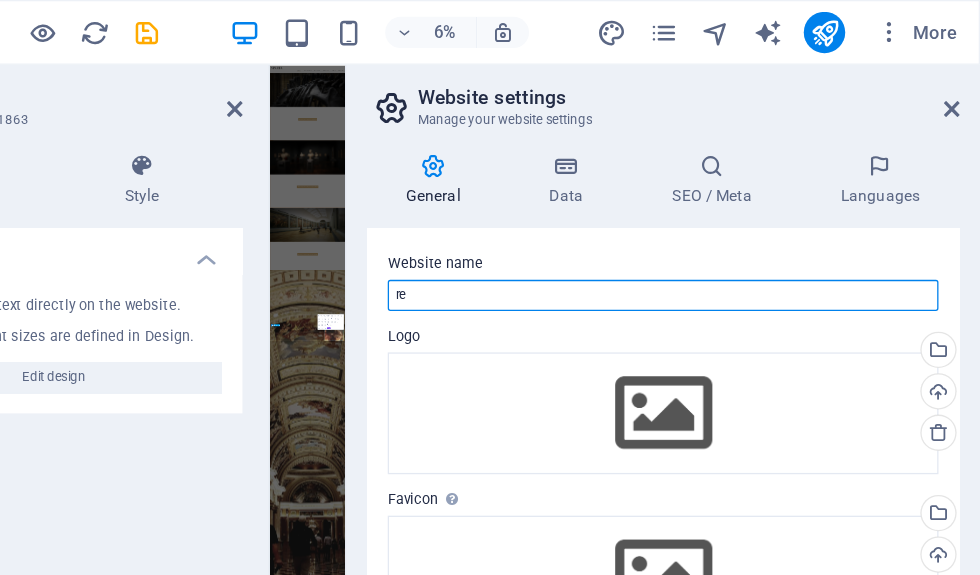 type on "r" 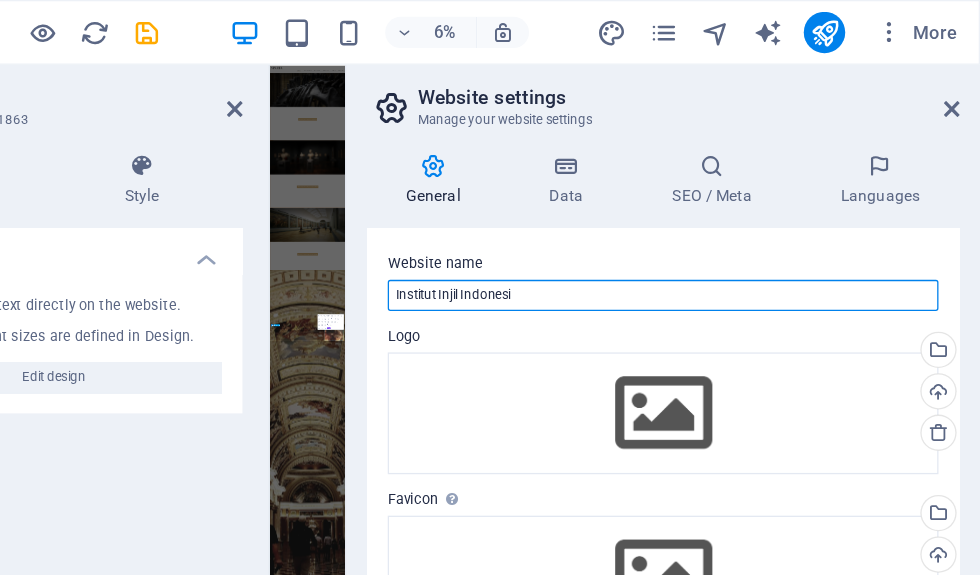 type on "Institut Injil Indonesia" 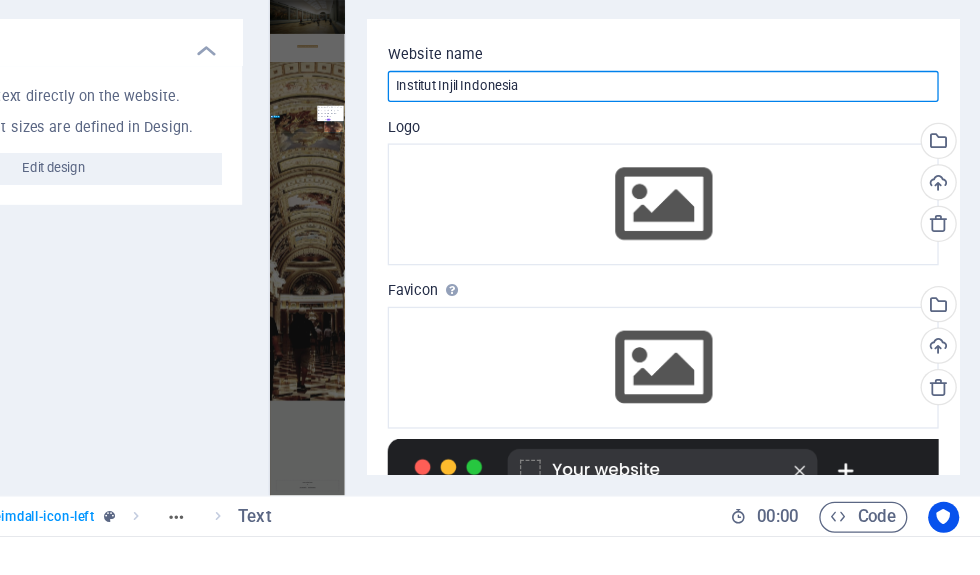 scroll, scrollTop: 0, scrollLeft: 0, axis: both 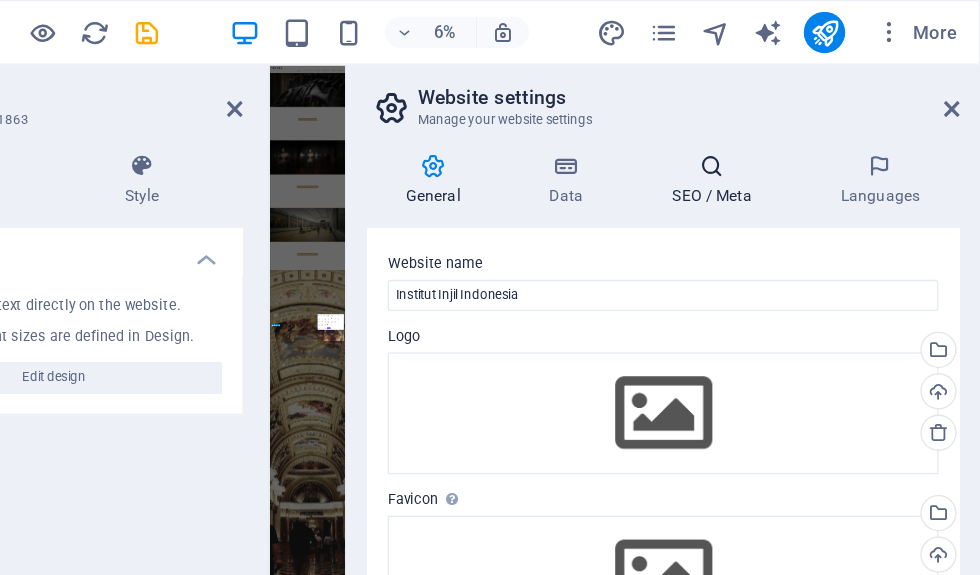 click on "SEO / Meta" at bounding box center (777, 139) 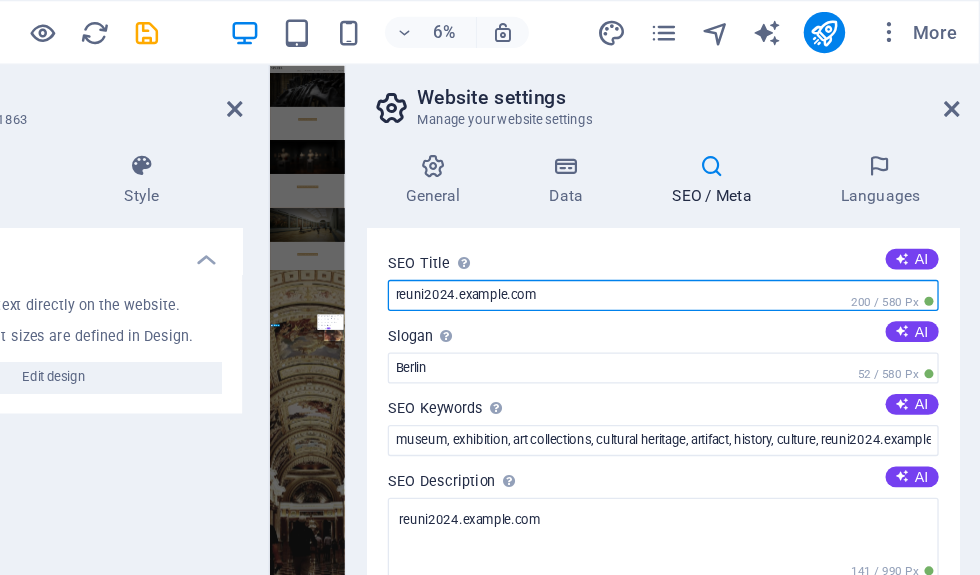 click on "reuni2024.i3batu.ac.id" at bounding box center (735, 228) 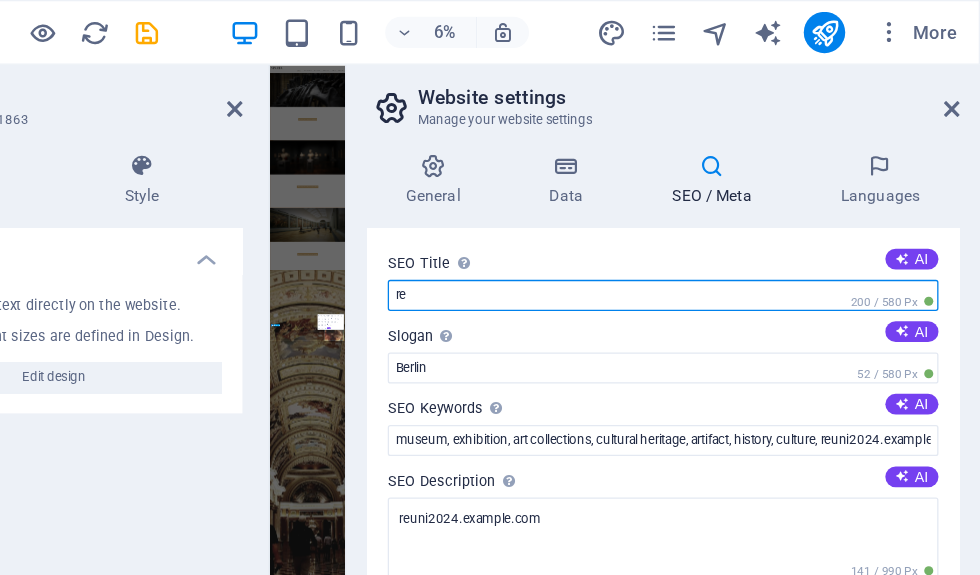 type on "r" 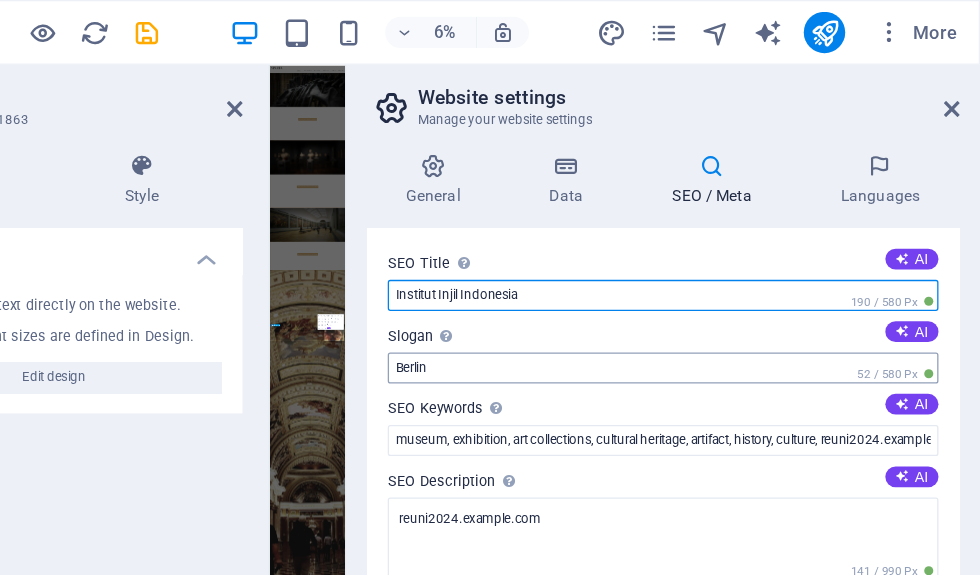 type on "Institut Injil Indonesia" 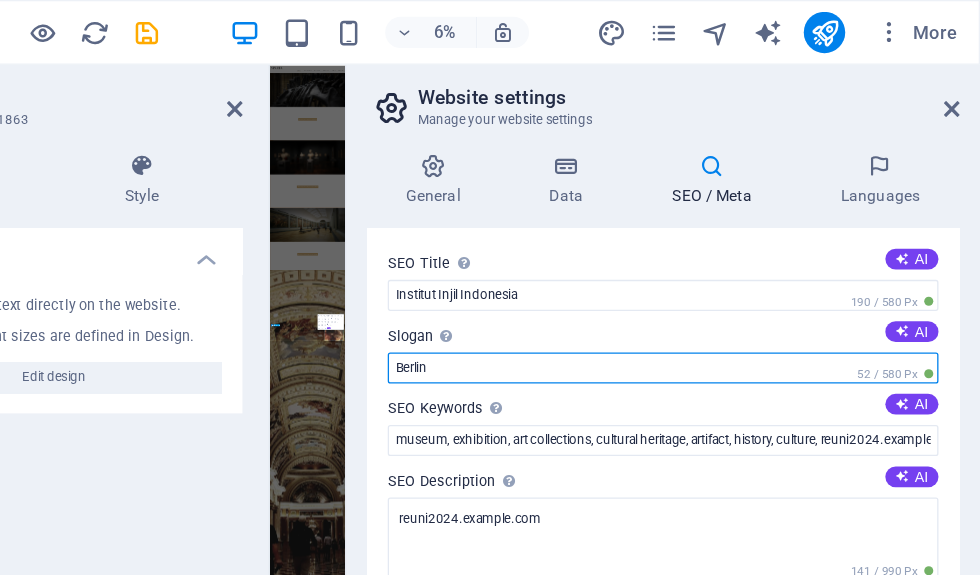 click on "Berlin" at bounding box center (735, 284) 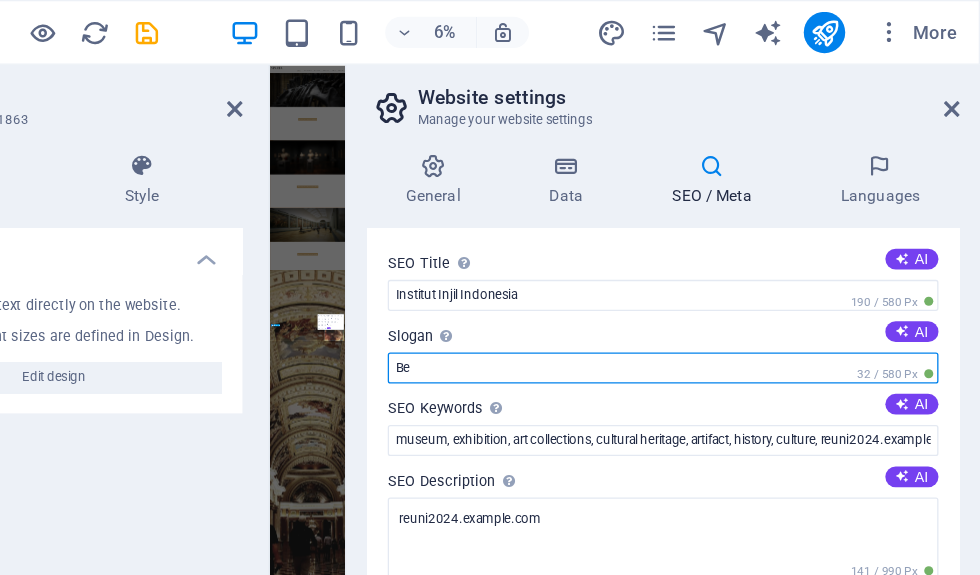 type on "B" 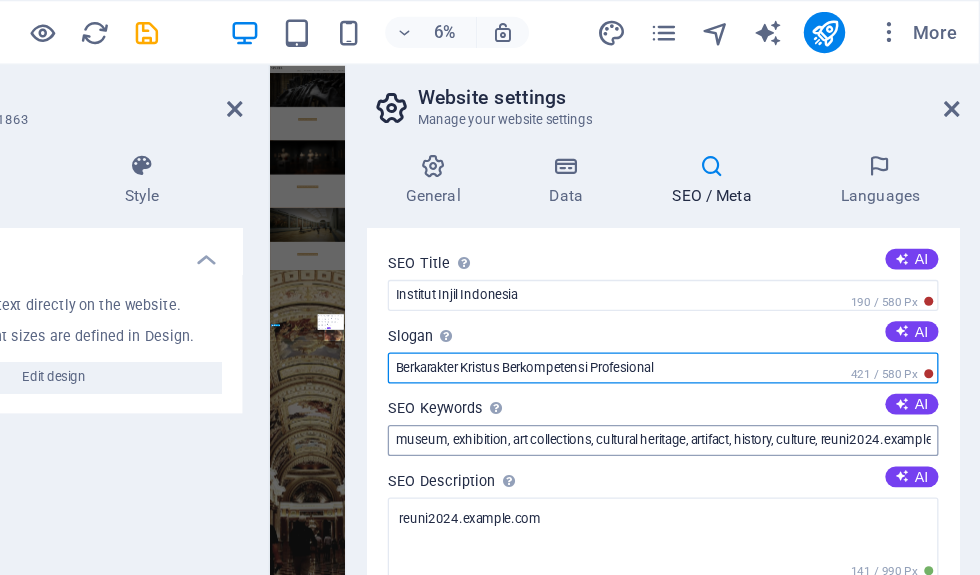 type on "Berkarakter Kristus Berkompetensi Profesional" 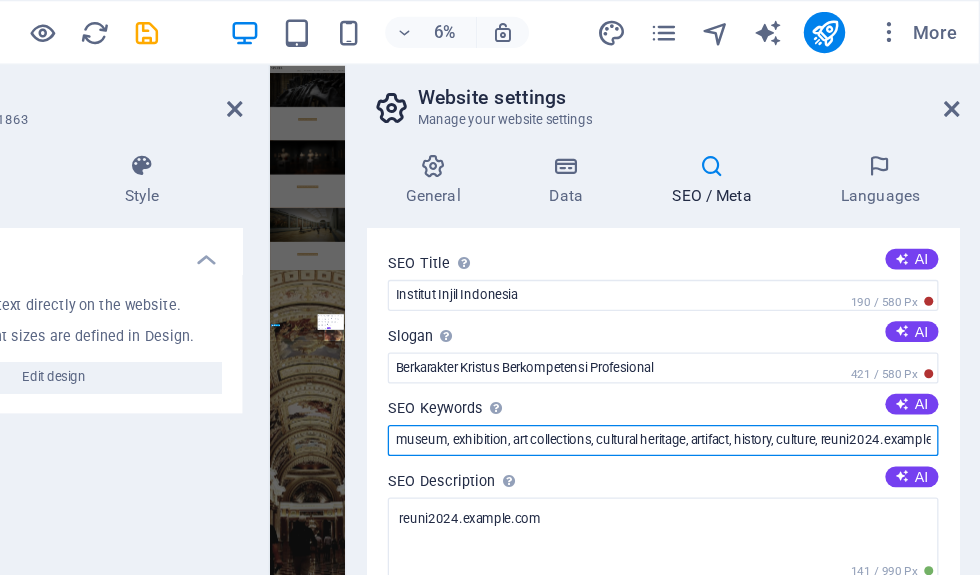 click on "museum, exhibition, art collections, cultural heritage, artifact, history, culture, reuni2024.i3batu.ac.id, Berlin" at bounding box center (735, 340) 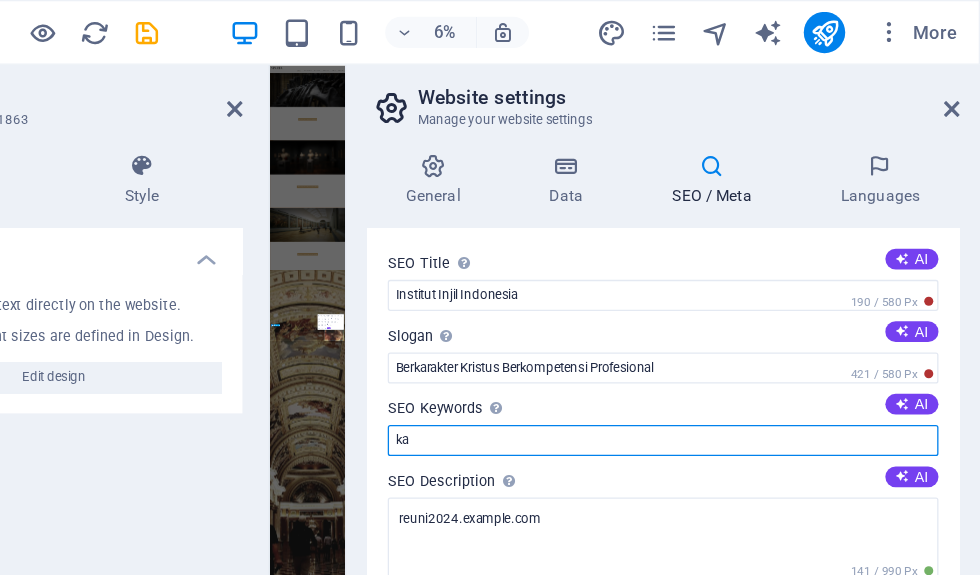 type on "k" 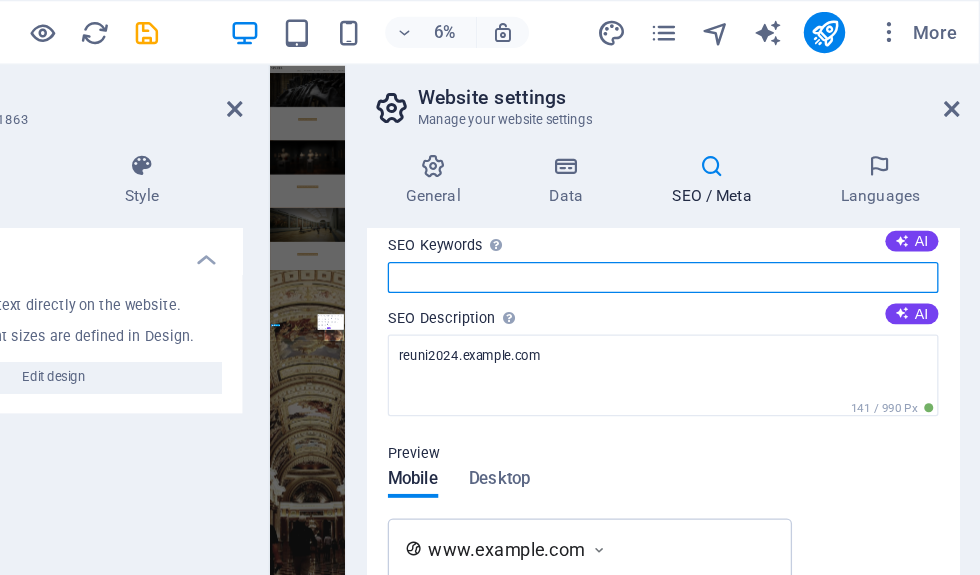 scroll, scrollTop: 127, scrollLeft: 0, axis: vertical 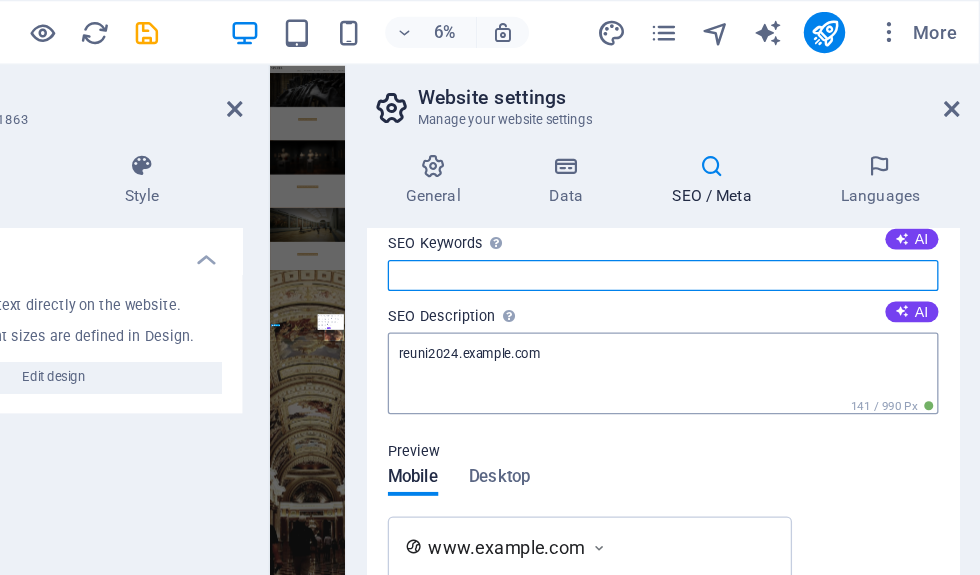 type 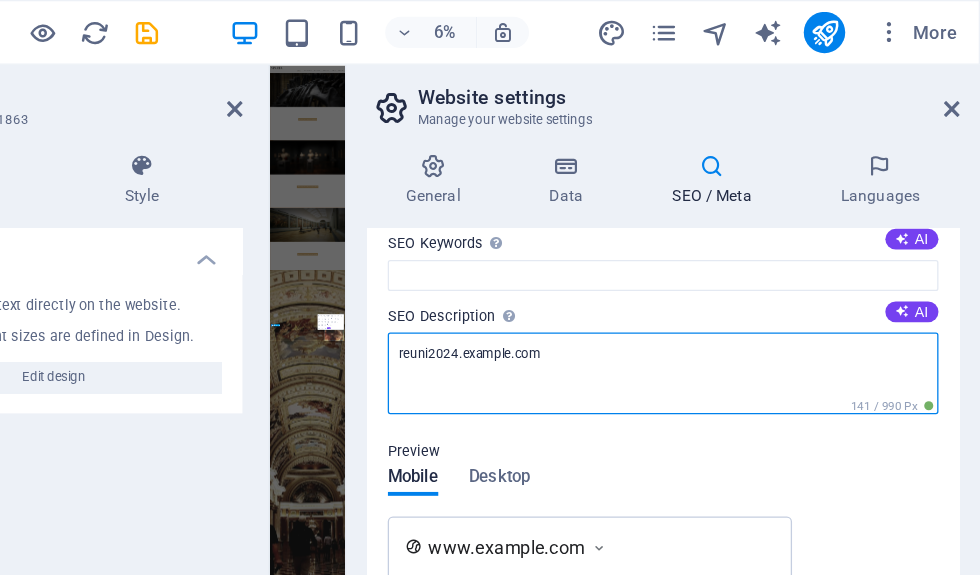 click on "reuni2024.i3batu.ac.id" at bounding box center (735, 288) 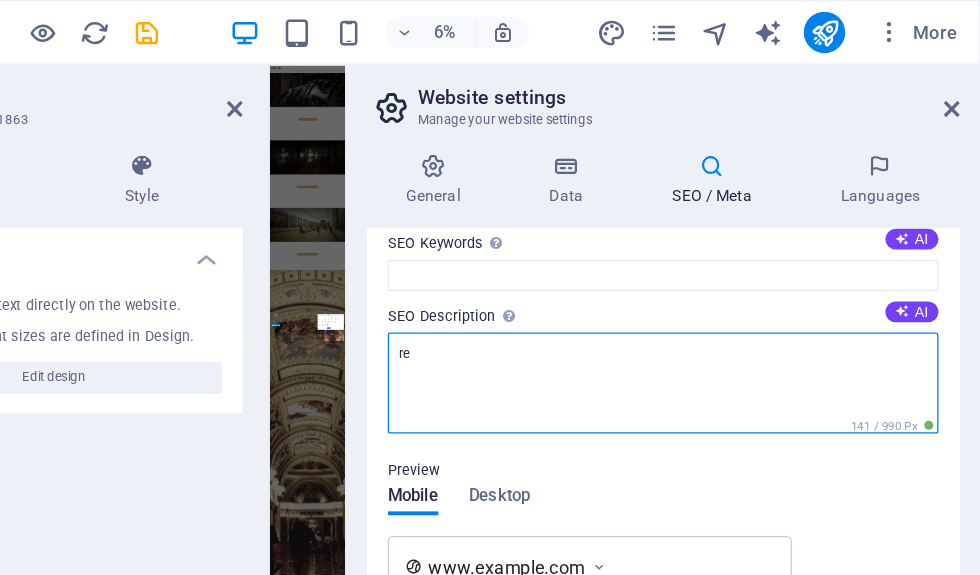 type on "r" 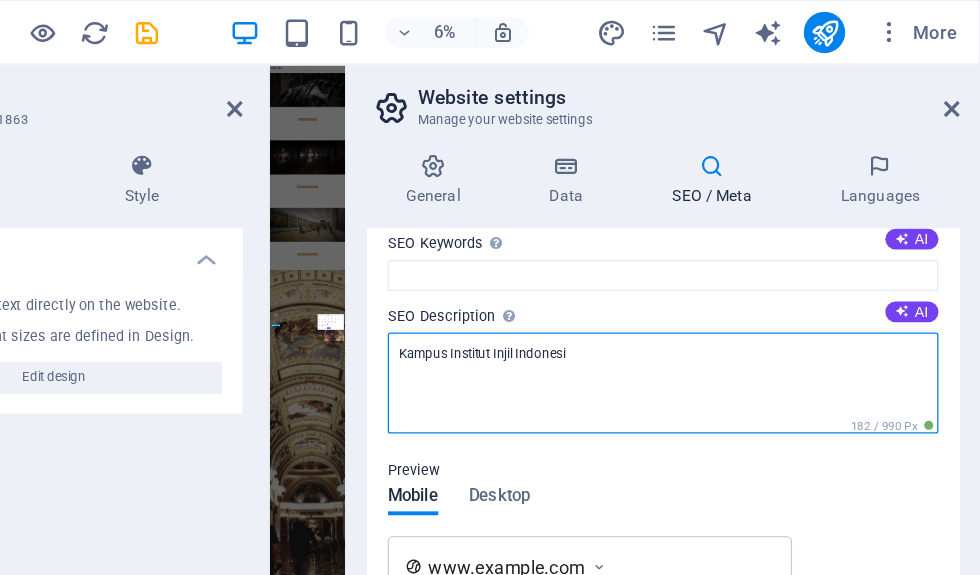 type on "Kampus Institut Injil Indonesia" 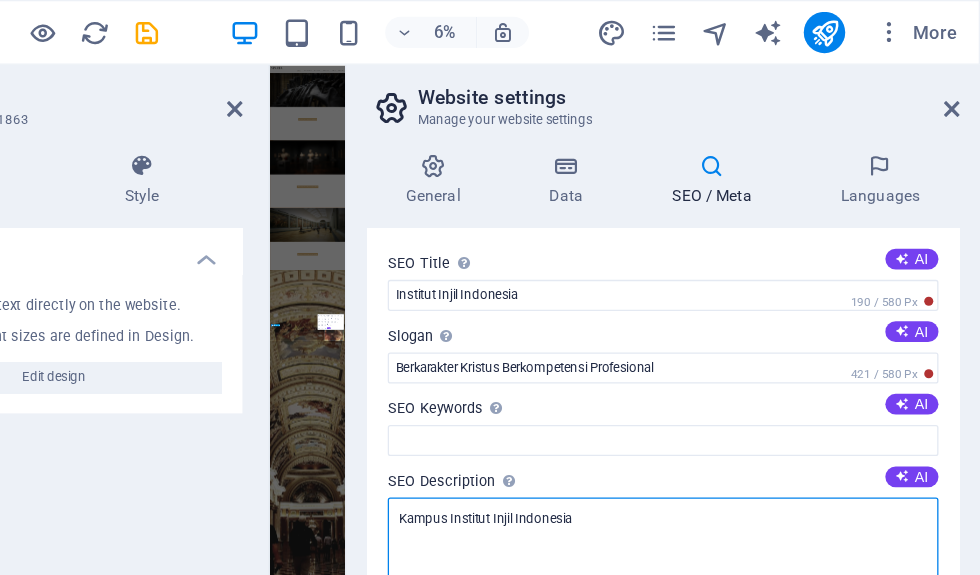 scroll, scrollTop: 0, scrollLeft: 0, axis: both 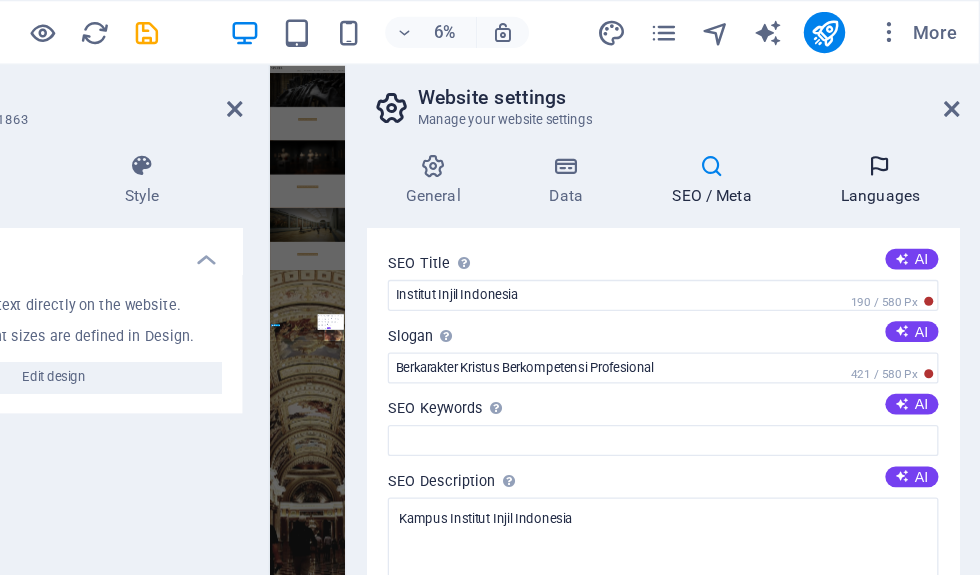 click at bounding box center (903, 128) 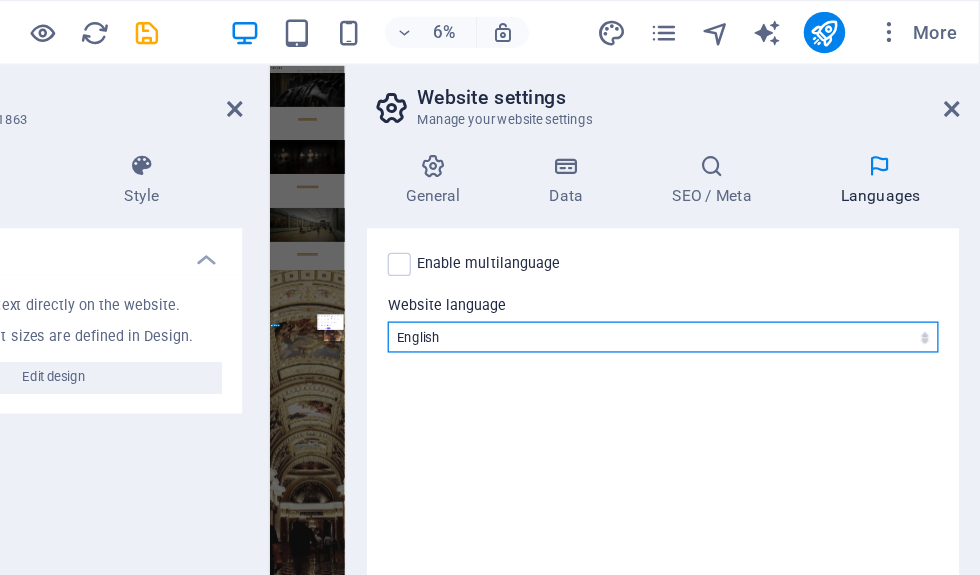 click on "Abkhazian Afar Afrikaans Akan Albanian Amharic Arabic Aragonese Armenian Assamese Avaric Avestan Aymara Azerbaijani Bambara Bashkir Basque Belarusian Bengali Bihari languages Bislama Bokmål Bosnian Breton Bulgarian Burmese Catalan Central Khmer Chamorro Chechen Chinese Church Slavic Chuvash Cornish Corsican Cree Croatian Czech Danish Dutch Dzongkha English Esperanto Estonian Ewe Faroese Farsi (Persian) Fijian Finnish French Fulah Gaelic Galician Ganda Georgian German Greek Greenlandic Guaraní Gujarati Haitian Creole Hausa Hebrew Herero Hindi Hiri Motu Hungarian Icelandic Ido Igbo Indonesian Interlingua Interlingue Inuktitut Inupiaq Irish Italian Japanese Javanese Kannada Kanuri Kashmiri Kazakh Kikuyu Kinyarwanda Komi Kongo Korean Kurdish Kwanyama Kyrgyz Lao Latin Latvian Limburgish Lingala Lithuanian Luba-Katanga Luxembourgish Macedonian Malagasy Malay Malayalam Maldivian Maltese Manx Maori Marathi Marshallese Mongolian Nauru Navajo Ndonga Nepali North Ndebele Northern Sami Norwegian Norwegian Nynorsk Nuosu" at bounding box center [735, 260] 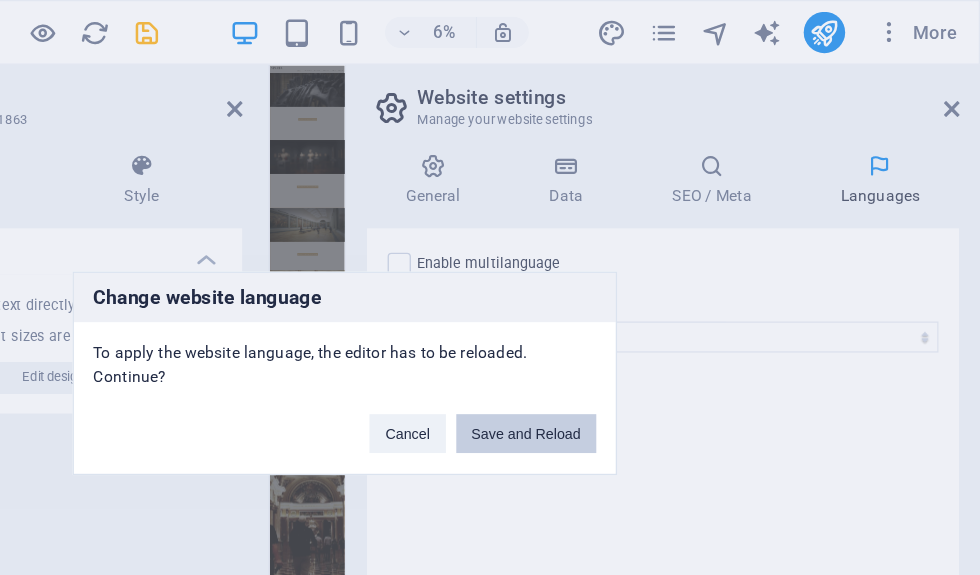 click on "Save and Reload" at bounding box center [630, 334] 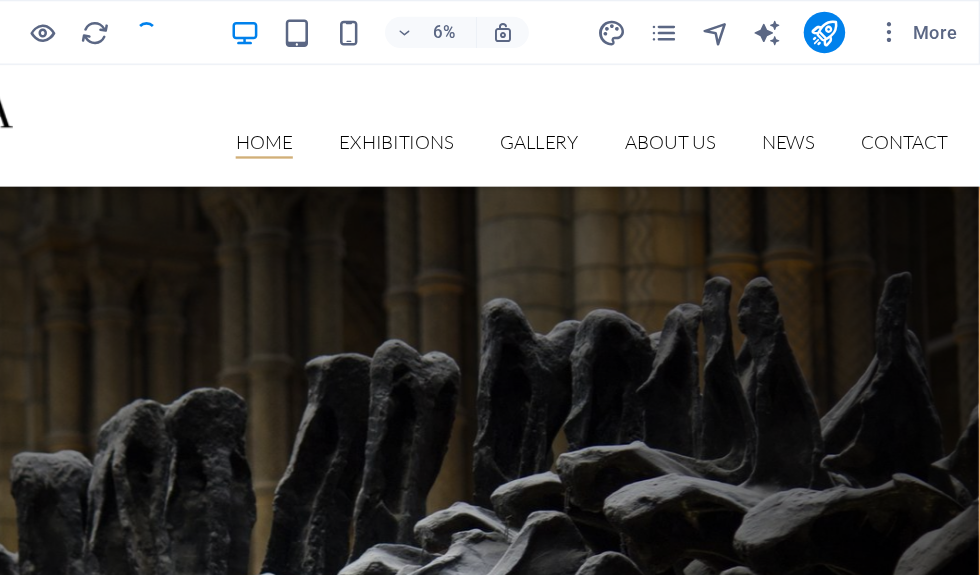 scroll, scrollTop: 2410, scrollLeft: 0, axis: vertical 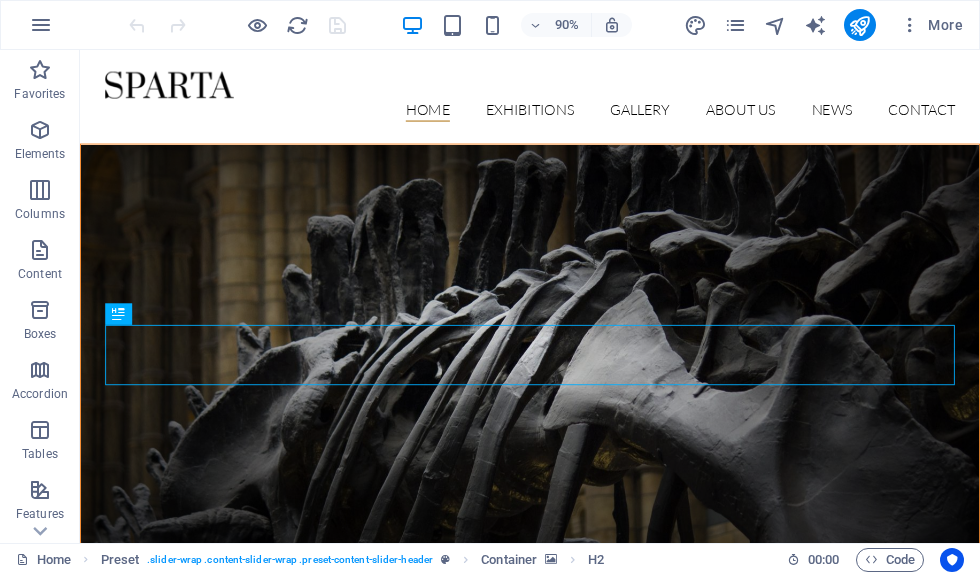 click at bounding box center (580, 377) 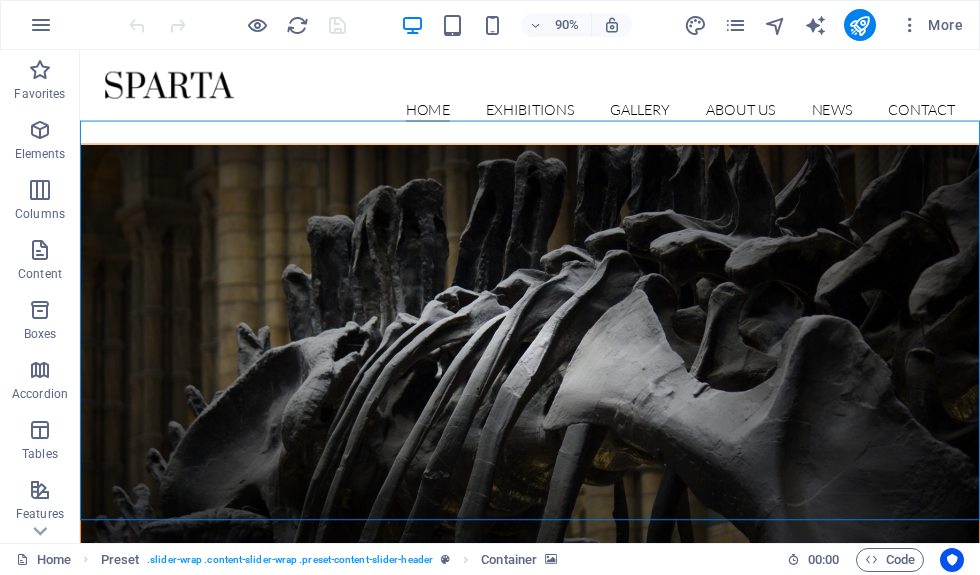 click at bounding box center [580, 377] 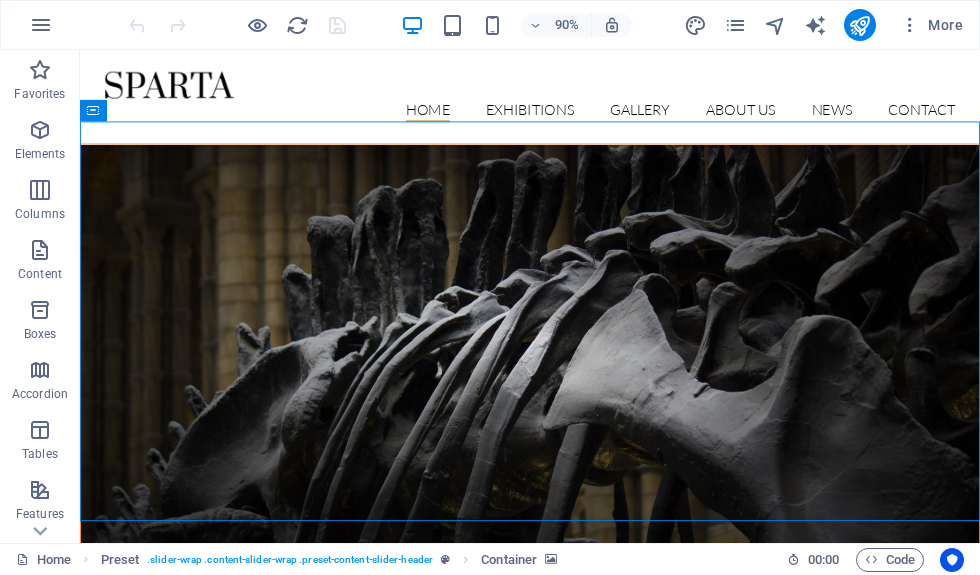 scroll, scrollTop: 0, scrollLeft: 0, axis: both 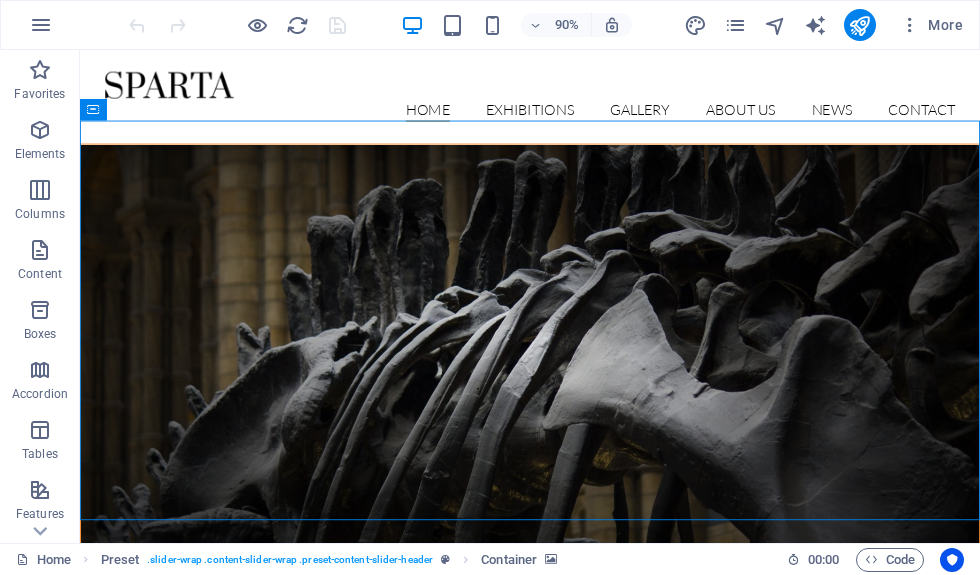 click at bounding box center [580, 377] 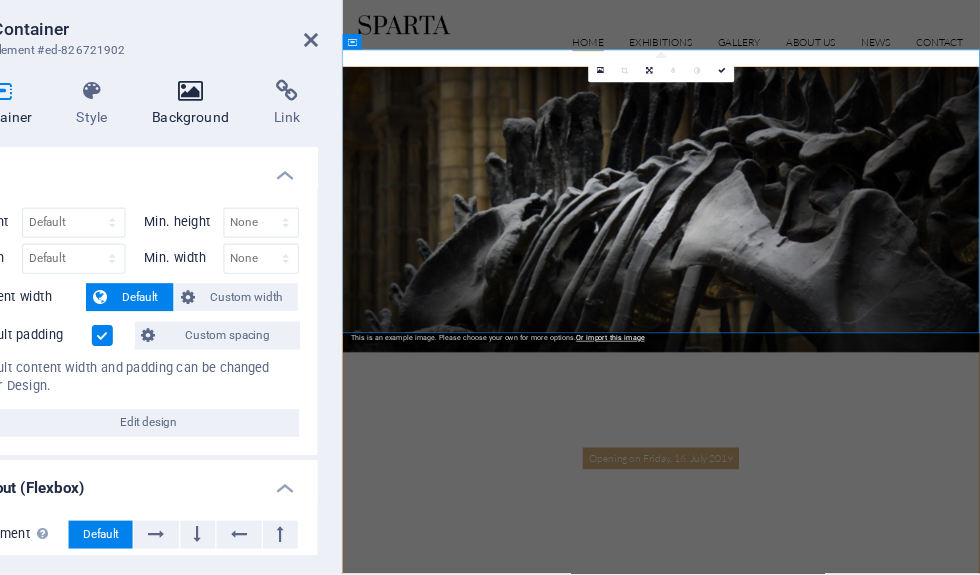 click at bounding box center (302, 128) 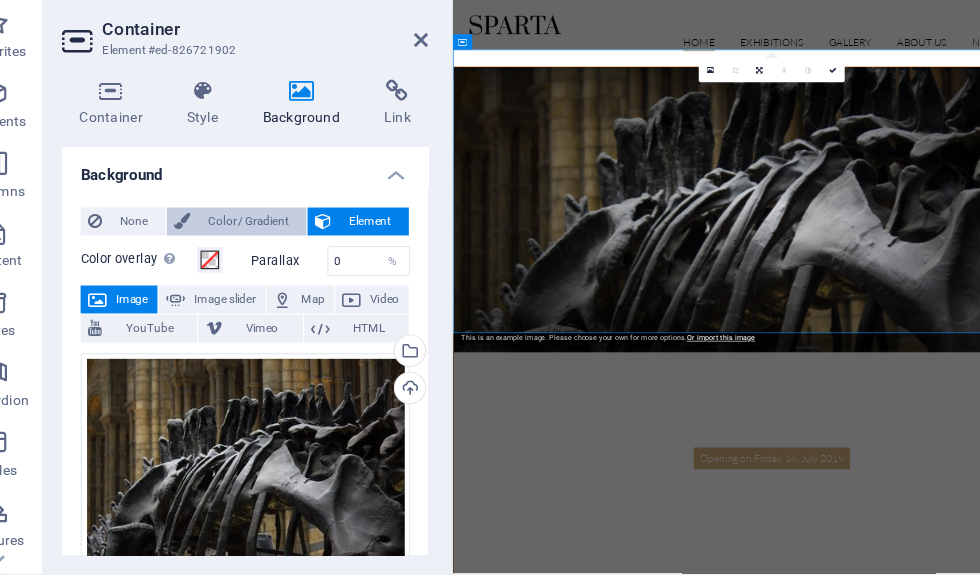 click on "Color / Gradient" at bounding box center [256, 240] 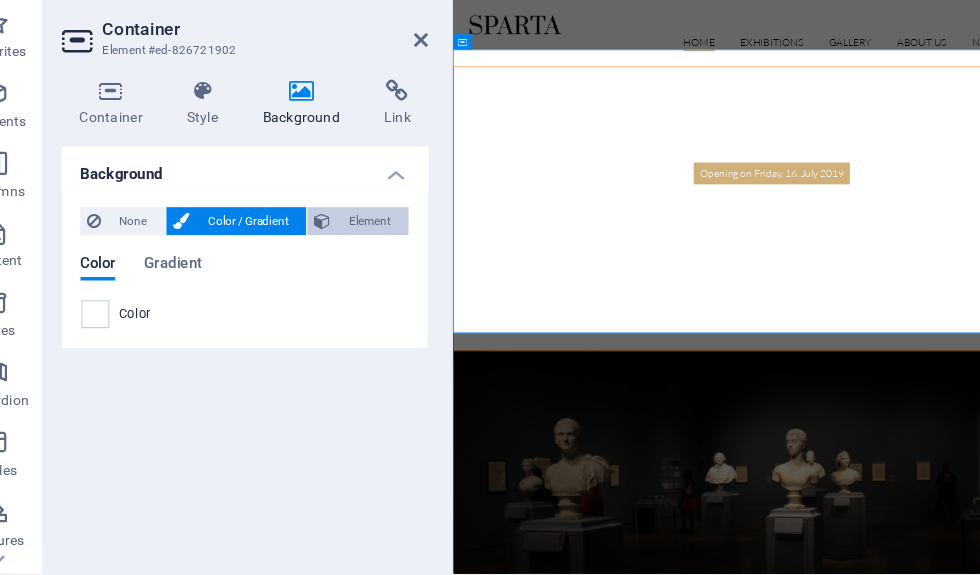 click on "Element" at bounding box center [360, 240] 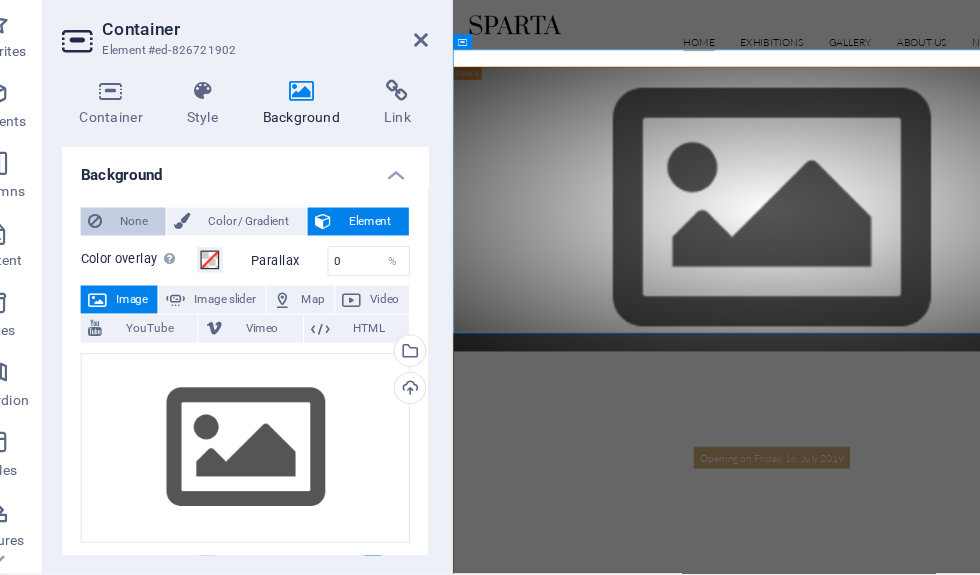 click on "None" at bounding box center [157, 240] 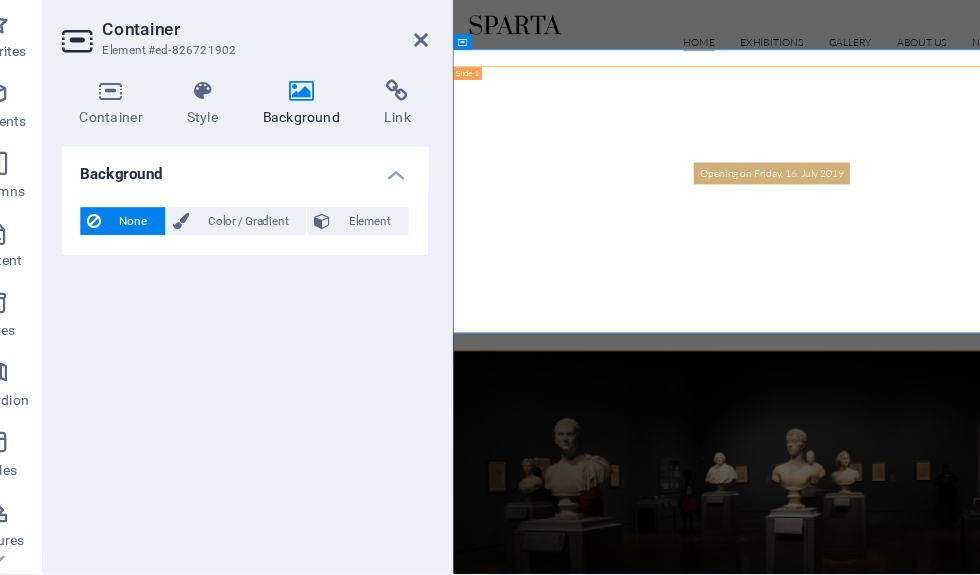 click at bounding box center (302, 128) 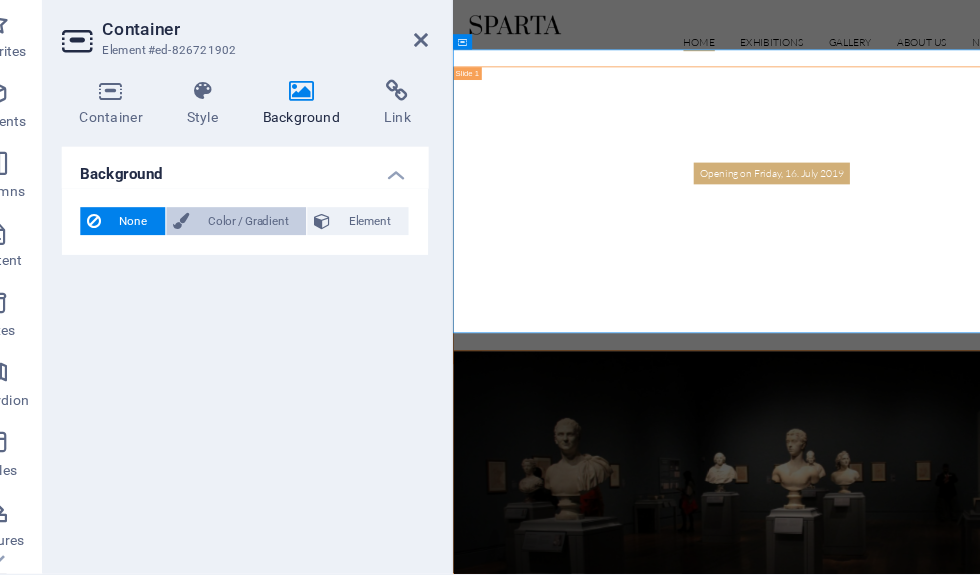 click on "Color / Gradient" at bounding box center (256, 240) 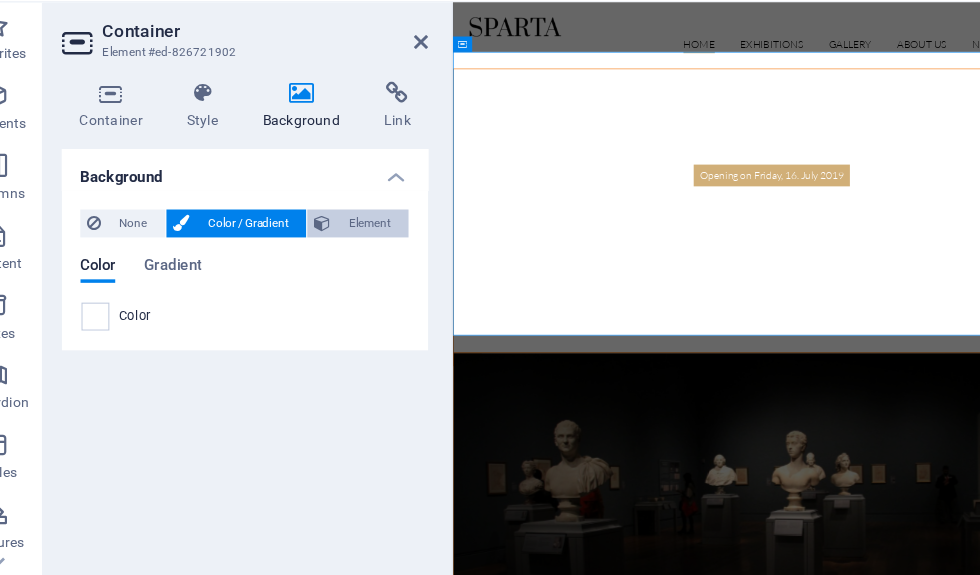 click on "Element" at bounding box center [360, 240] 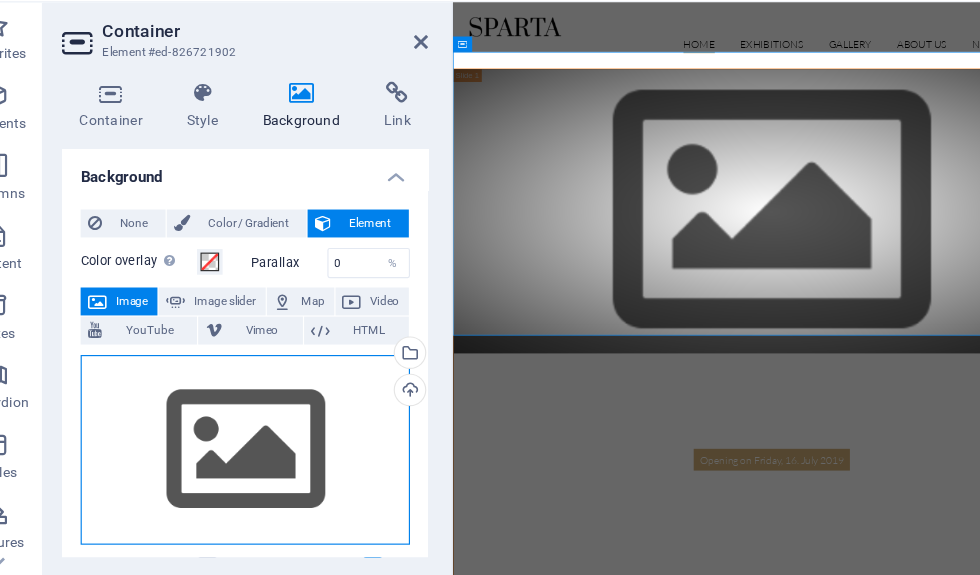 click on "Drag files here, click to choose files or select files from Files or our free stock photos & videos" at bounding box center [253, 435] 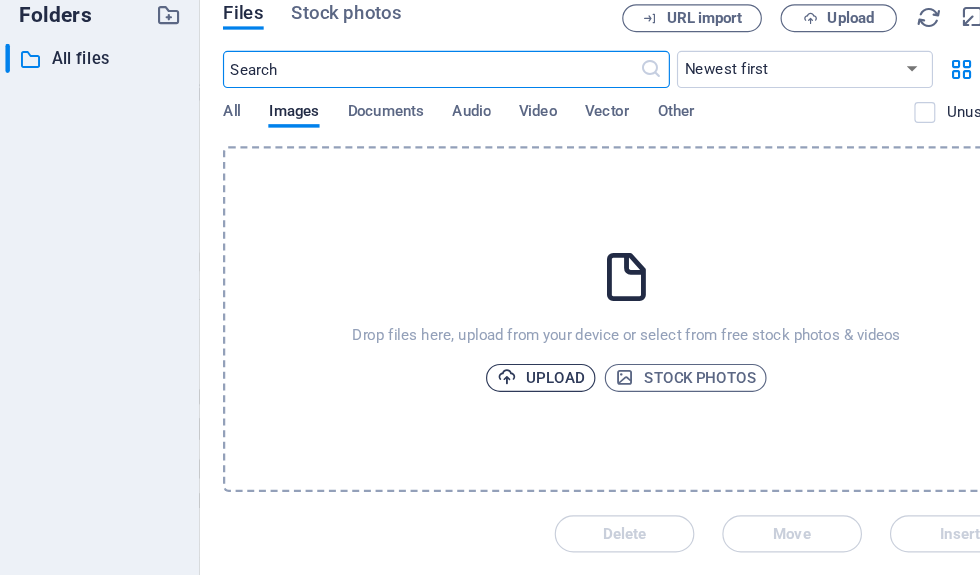 click on "Upload" at bounding box center [508, 373] 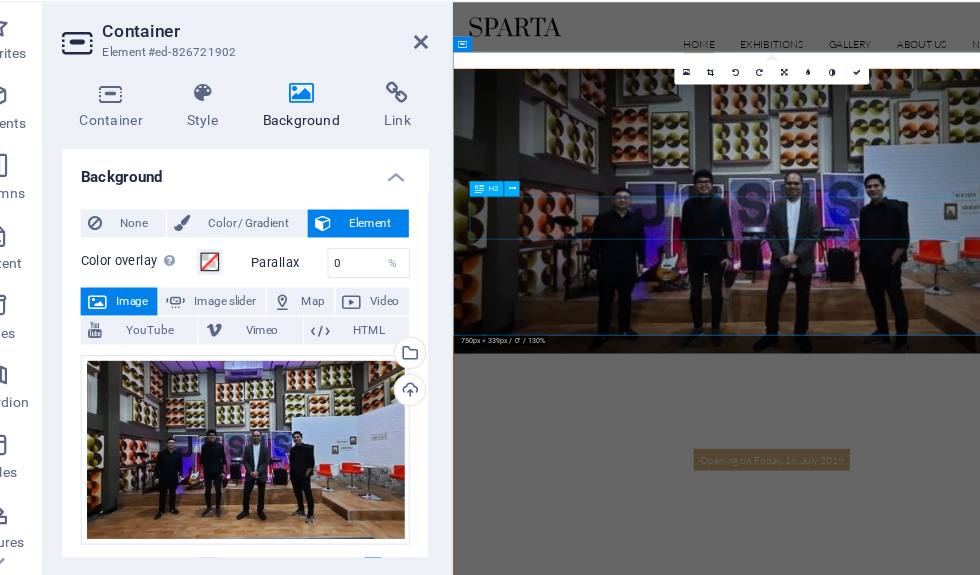 click on "dinosaurs exhibition" at bounding box center (950, 809) 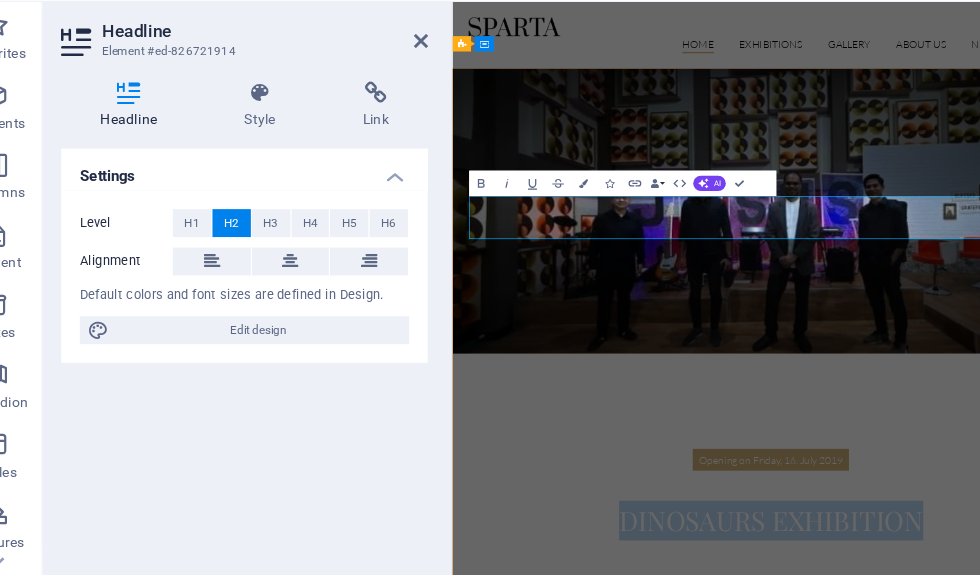 type 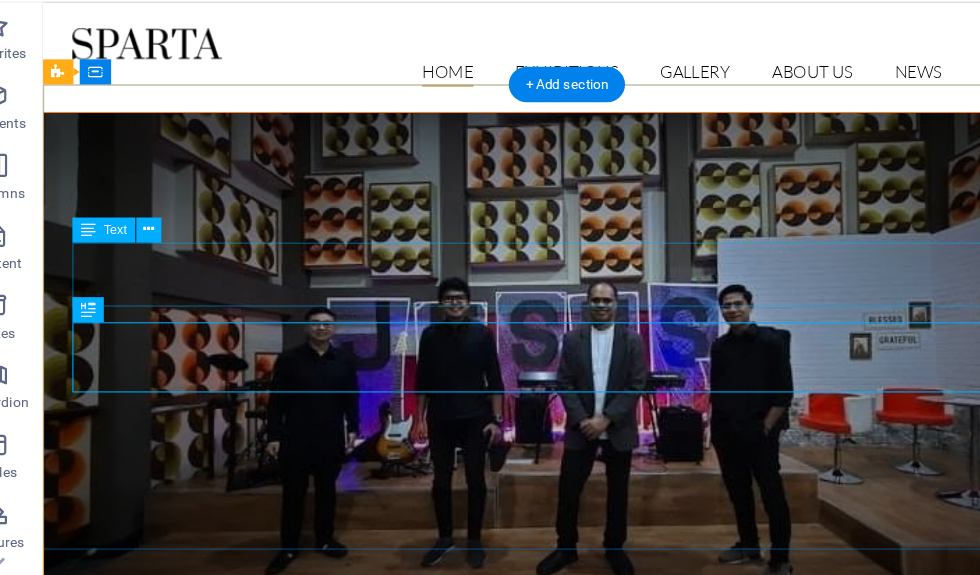 click on "Opening on Friday, 16. July 2019" at bounding box center [543, 732] 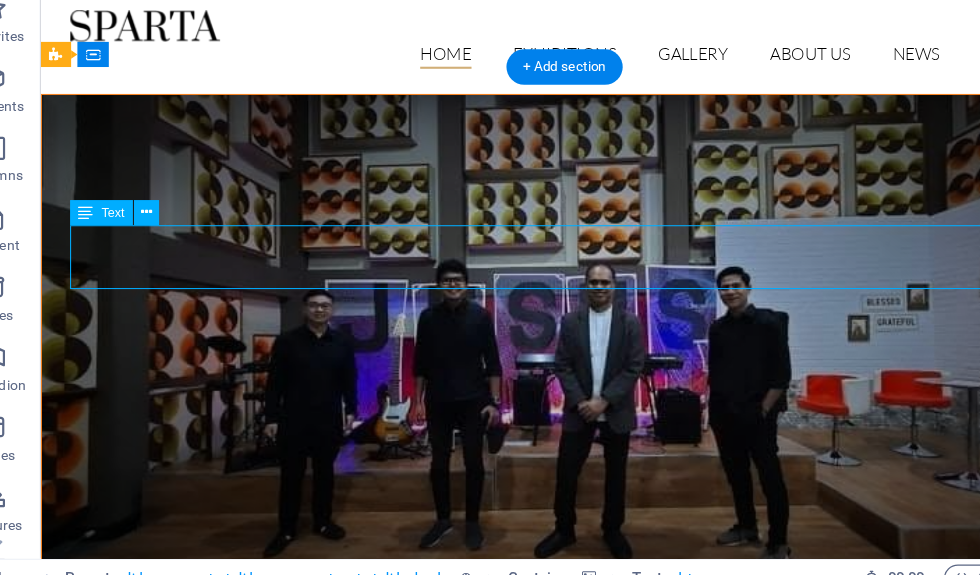 click on "Opening on Friday, 16. July 2019" at bounding box center [540, 715] 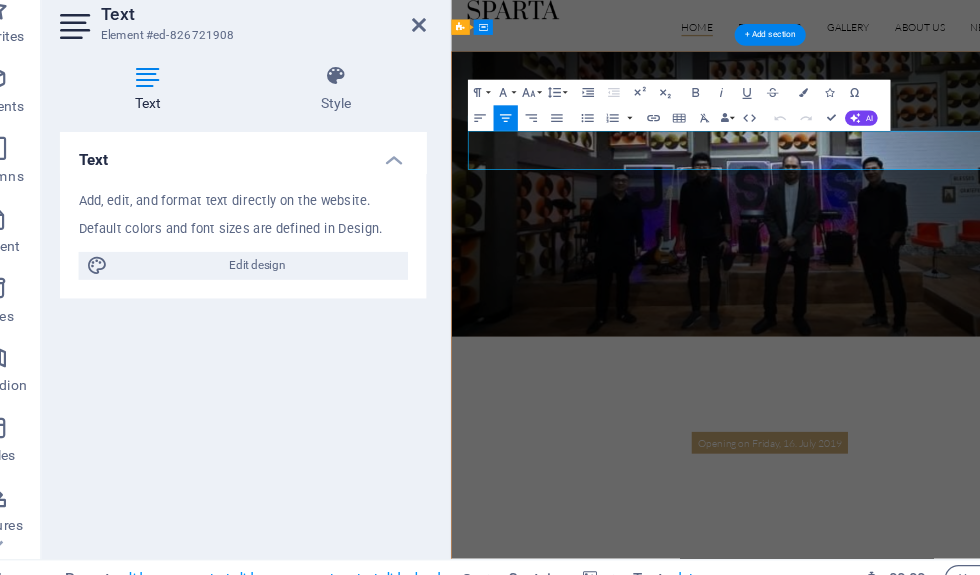 type 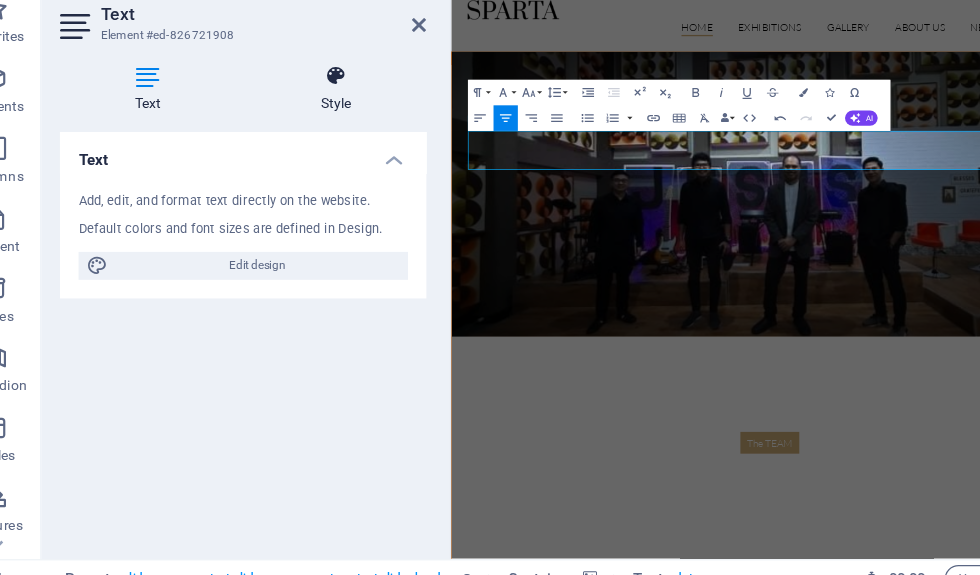 click at bounding box center (333, 128) 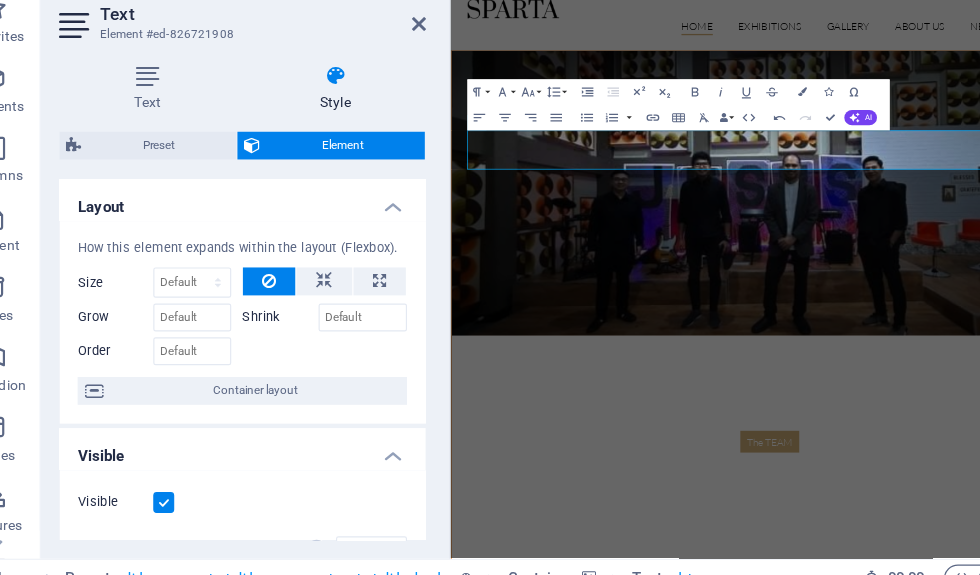 click at bounding box center (948, 312) 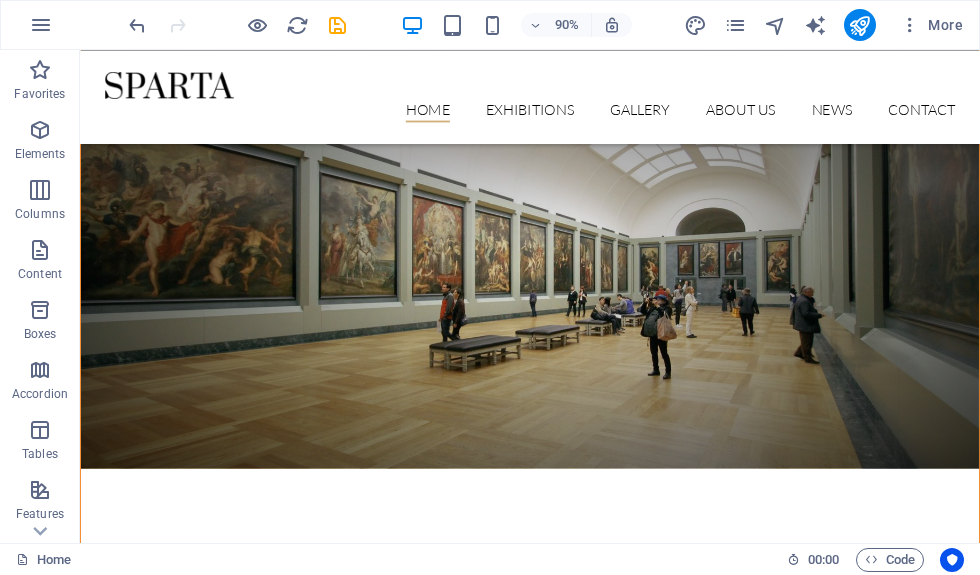 scroll, scrollTop: 1799, scrollLeft: 0, axis: vertical 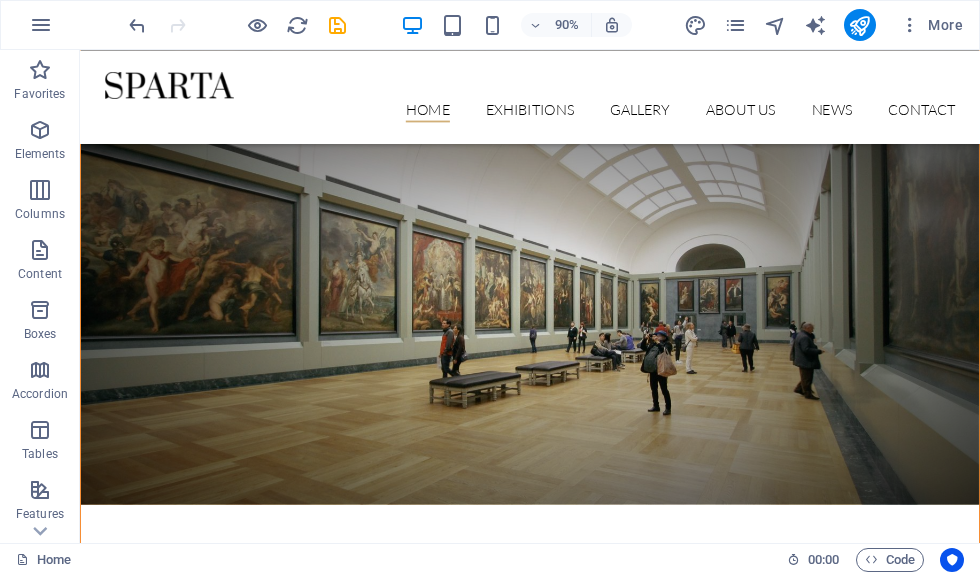 click on "„A people without the knowledge of their past history, origin and culture is like a tree without roots.“ [PERSON]" at bounding box center (580, 1767) 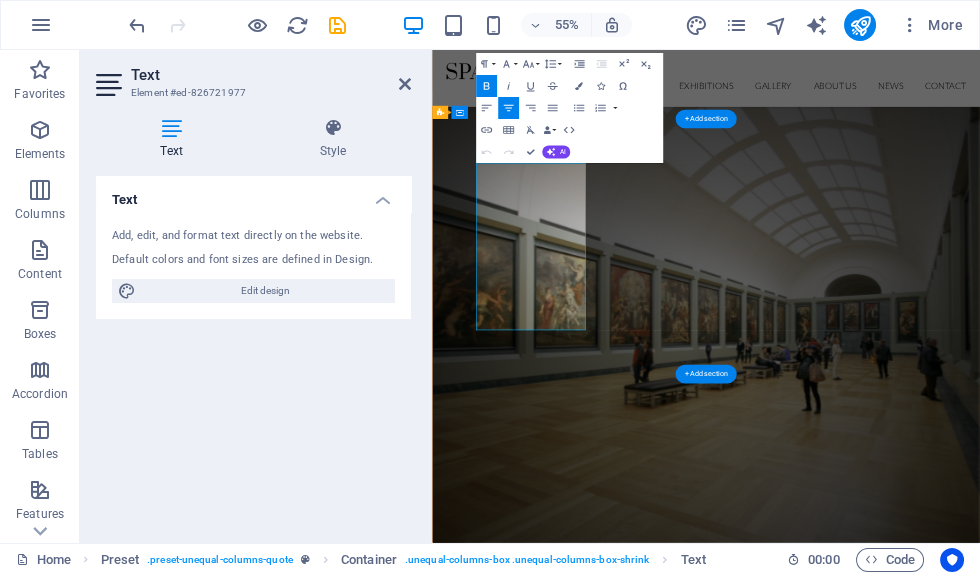type 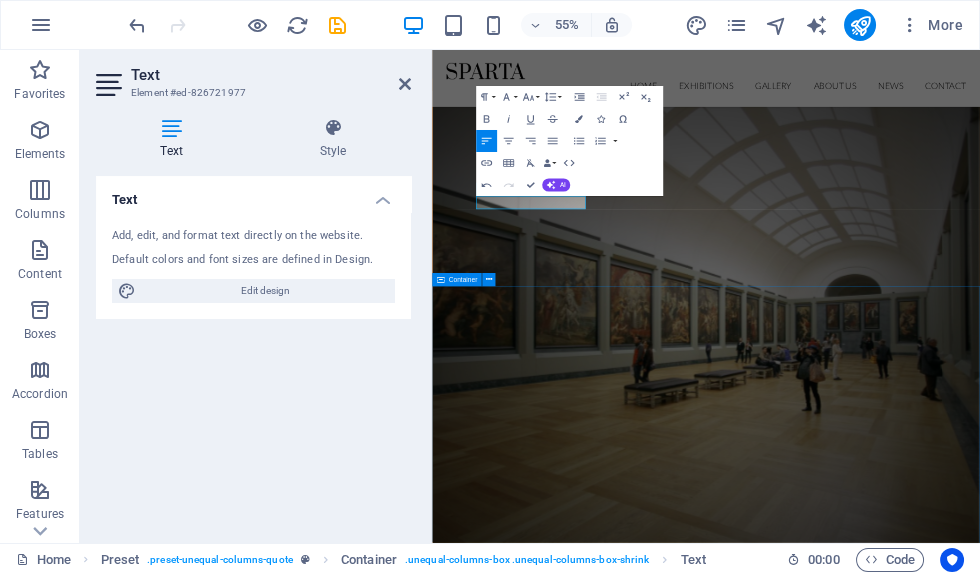 click on "What´s next at Sparta Latest Exhibitions Dinosaurs 16. September [YEAR] [PERSON] 09. November [YEAR] Egypt Exhibition 20. December [YEAR] The Legends 22. January [YEAR] Epic statures 08. February [YEAR] Monuments 14. April [YEAR]" at bounding box center (930, 5727) 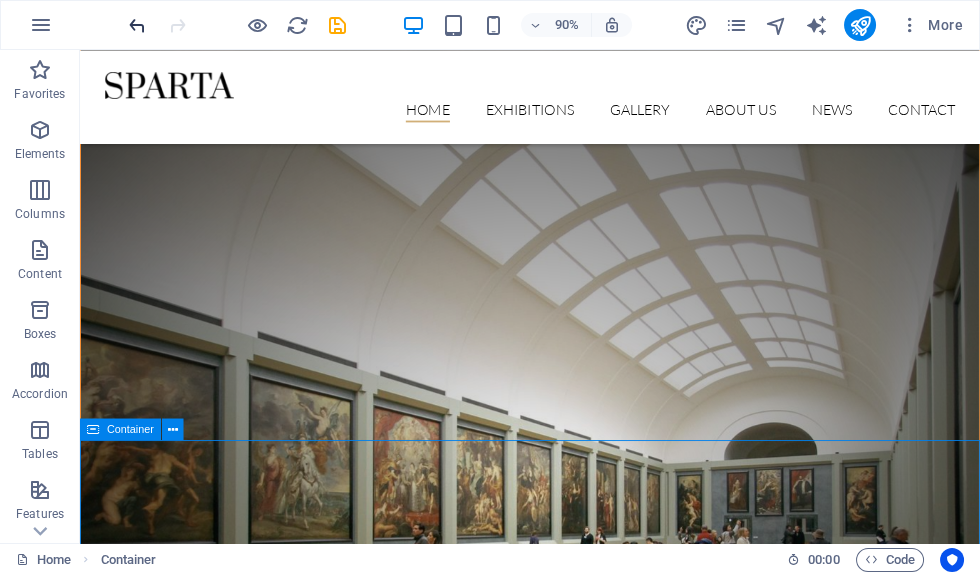 click at bounding box center [137, 25] 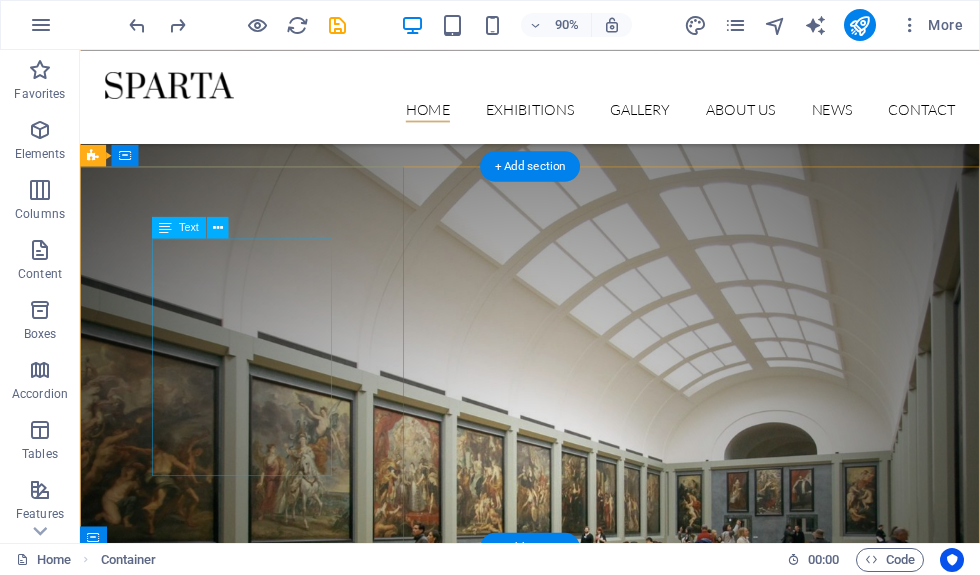 click on "„A people without the knowledge of their past history, origin and culture is like a tree without roots.“ [PERSON]" at bounding box center (580, 1767) 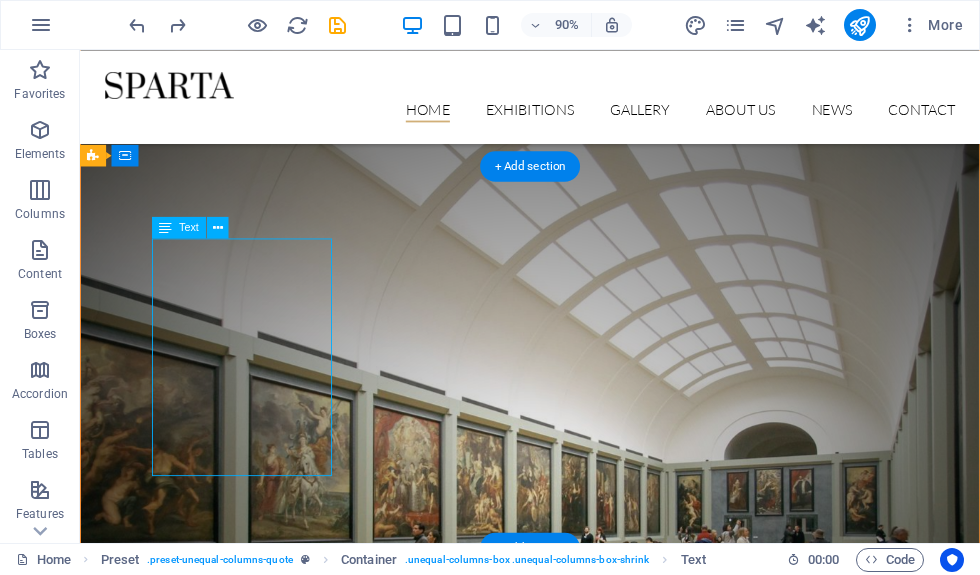 click on "„A people without the knowledge of their past history, origin and culture is like a tree without roots.“ [PERSON]" at bounding box center (580, 1767) 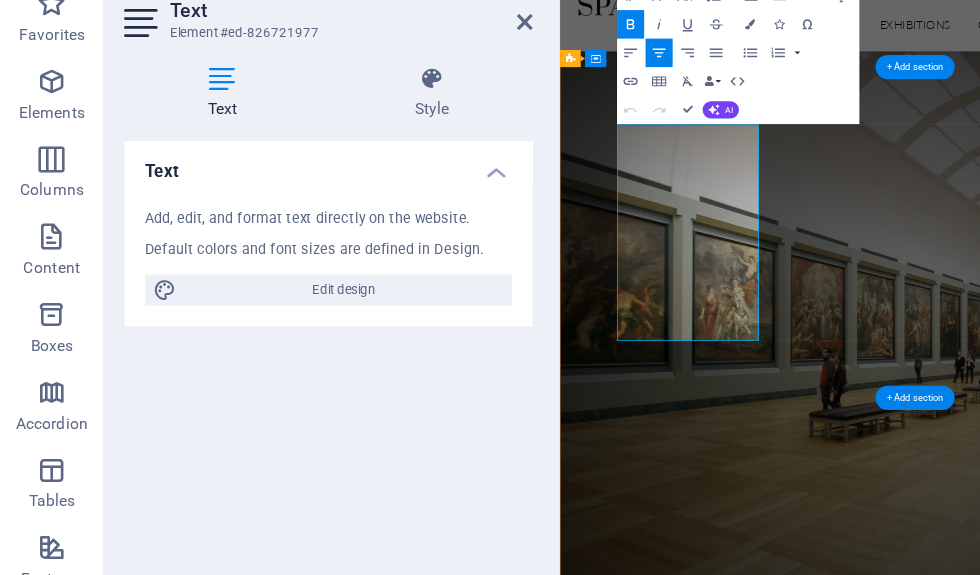 type 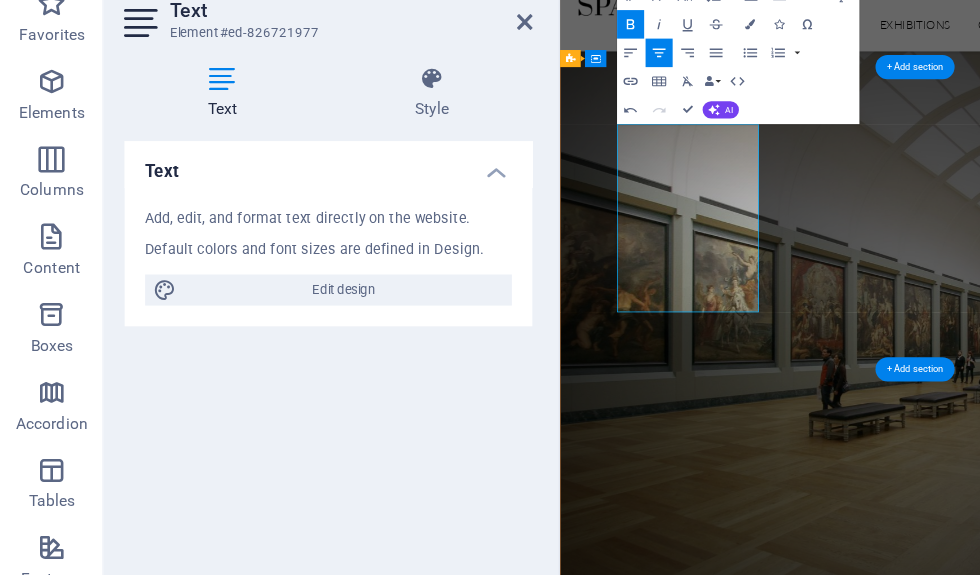 click on "Jangan gunakna transpose untuk memudahkan, tetapi pakai untuk meningkatkan kesulitan.“" at bounding box center (1057, 1676) 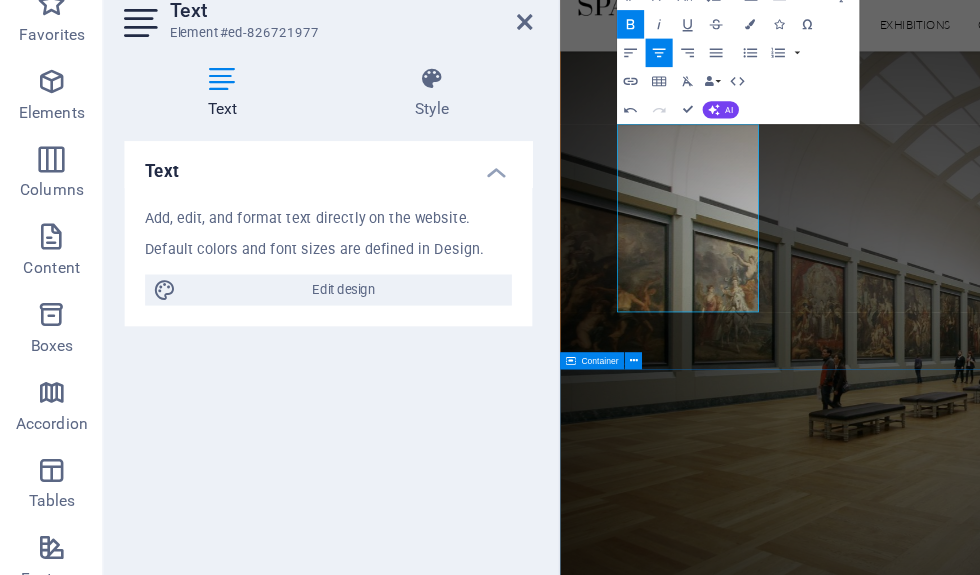 click on "What´s next at Sparta Latest Exhibitions Dinosaurs 16. September [YEAR] [PERSON] 09. November [YEAR] Egypt Exhibition 20. December [YEAR] The Legends 22. January [YEAR] Epic statures 08. February [YEAR] Monuments 14. April [YEAR]" at bounding box center [1057, 5796] 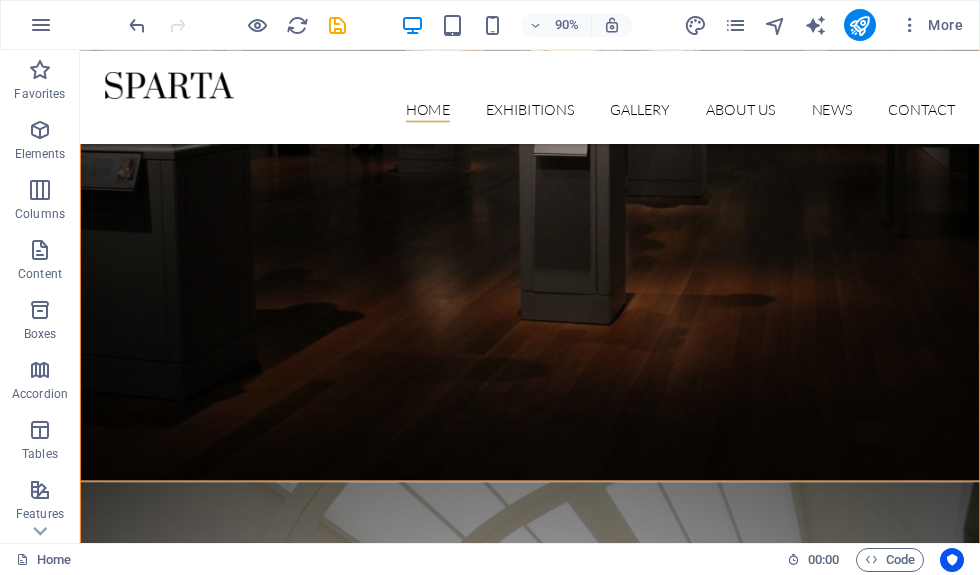 scroll, scrollTop: 1357, scrollLeft: 0, axis: vertical 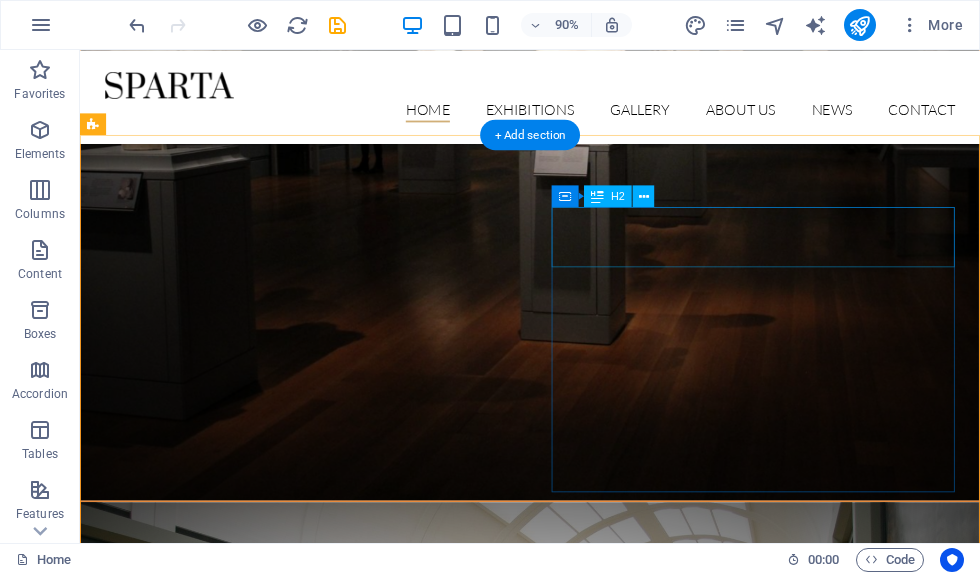click on "Sparta Museum" at bounding box center [568, 1808] 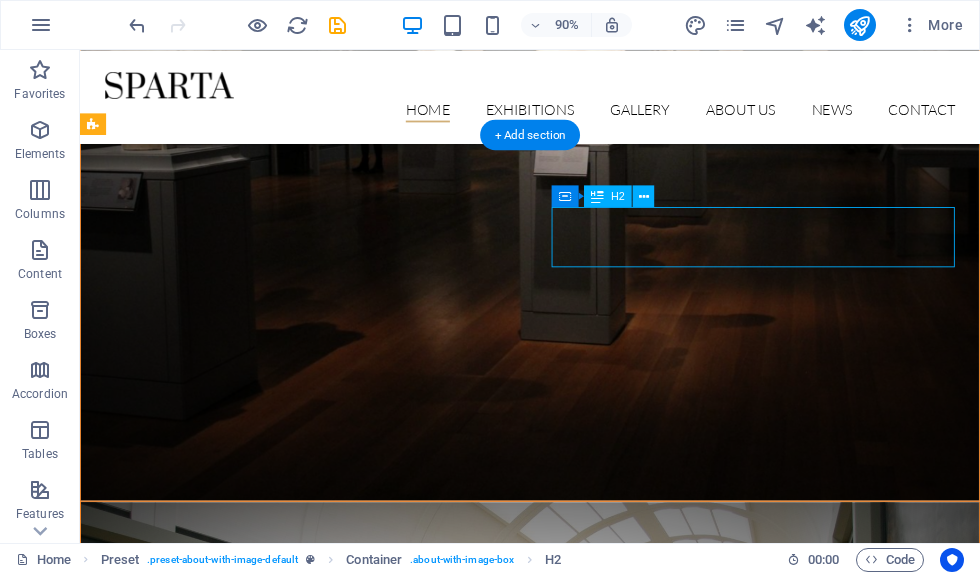 click on "Sparta Museum" at bounding box center (568, 1808) 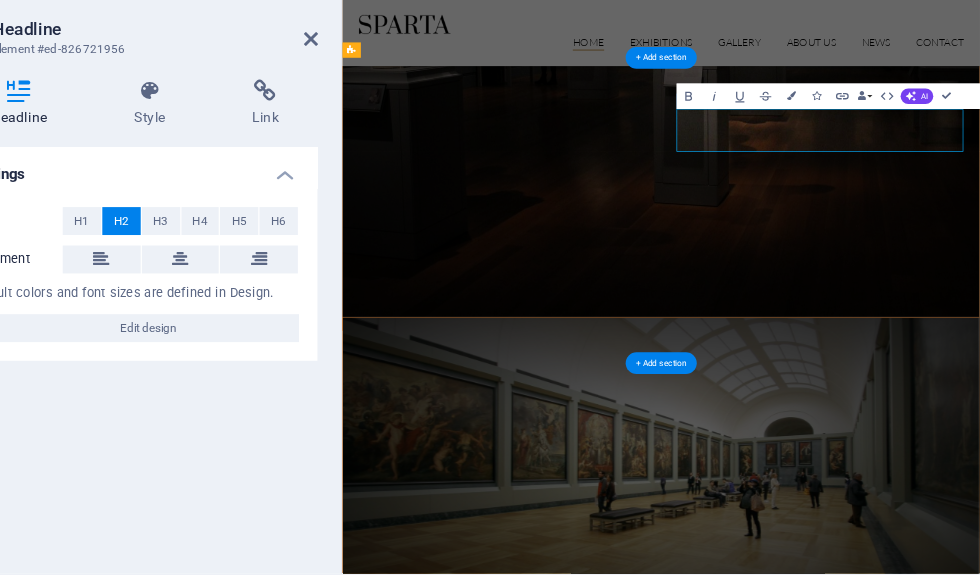 type 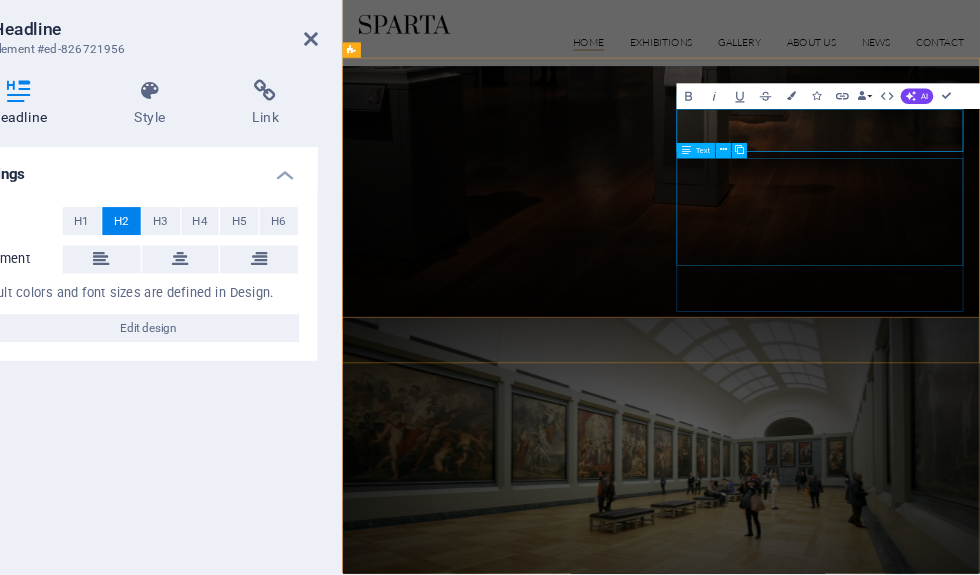click on "Lorem ipsum dolor sit amet, consectetur adipisicing elit. Repellat, maiores, a libero atque assumenda praesentium cum magni odio dolor accusantium explicabo repudiandae molestiae itaque provident sit debitis aspernatur soluta deserunt incidunt ad cumque ex laboriosam. Distinctio, mollitia, molestias excepturi voluptatem veritatis iusto nam nulla menuta libero atque assumenda." at bounding box center (830, 1832) 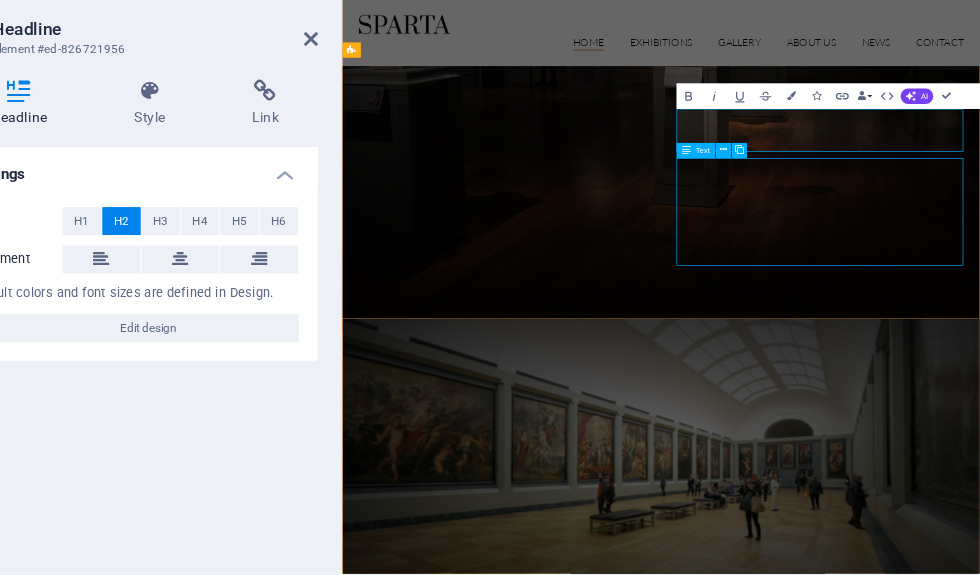 click on "ECM History" at bounding box center [830, 1754] 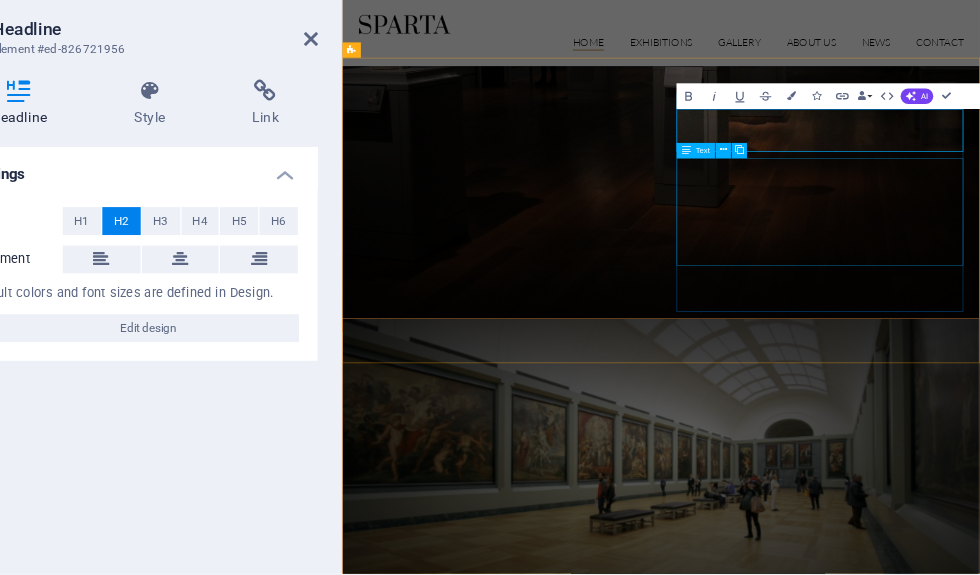 click on "Lorem ipsum dolor sit amet, consectetur adipisicing elit. Repellat, maiores, a libero atque assumenda praesentium cum magni odio dolor accusantium explicabo repudiandae molestiae itaque provident sit debitis aspernatur soluta deserunt incidunt ad cumque ex laboriosam. Distinctio, mollitia, molestias excepturi voluptatem veritatis iusto nam nulla menuta libero atque assumenda." at bounding box center (830, 1835) 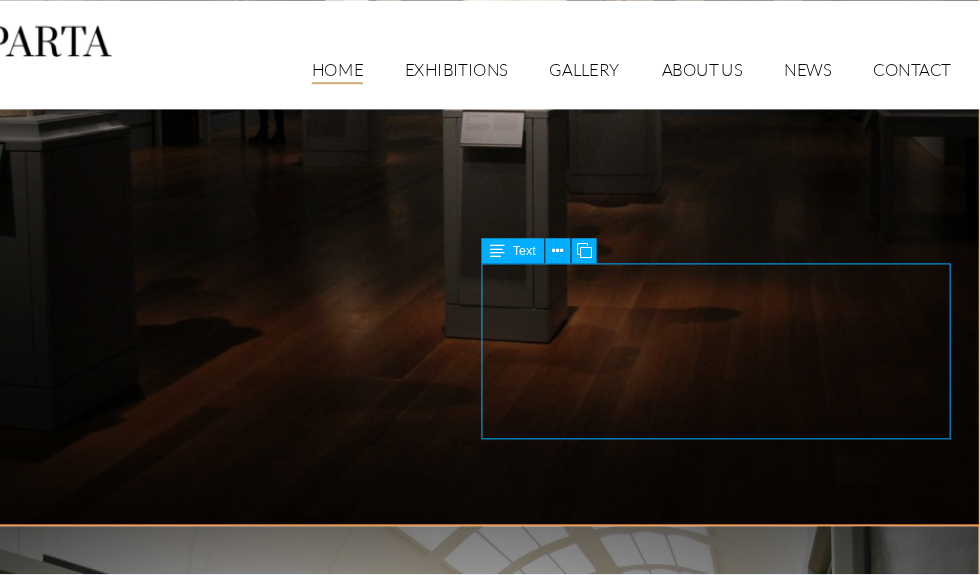 click on "Lorem ipsum dolor sit amet, consectetur adipisicing elit. Repellat, maiores, a libero atque assumenda praesentium cum magni odio dolor accusantium explicabo repudiandae molestiae itaque provident sit debitis aspernatur soluta deserunt incidunt ad cumque ex laboriosam. Distinctio, mollitia, molestias excepturi voluptatem veritatis iusto nam nulla menuta libero atque assumenda." at bounding box center [421, 1838] 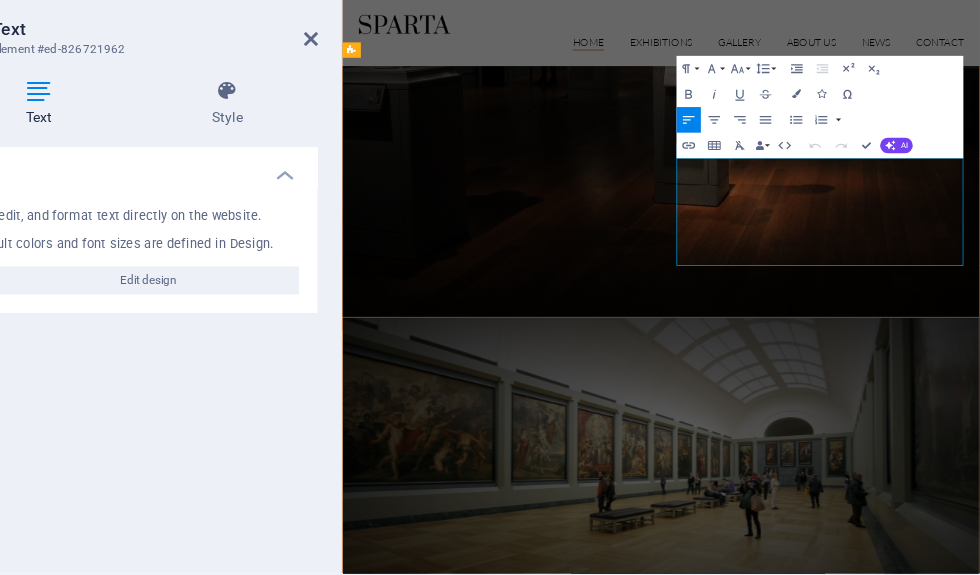 type 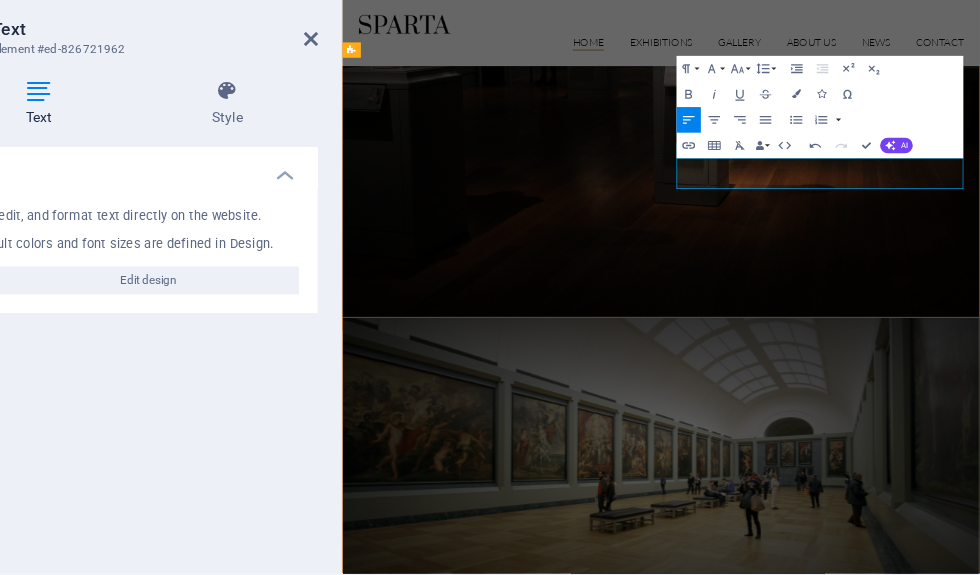 click on "Learn more" at bounding box center (830, 1871) 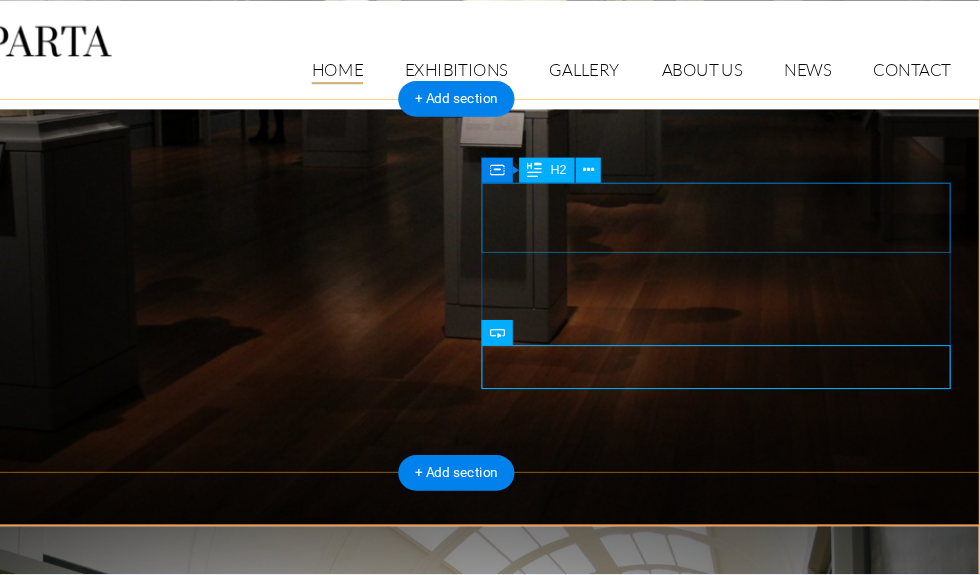 click on "ECM History" at bounding box center (421, 1758) 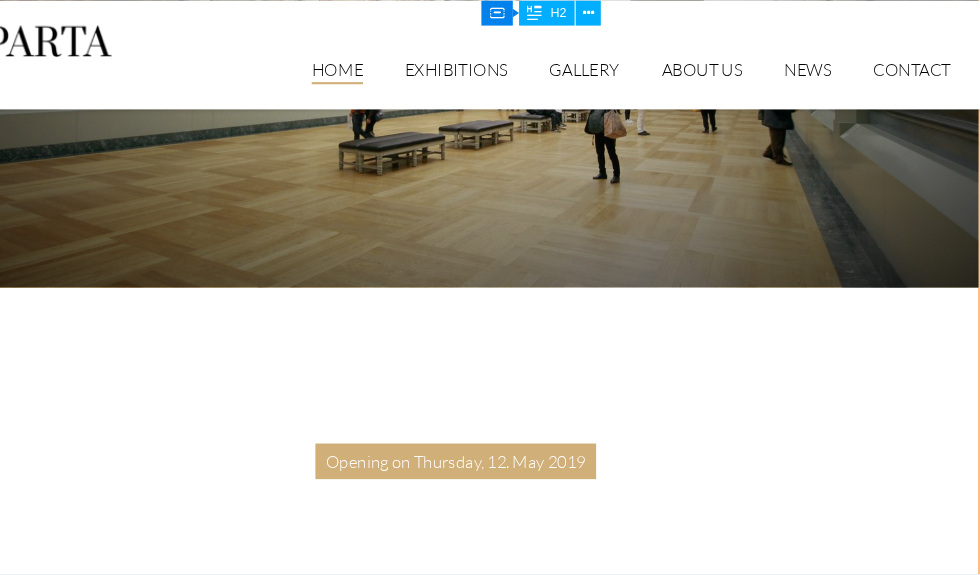 scroll, scrollTop: 2054, scrollLeft: 0, axis: vertical 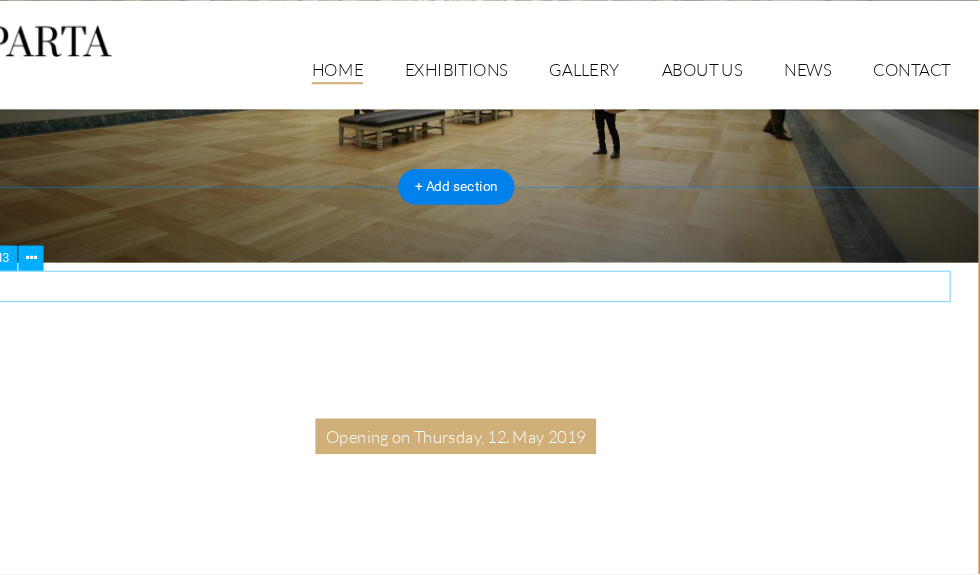 click on "What´s next at Sparta" at bounding box center (433, 2432) 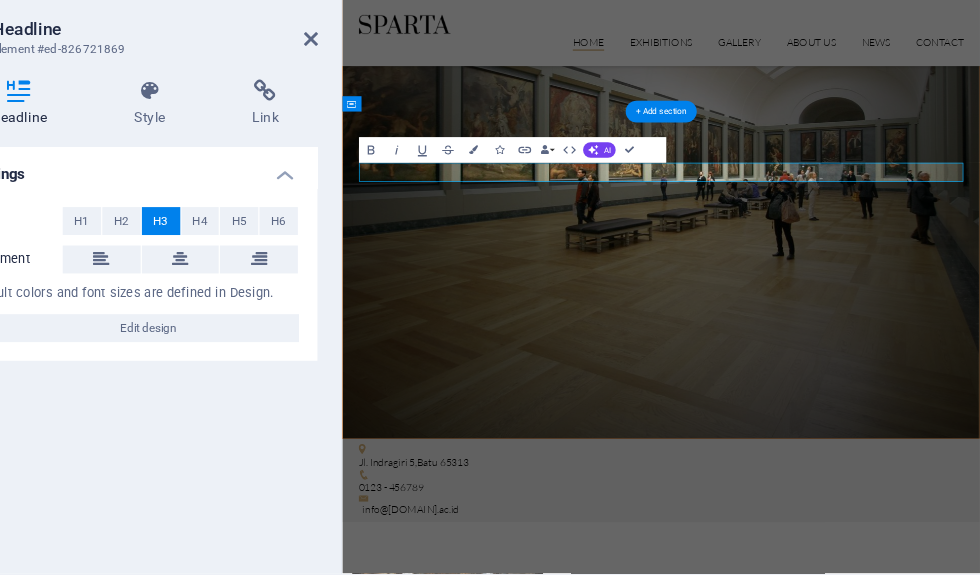 type 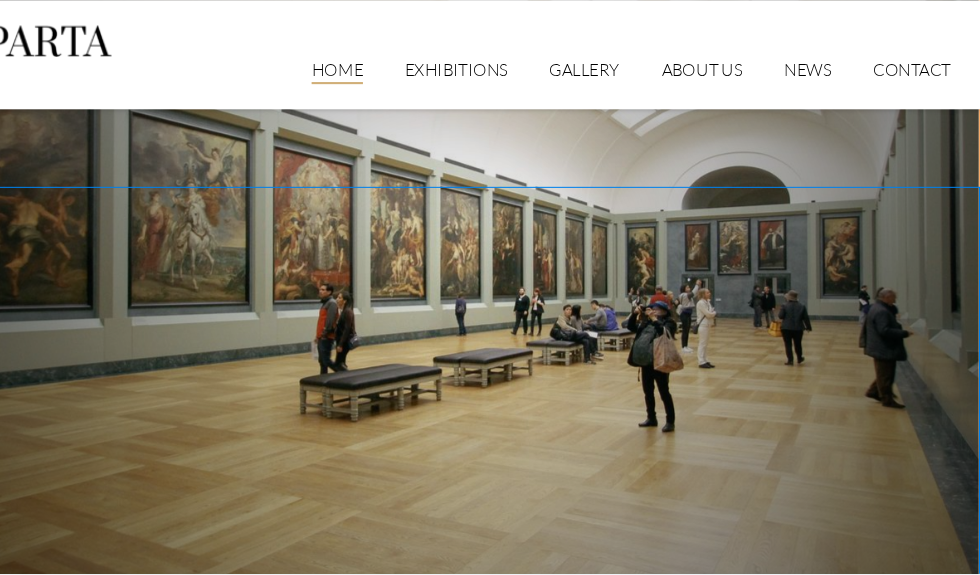 click on "Latest Exhibitions Dinosaurs 16. September [YEAR] [PERSON] 09. November [YEAR] Egypt Exhibition 20. December [YEAR] The Legends 22. January [YEAR] Epic statures 08. February [YEAR] Monuments 14. April [YEAR]" at bounding box center [433, 5333] 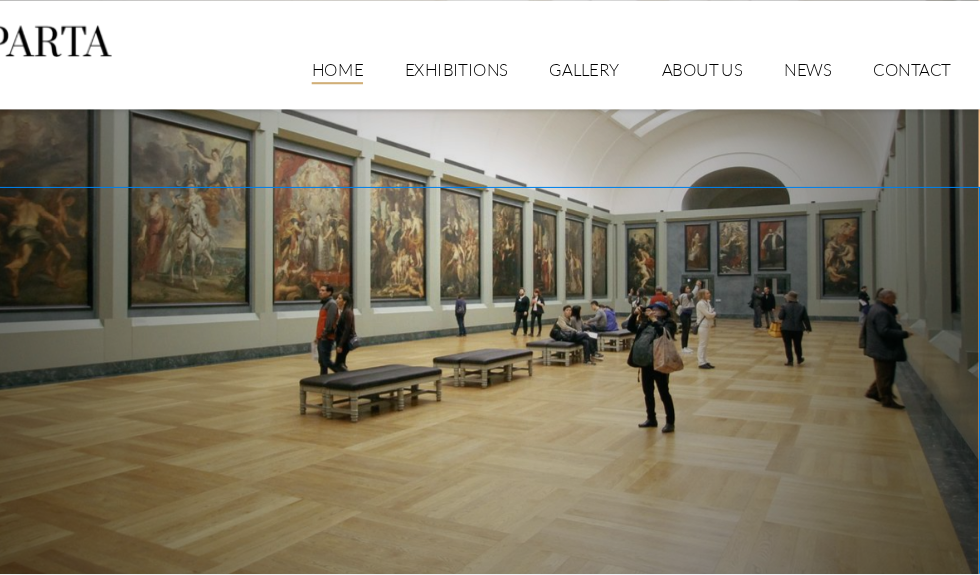 click on "Latest Exhibitions" at bounding box center [433, 2450] 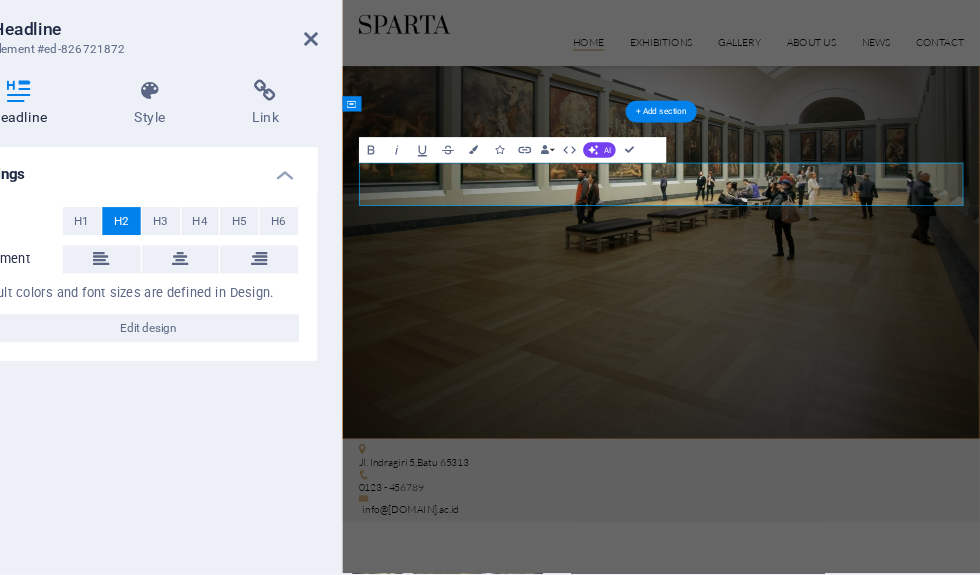type 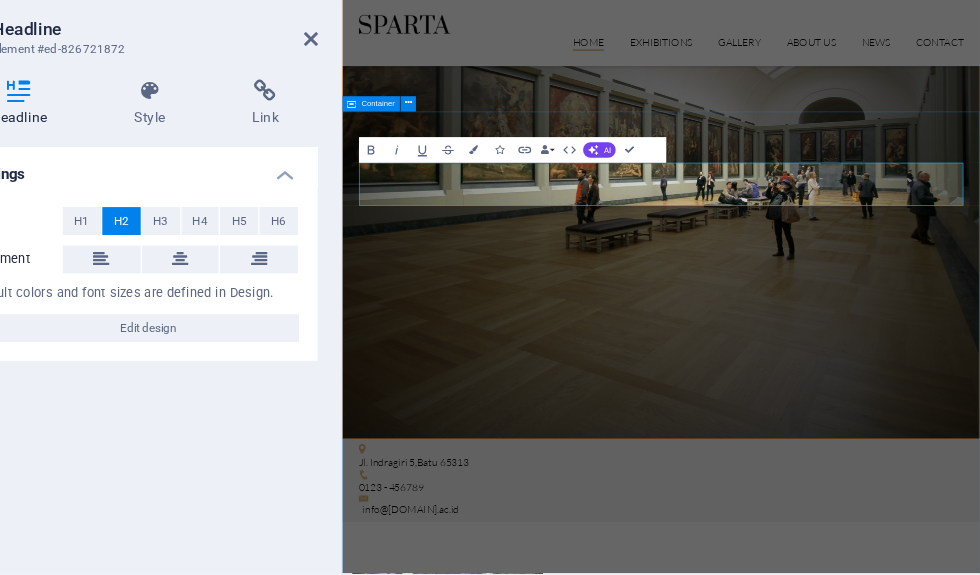 click on "INFORMASI TERBARU Dinosaurs 16. September 2019 [PERSON] 09. November 2019 Egypt Exhibition 20. December 2019 The Legends 22. January 2020 Epic statures 08. February 2020 Monuments 14. April 2020" at bounding box center [840, 5500] 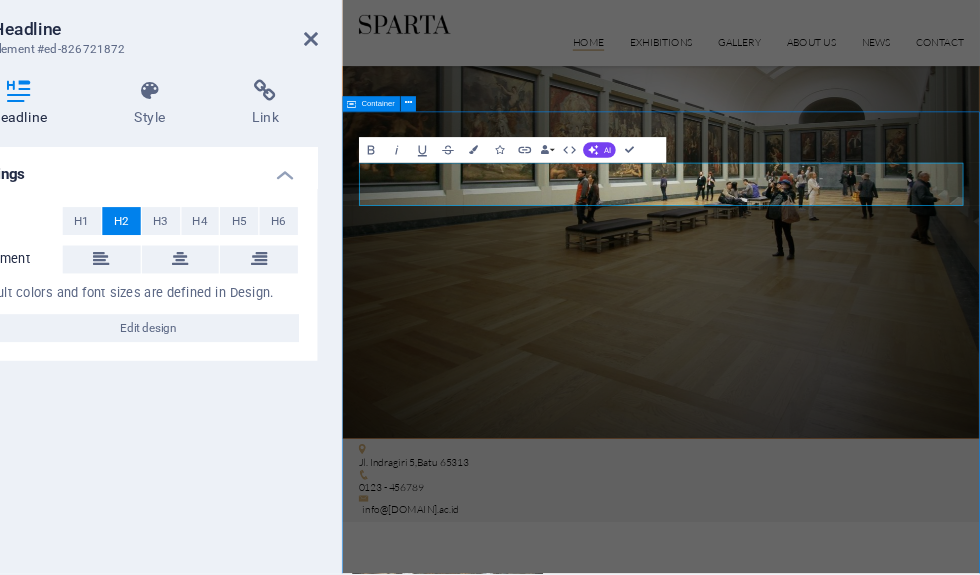 click on "INFORMASI TERBARU Dinosaurs 16. September 2019 [PERSON] 09. November 2019 Egypt Exhibition 20. December 2019 The Legends 22. January 2020 Epic statures 08. February 2020 Monuments 14. April 2020" at bounding box center (840, 5500) 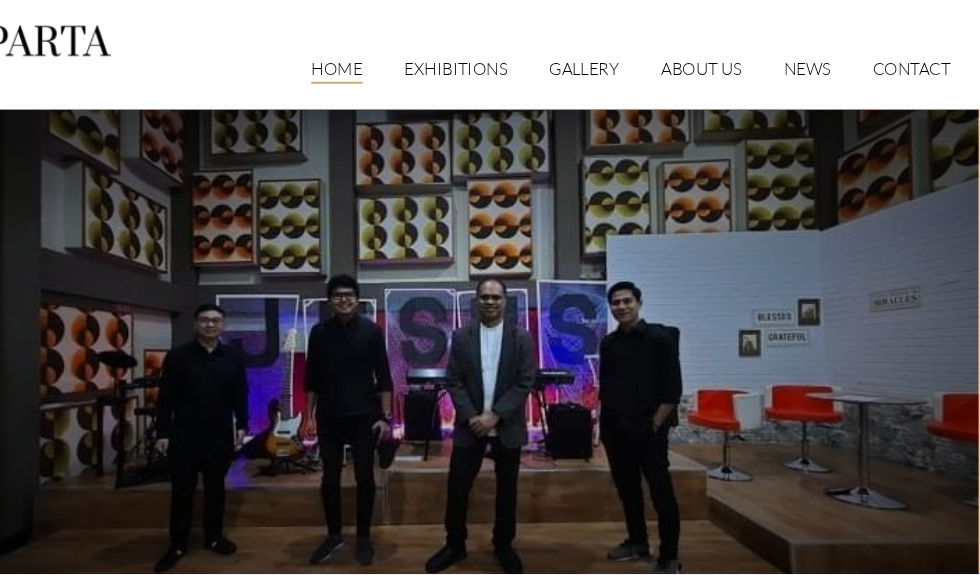 scroll, scrollTop: 0, scrollLeft: 0, axis: both 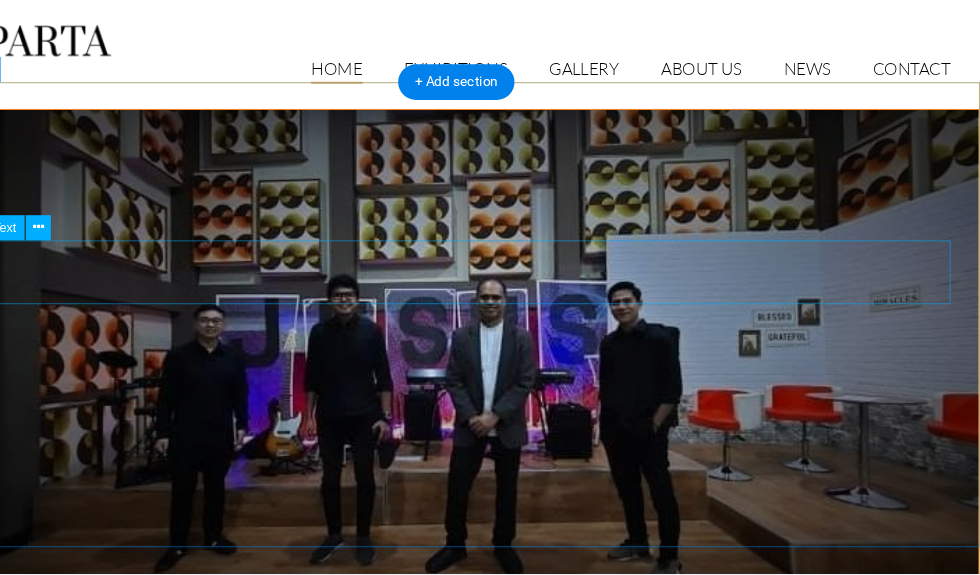 click on "The TEAM" at bounding box center (433, 730) 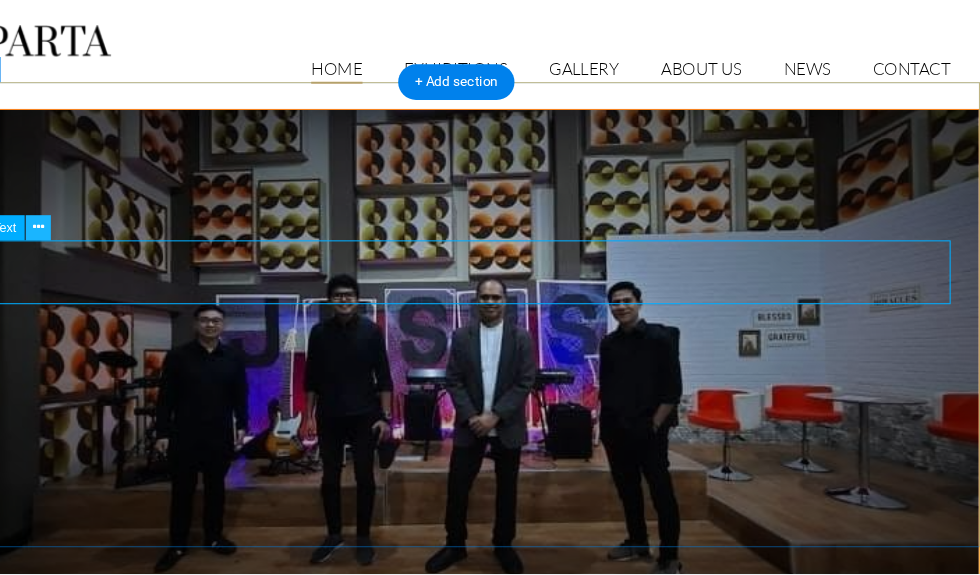 click at bounding box center [171, 245] 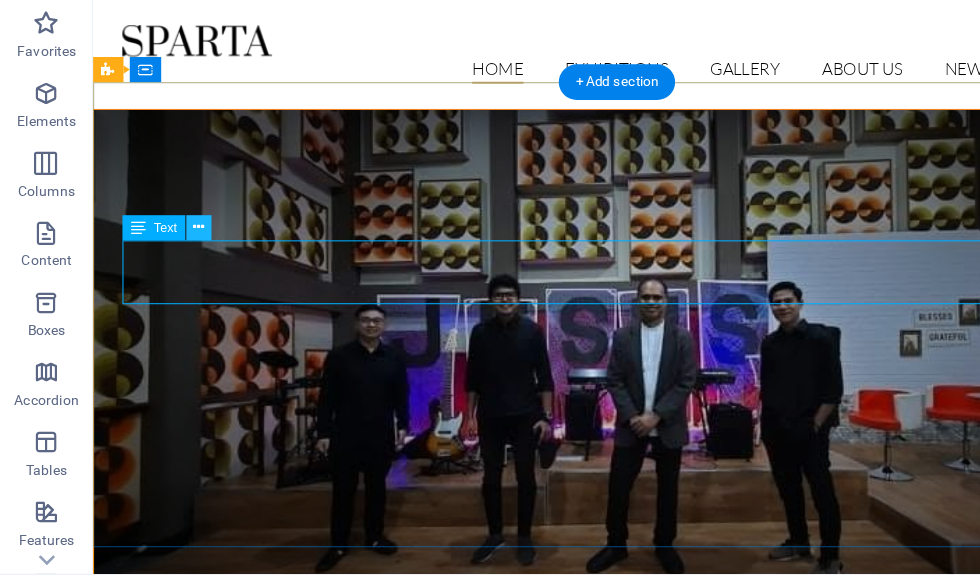 click at bounding box center [171, 245] 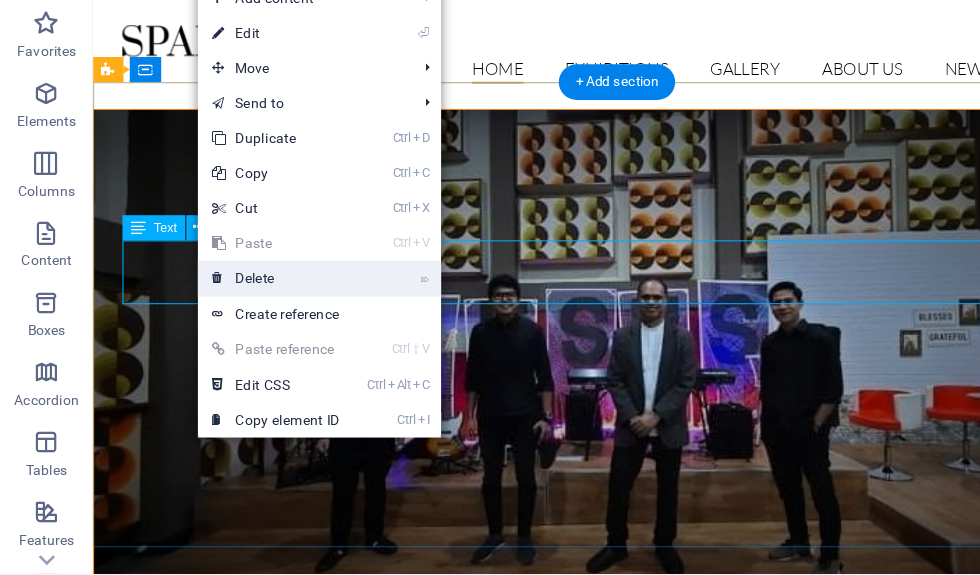 click on "⌦  Delete" at bounding box center (237, 289) 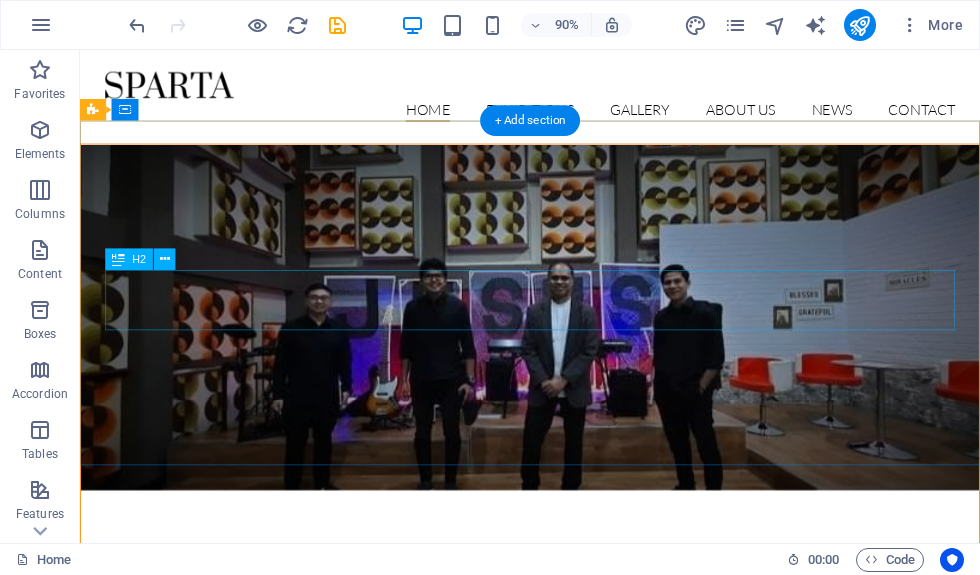 click on "Evangelical church musician[PERSON]" at bounding box center [580, 737] 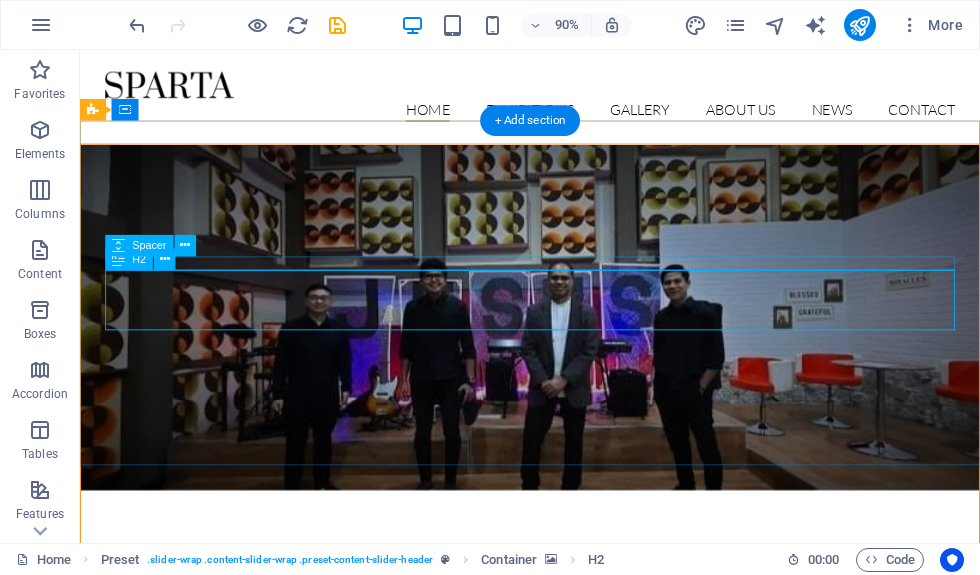 click on "H2" at bounding box center (129, 259) 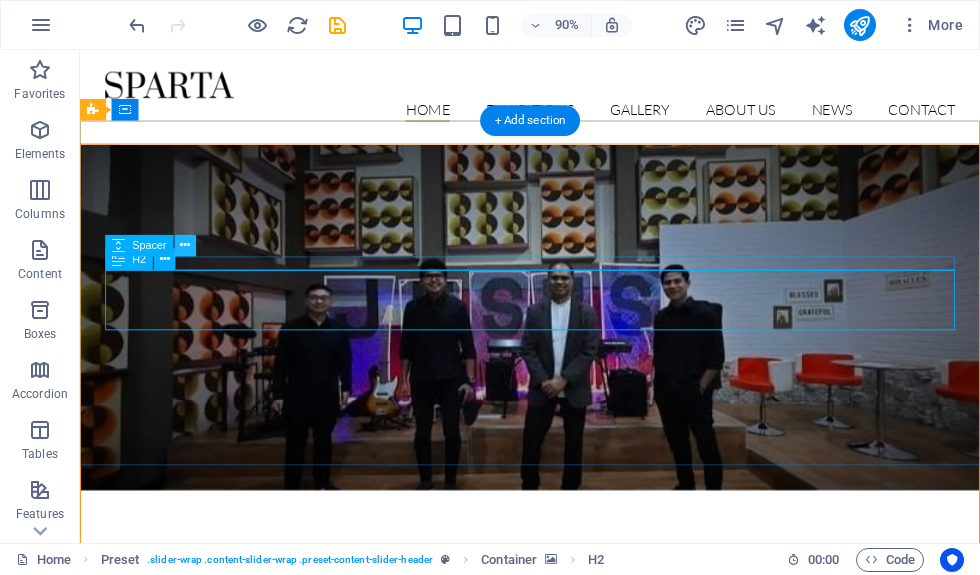 click at bounding box center (185, 245) 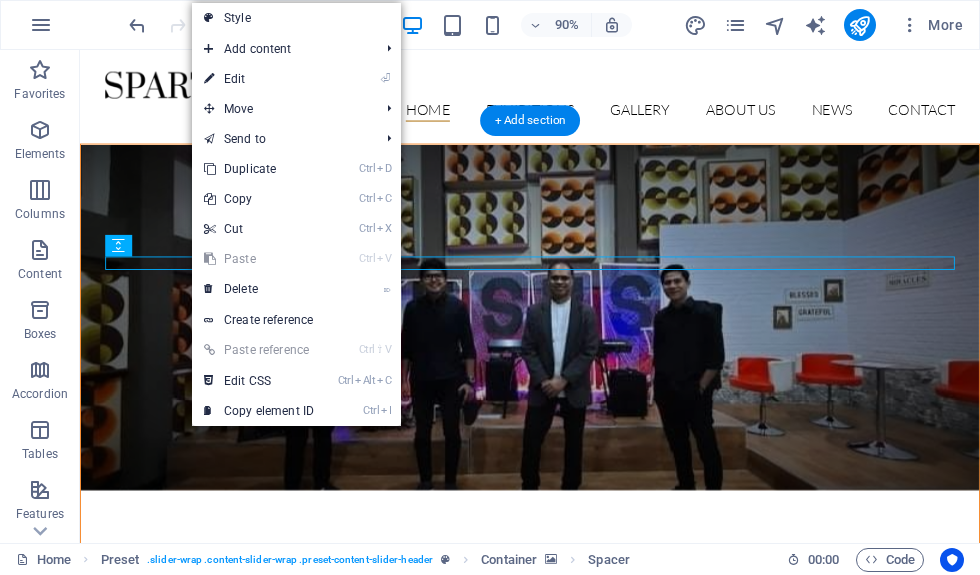 click on "Evangelical church musician[PERSON]" at bounding box center [580, 737] 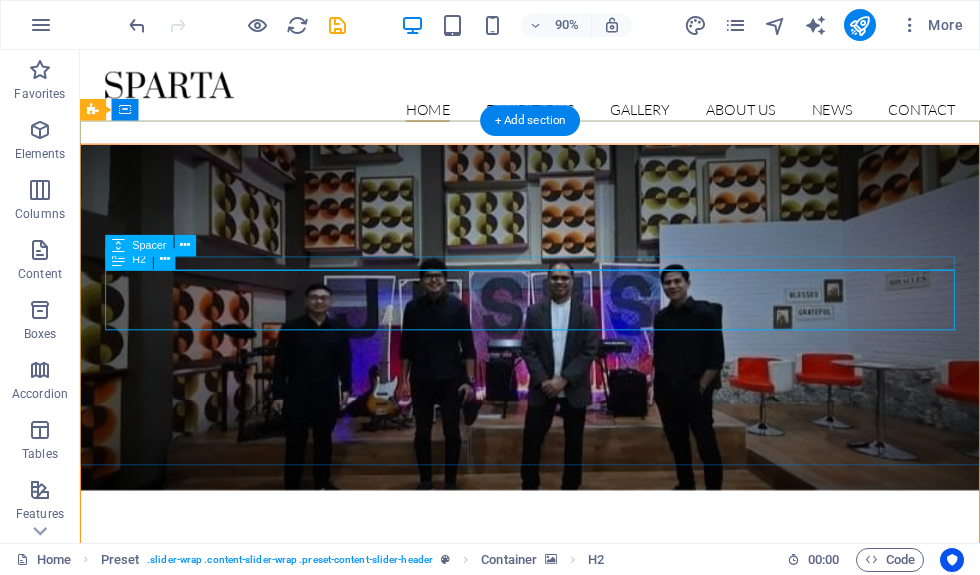click on "H2" at bounding box center [139, 258] 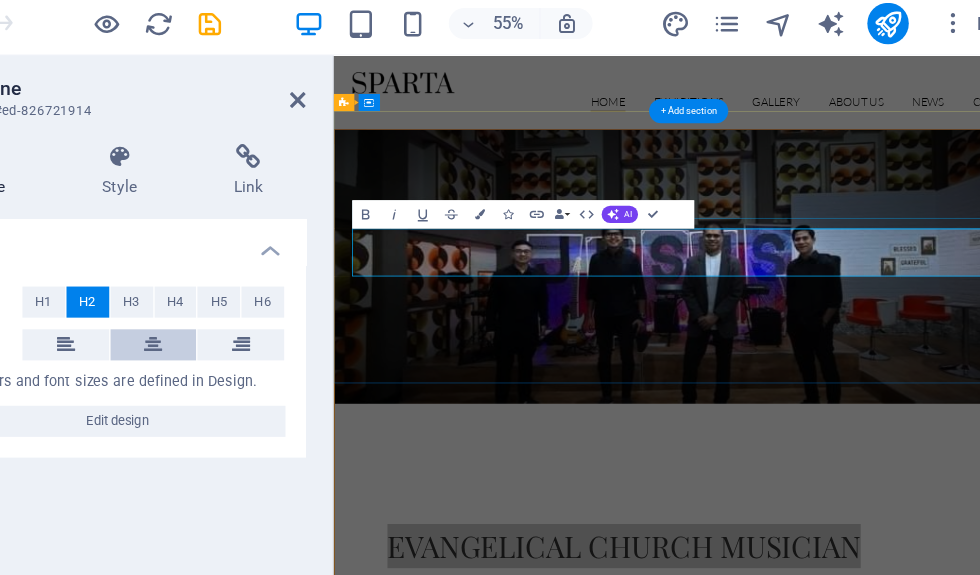 click at bounding box center [293, 273] 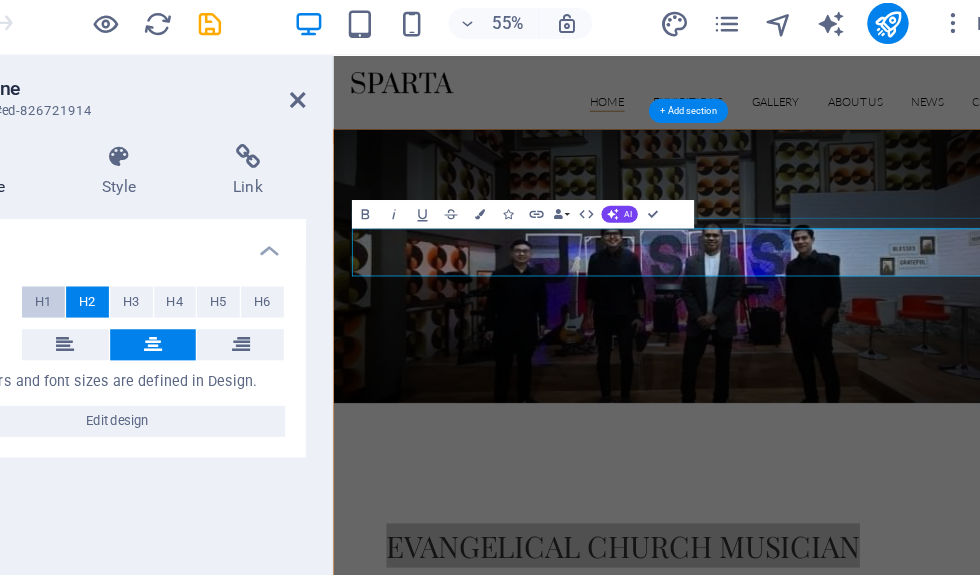 click on "H1" at bounding box center [208, 240] 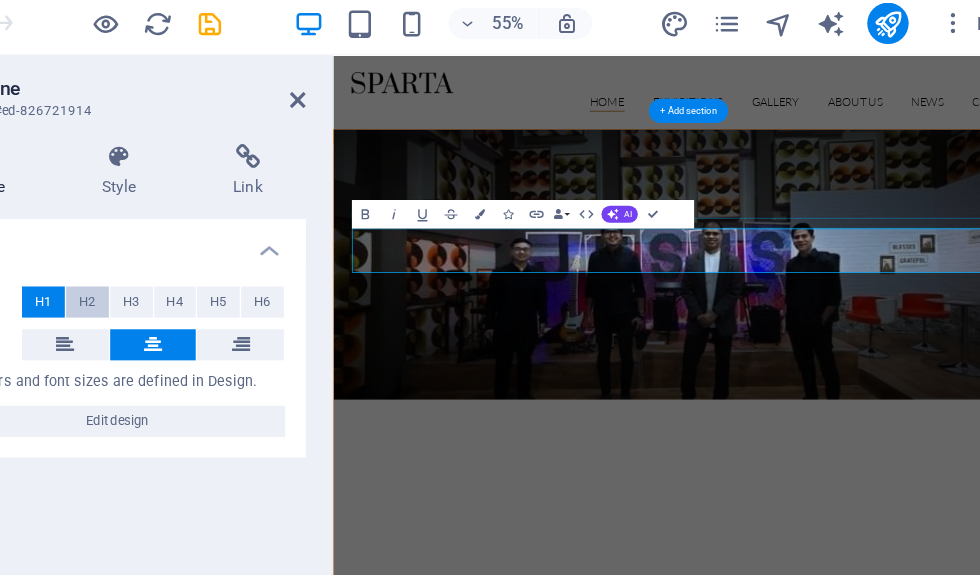 click on "H2" at bounding box center [242, 240] 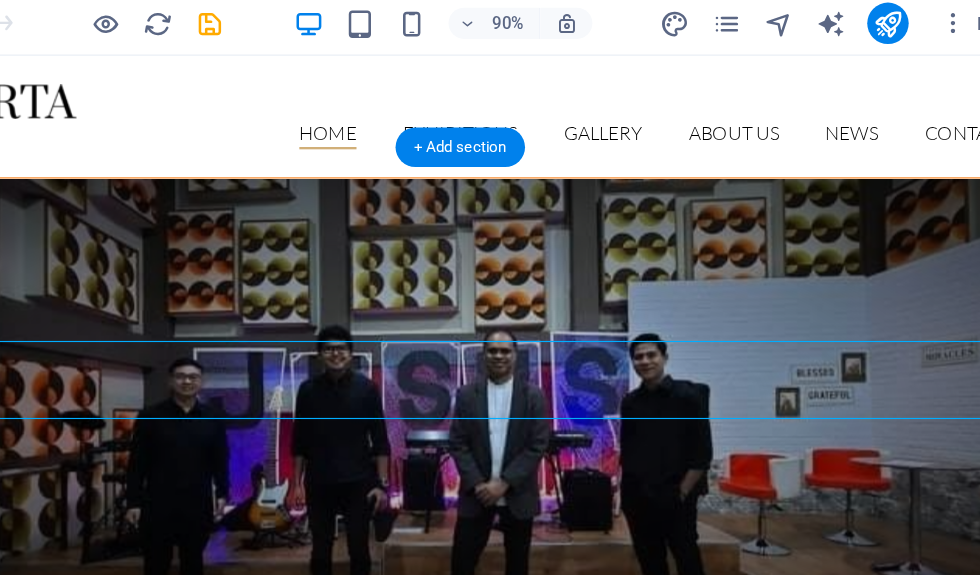 click at bounding box center (377, 351) 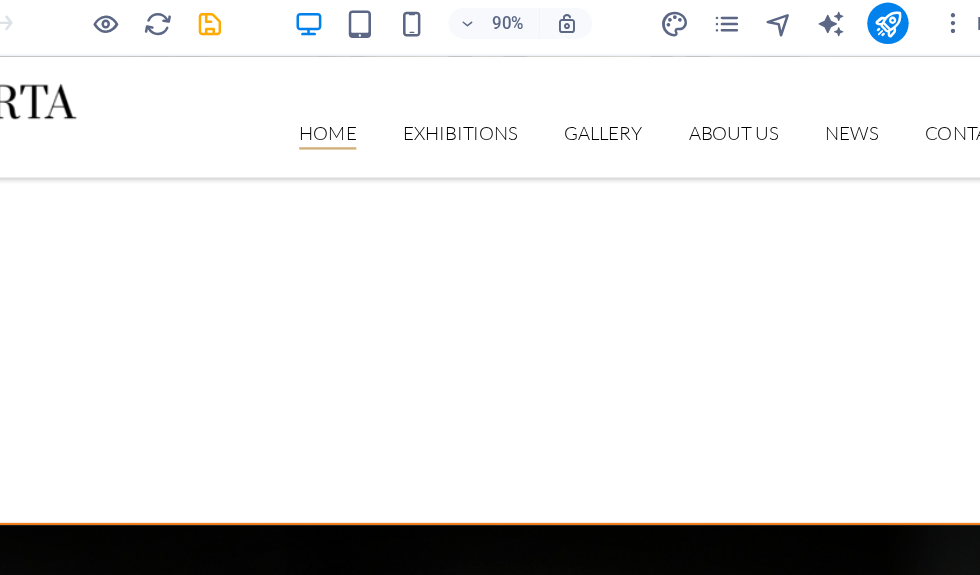 scroll, scrollTop: 401, scrollLeft: 0, axis: vertical 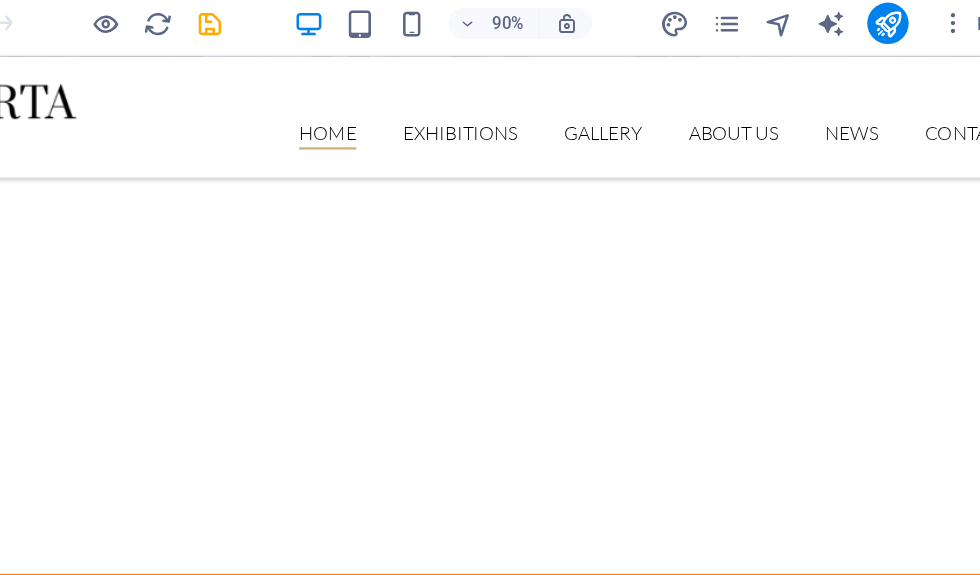 click at bounding box center (377, 723) 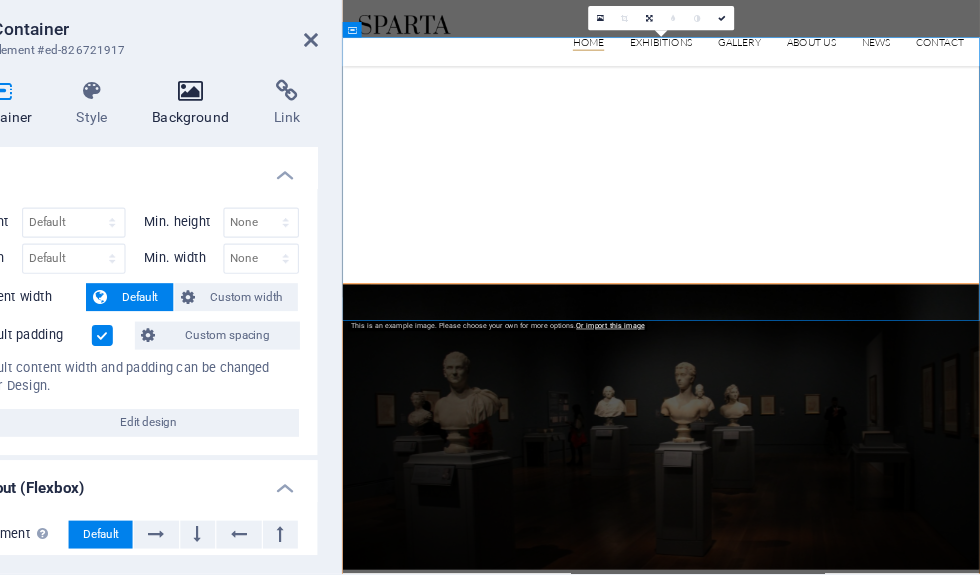 click on "Background" at bounding box center [306, 139] 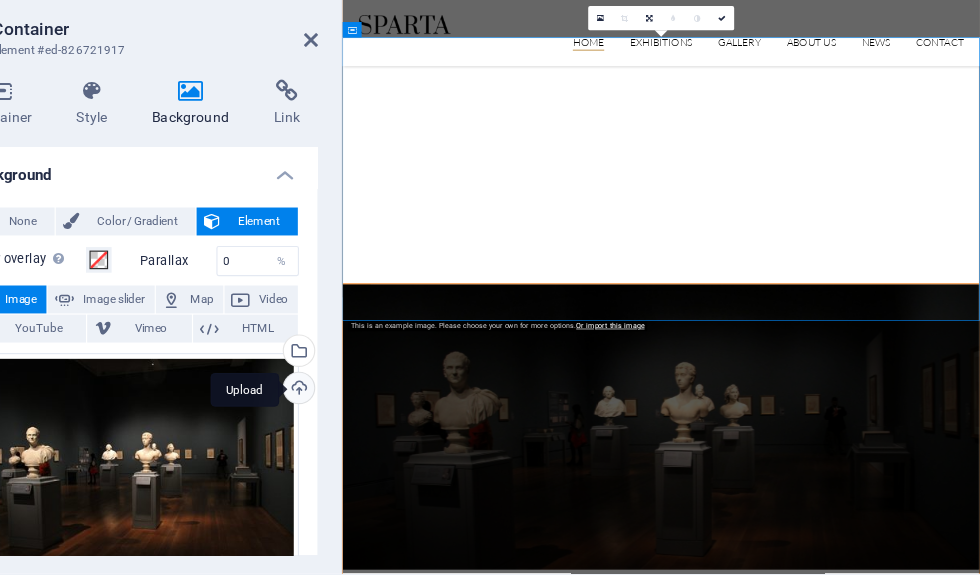 click on "Upload" at bounding box center [393, 385] 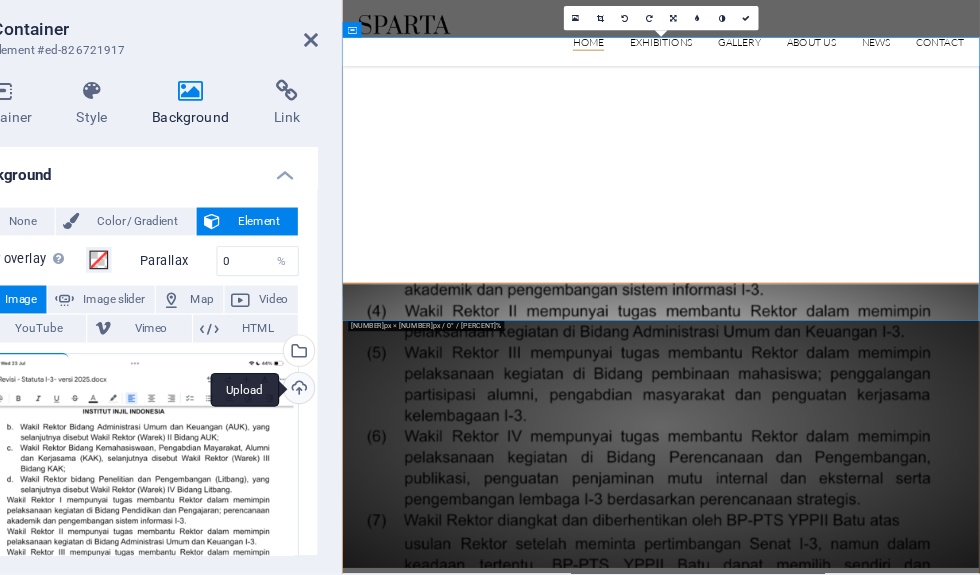 click on "Upload" at bounding box center [393, 385] 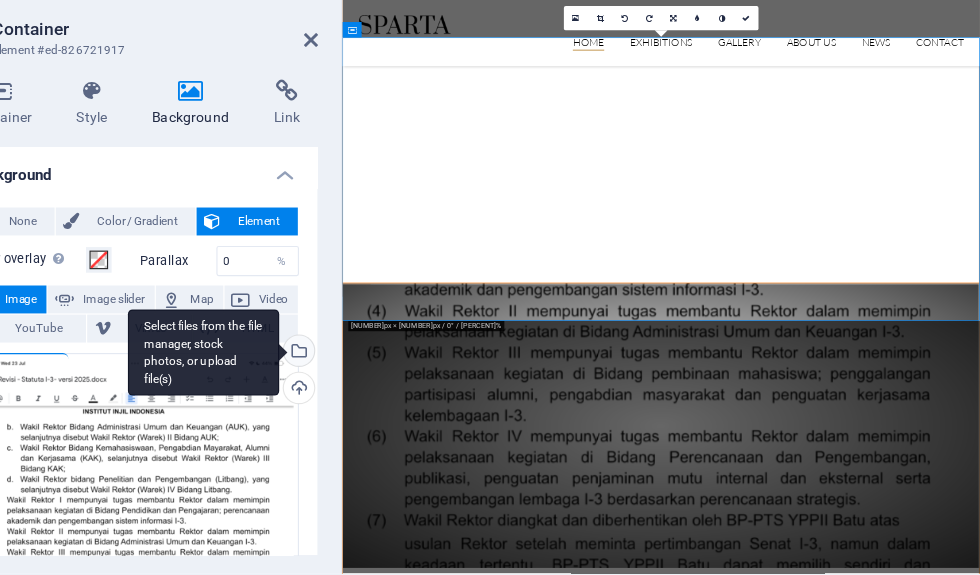 click on "Select files from the file manager, stock photos, or upload file(s)" at bounding box center (393, 353) 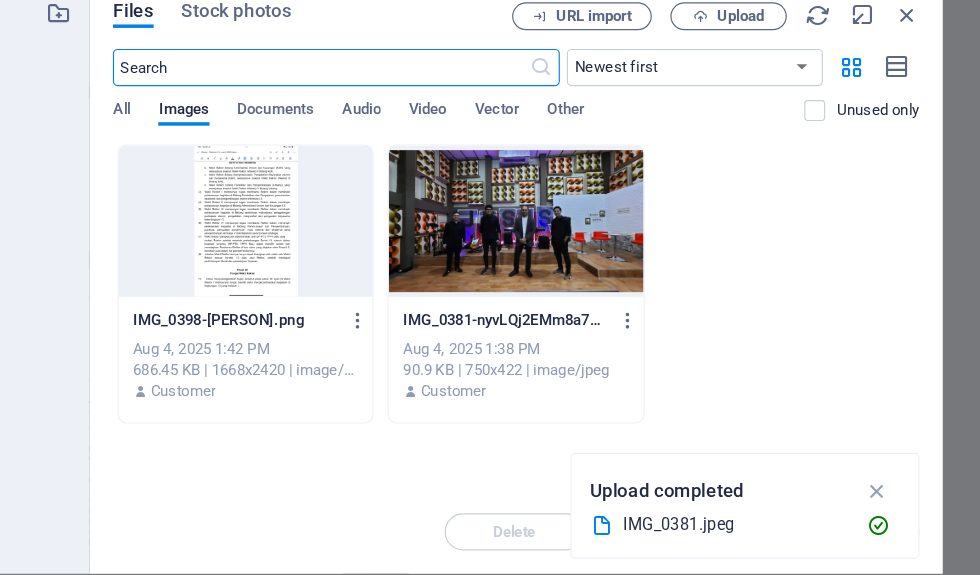 scroll, scrollTop: 0, scrollLeft: 0, axis: both 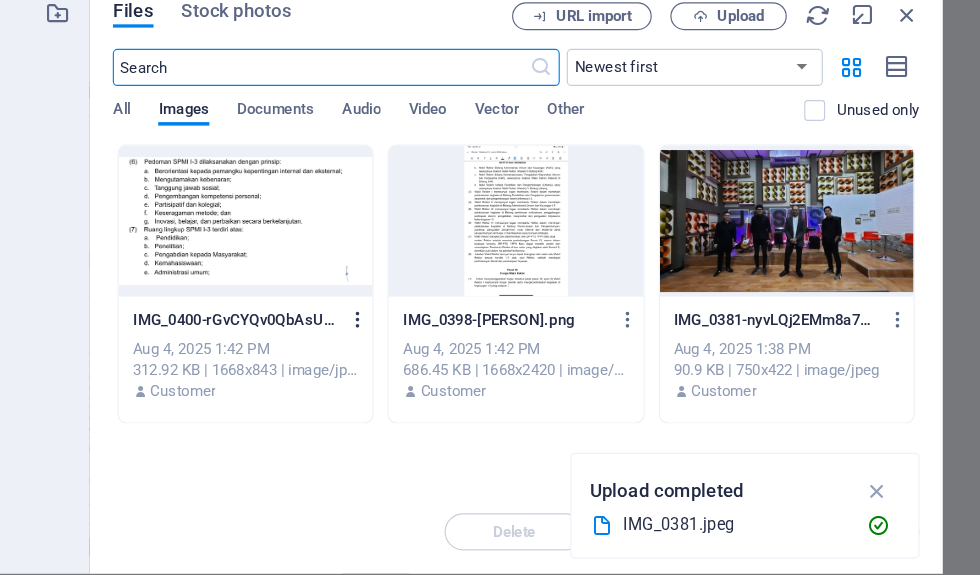 click at bounding box center (445, 325) 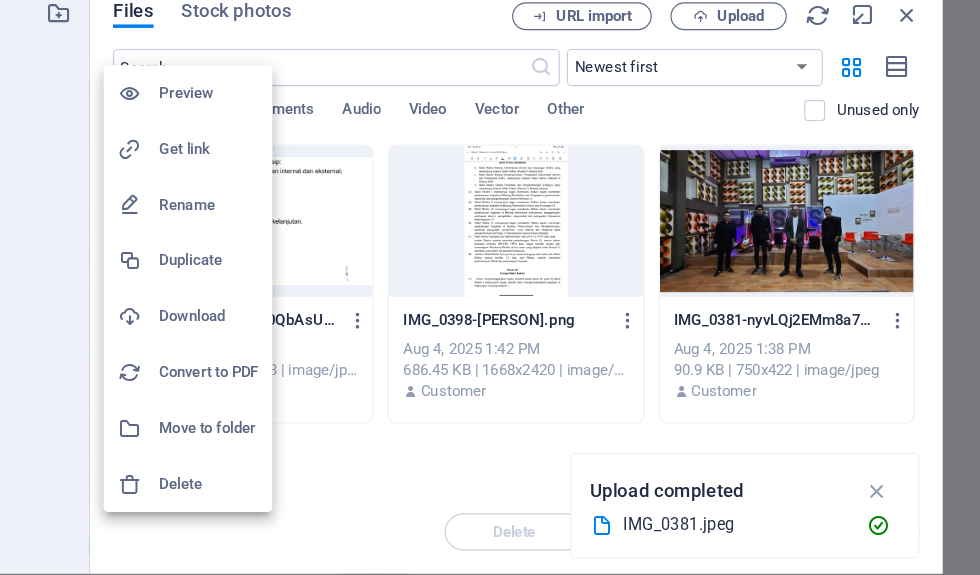 click on "Delete" at bounding box center [317, 466] 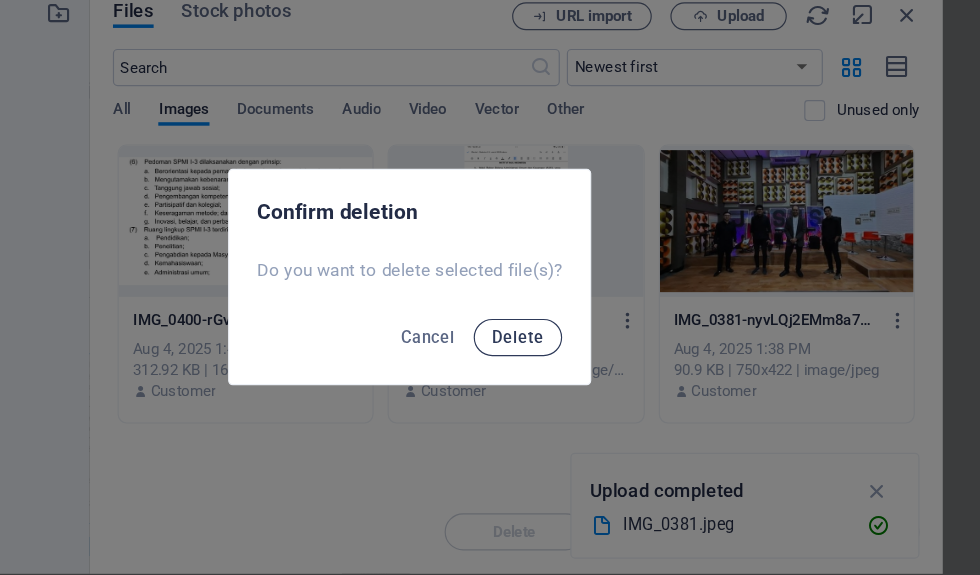 click on "Delete" at bounding box center (583, 340) 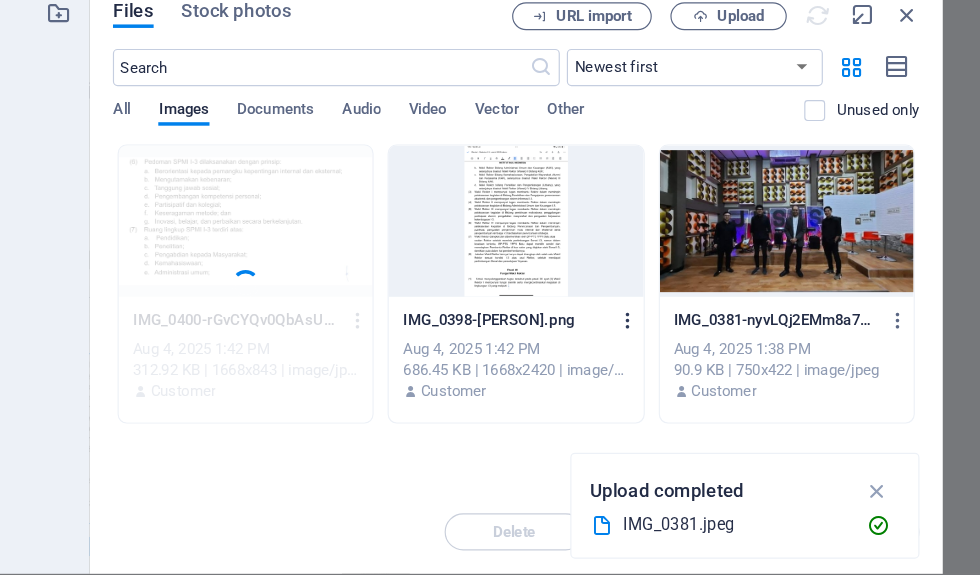 click at bounding box center [677, 325] 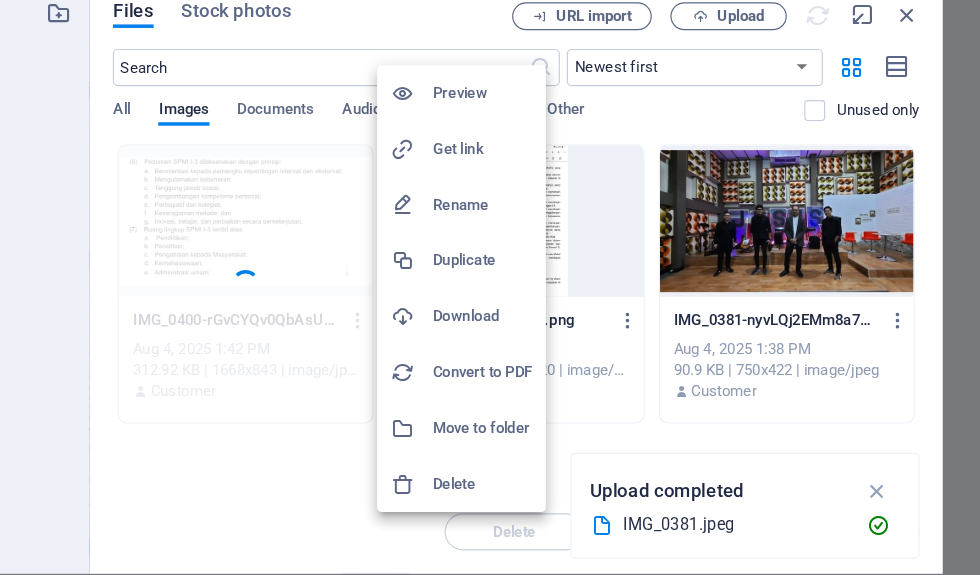 click on "Delete" at bounding box center (552, 466) 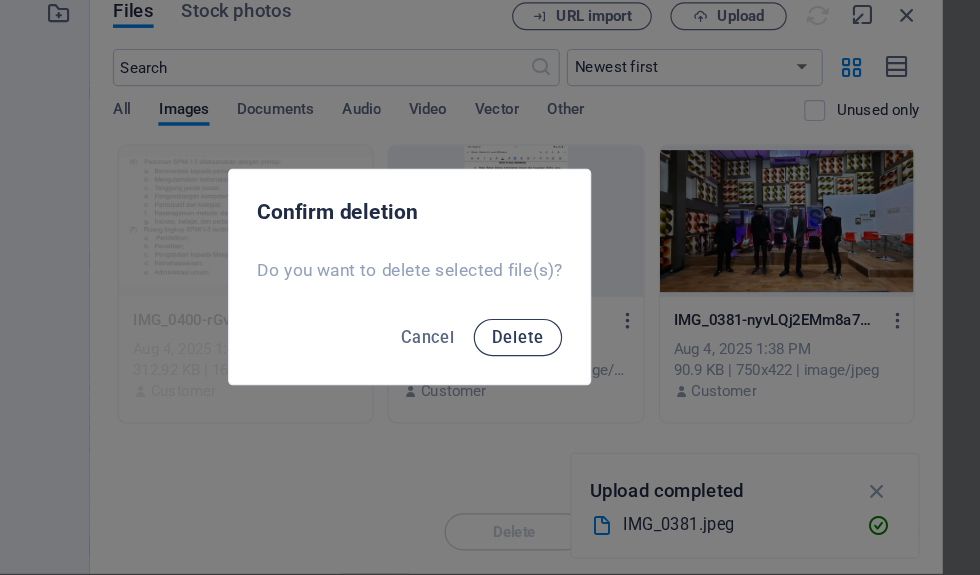 click on "Delete" at bounding box center [583, 340] 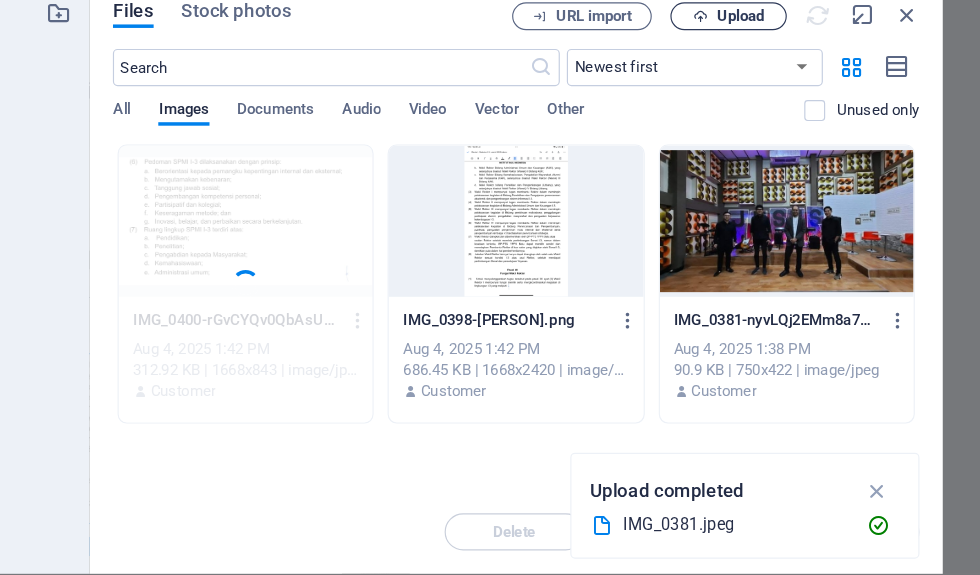 click on "Upload" at bounding box center (774, 64) 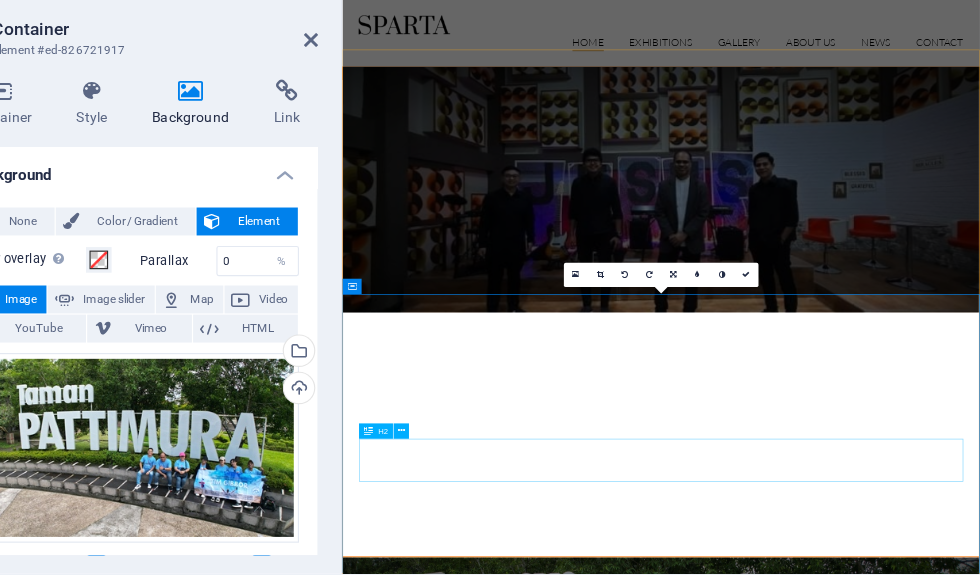 click on "The Legends Exhibition" at bounding box center (840, 1573) 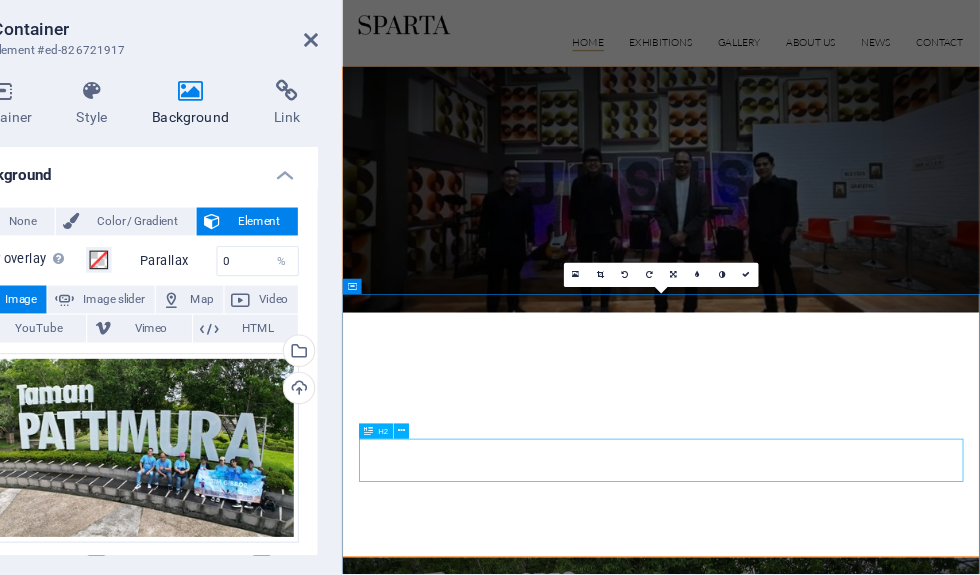 click on "The Legends Exhibition" at bounding box center (840, 1573) 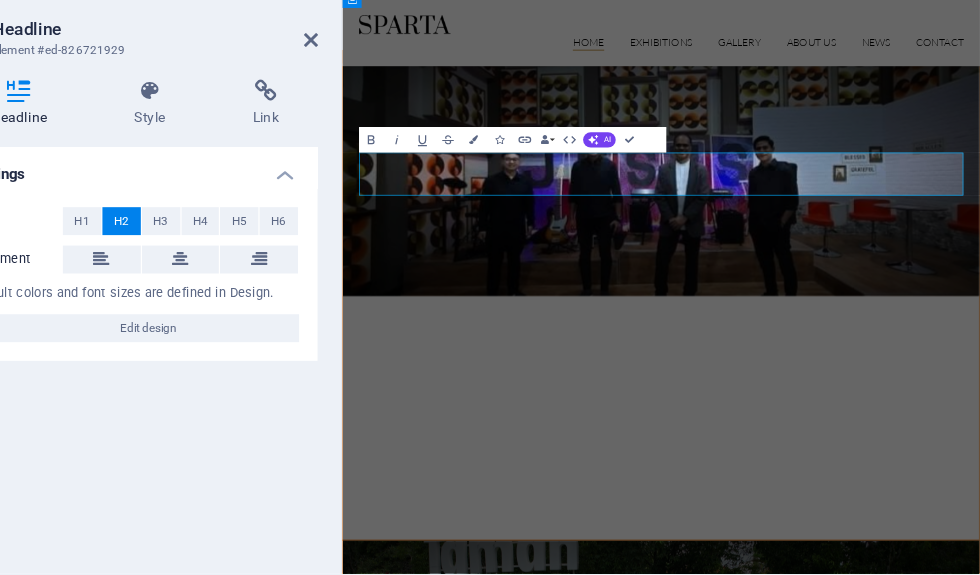 scroll, scrollTop: 447, scrollLeft: 0, axis: vertical 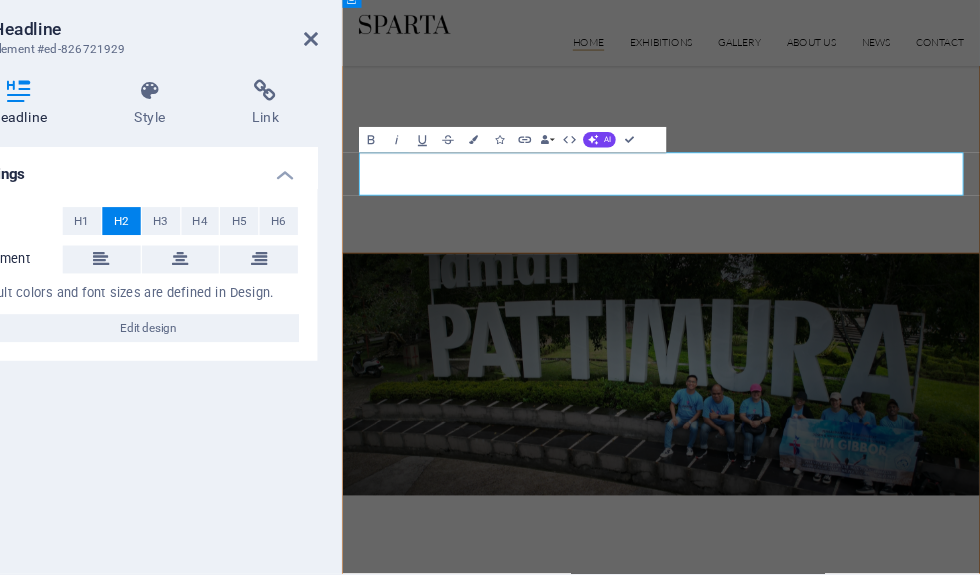 type 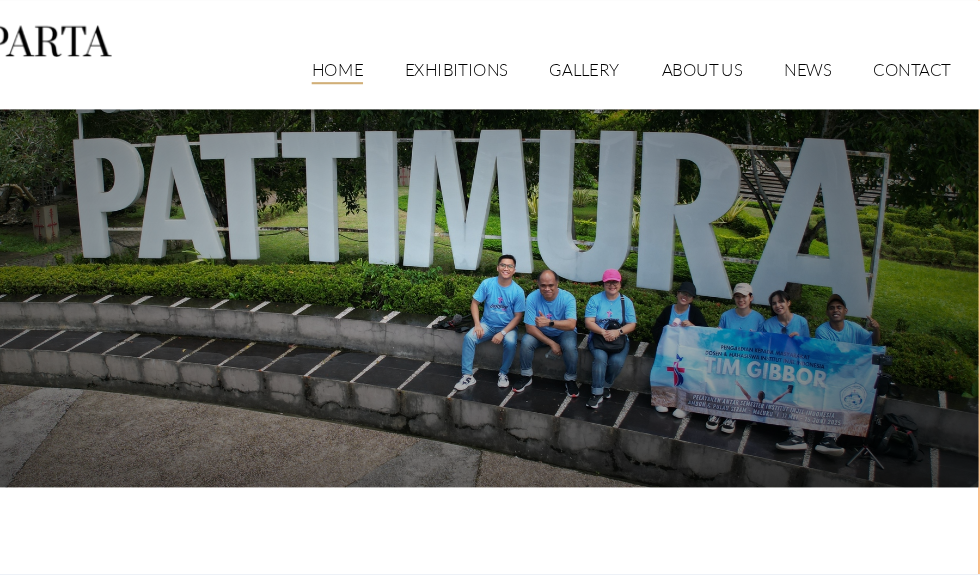 scroll, scrollTop: 837, scrollLeft: 0, axis: vertical 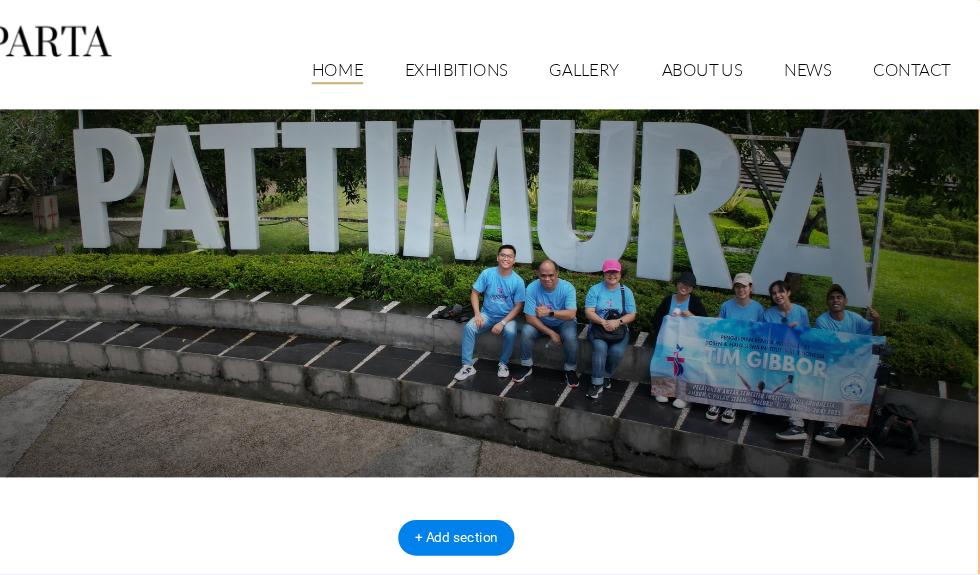 click at bounding box center (433, 1122) 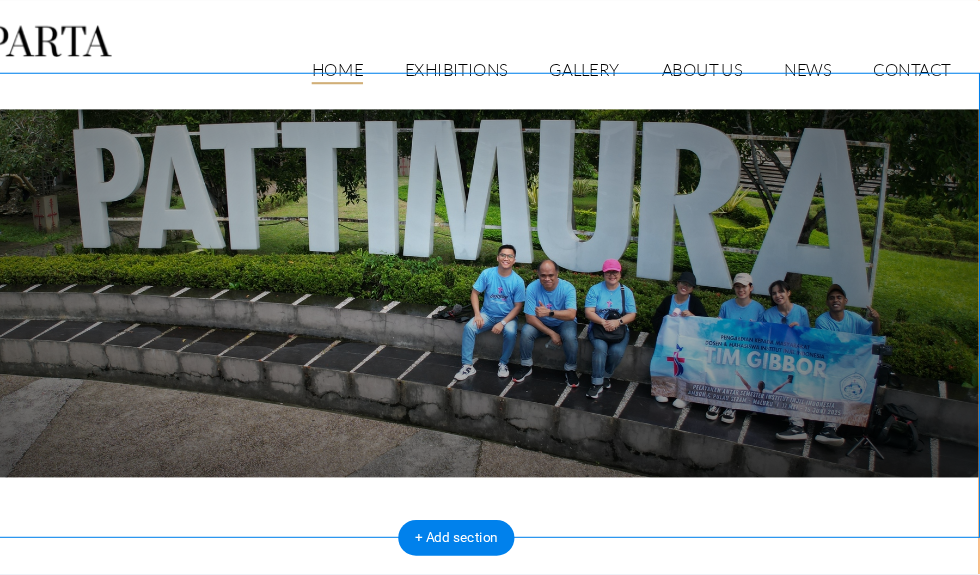 click at bounding box center [433, 1122] 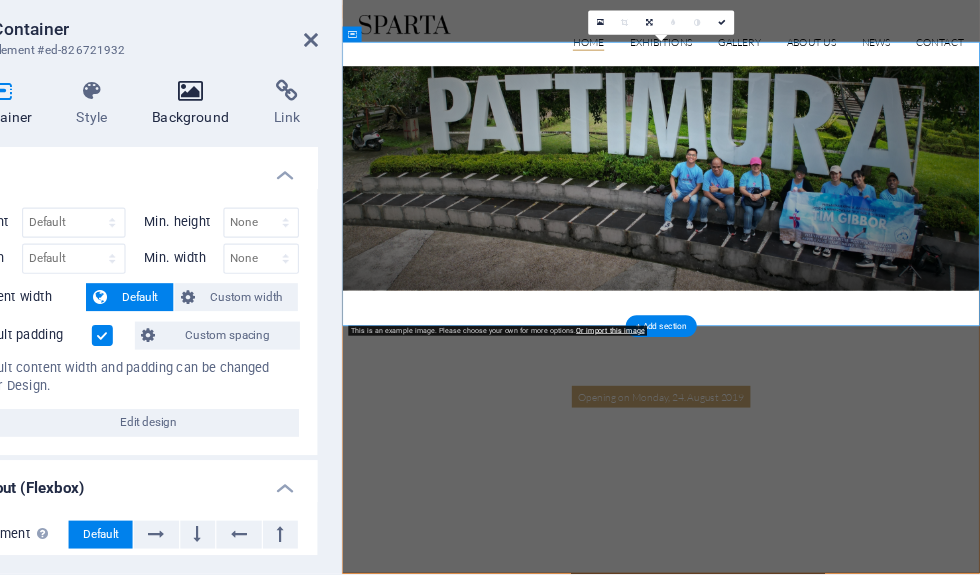click at bounding box center [302, 128] 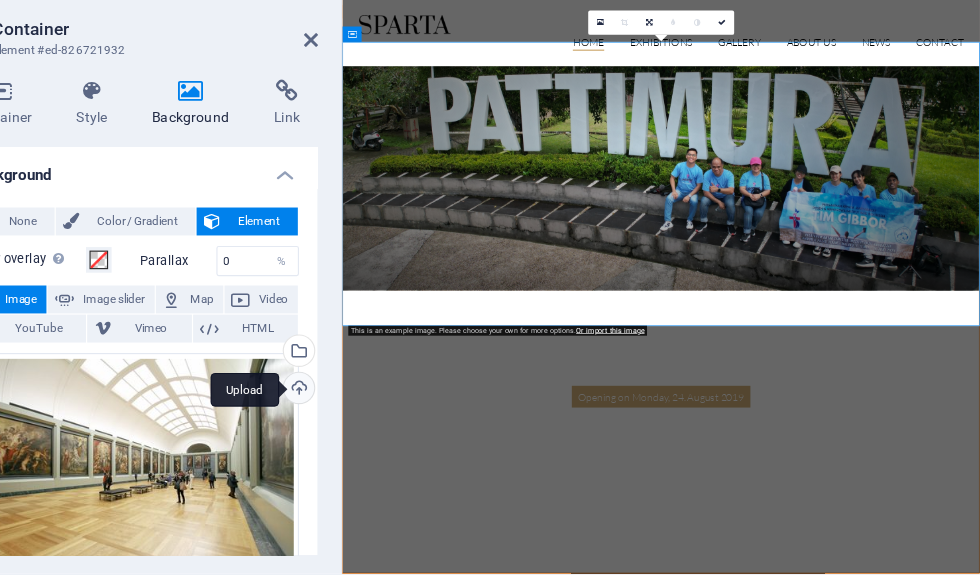 click on "Upload" at bounding box center (393, 385) 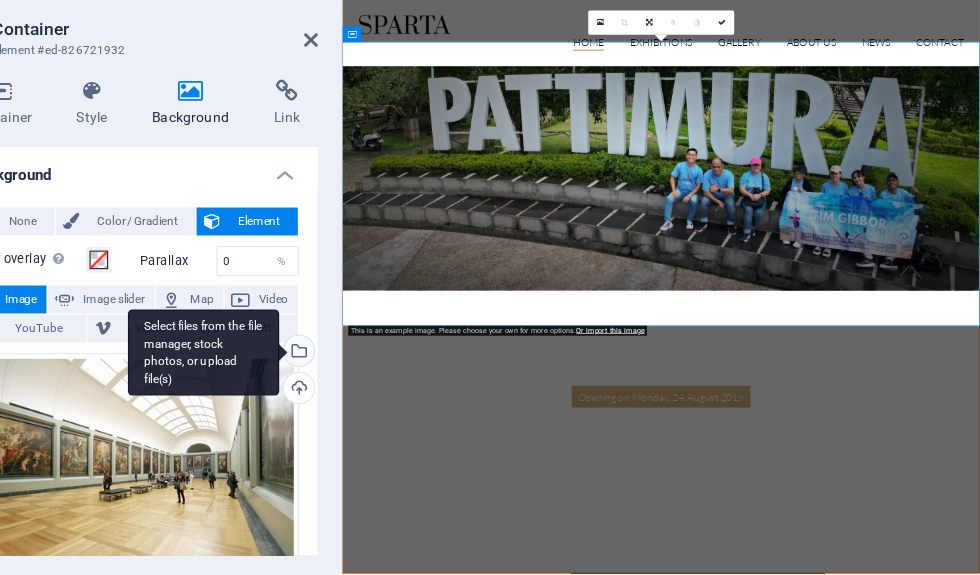 click on "Select files from the file manager, stock photos, or upload file(s)" at bounding box center [313, 352] 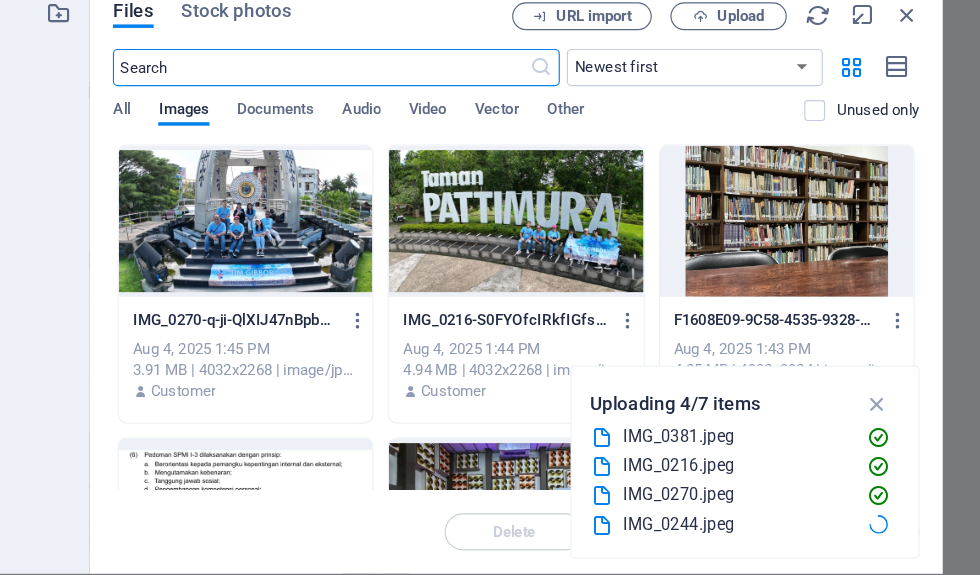 scroll, scrollTop: 0, scrollLeft: 0, axis: both 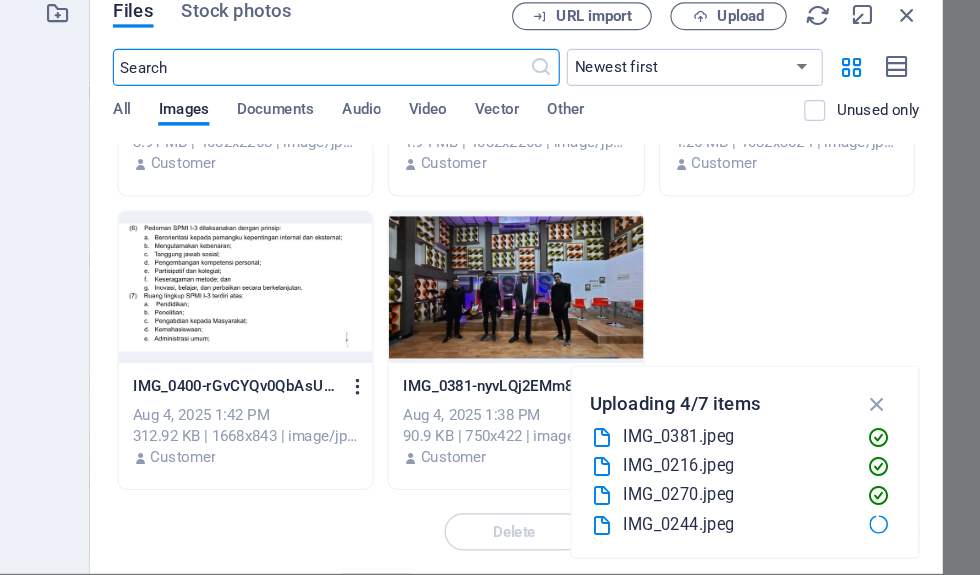 click at bounding box center (445, 382) 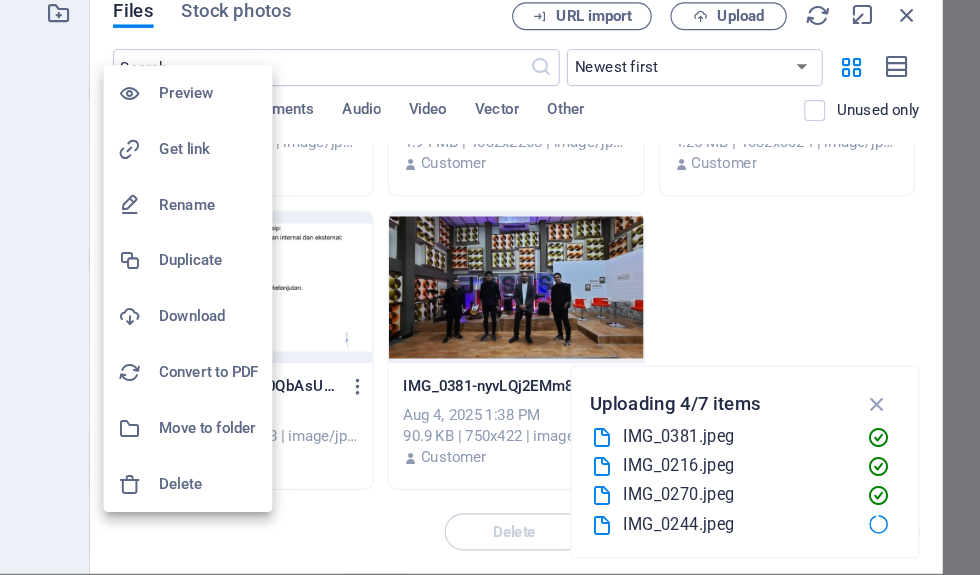 click on "Delete" at bounding box center [317, 466] 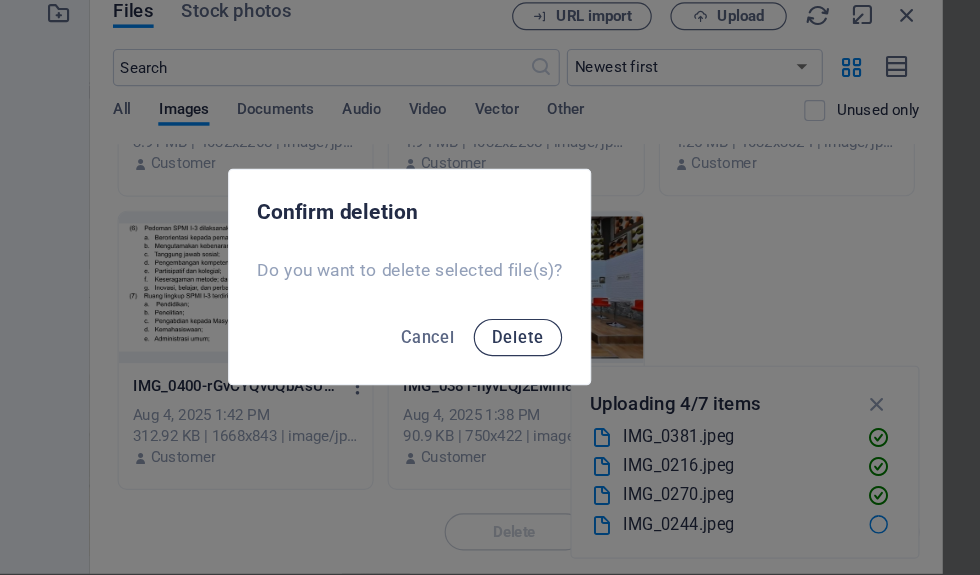 click on "Delete" at bounding box center [583, 340] 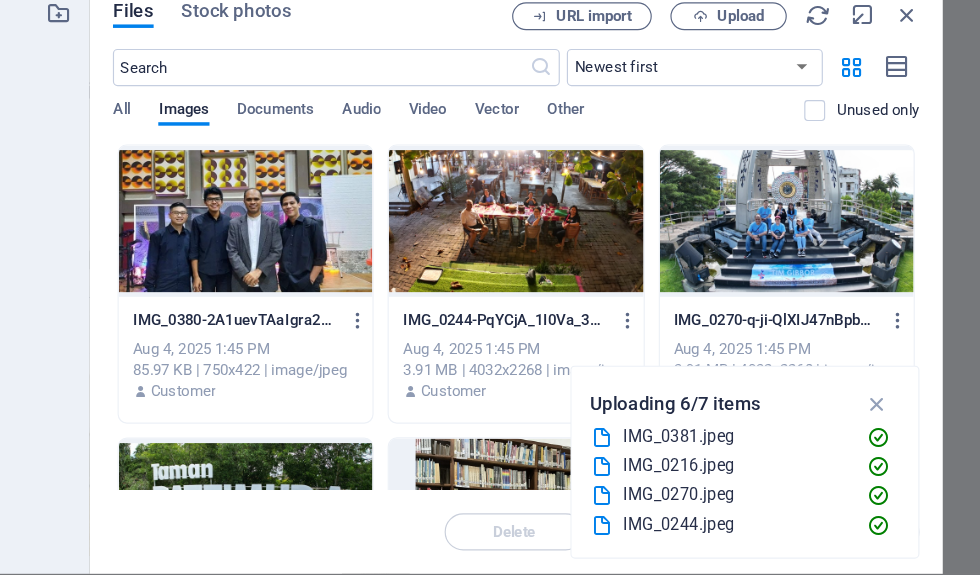 scroll, scrollTop: 0, scrollLeft: 0, axis: both 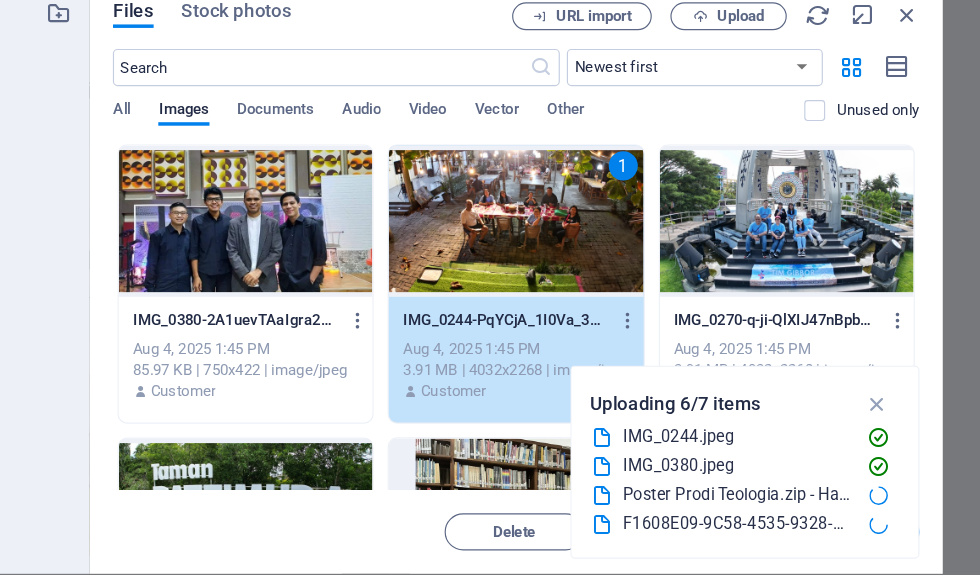 click on "1" at bounding box center [581, 240] 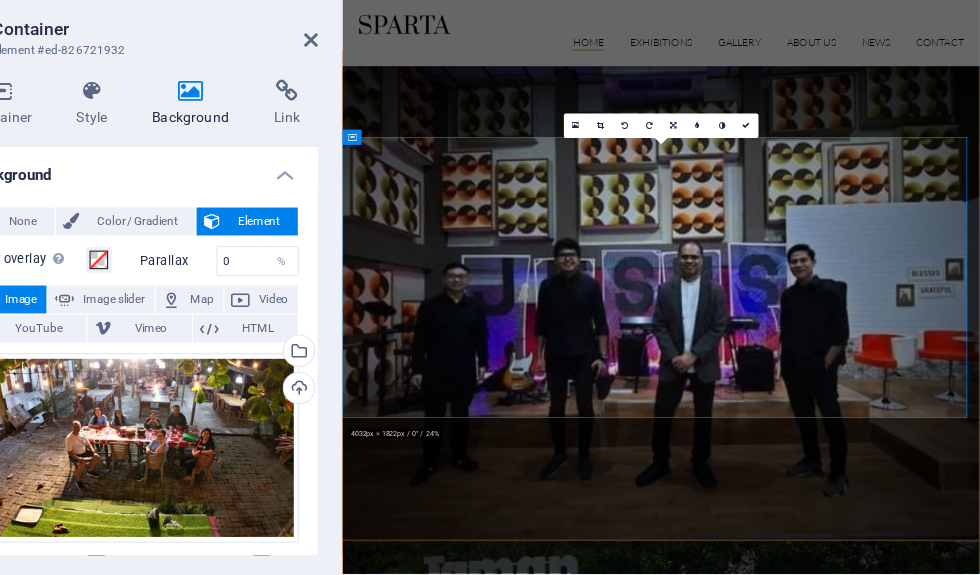 scroll, scrollTop: 676, scrollLeft: 0, axis: vertical 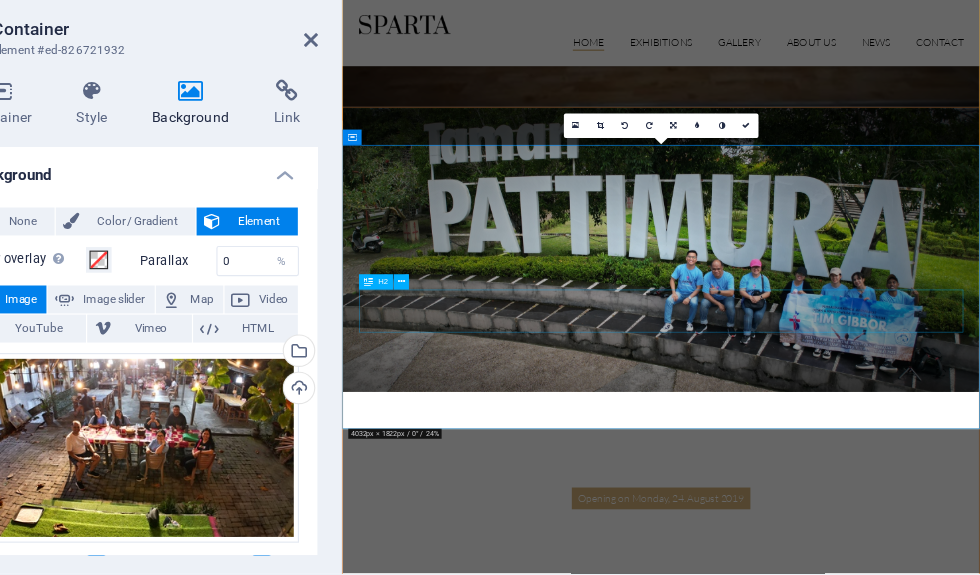 click on "Francesco Jordi Exhibition" at bounding box center [840, 1758] 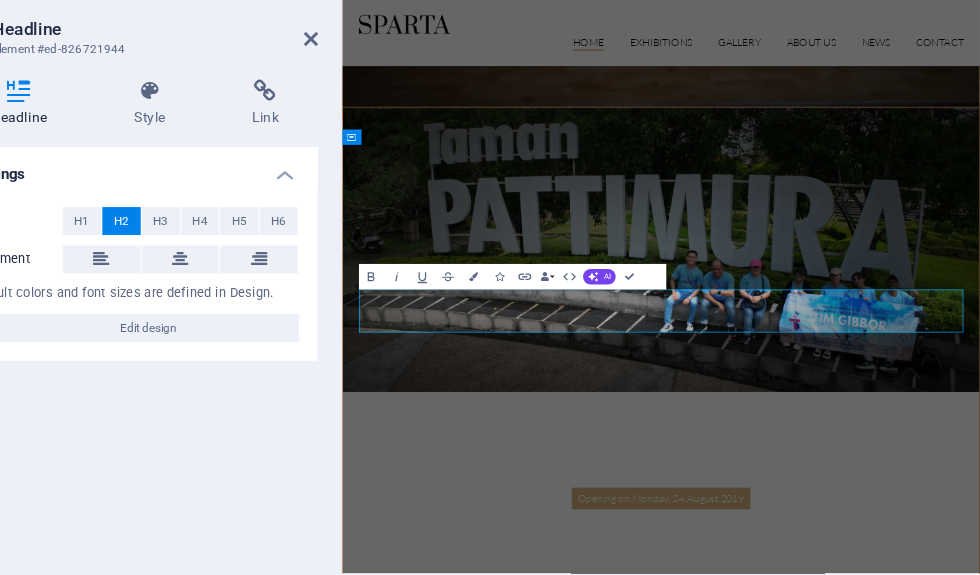 type 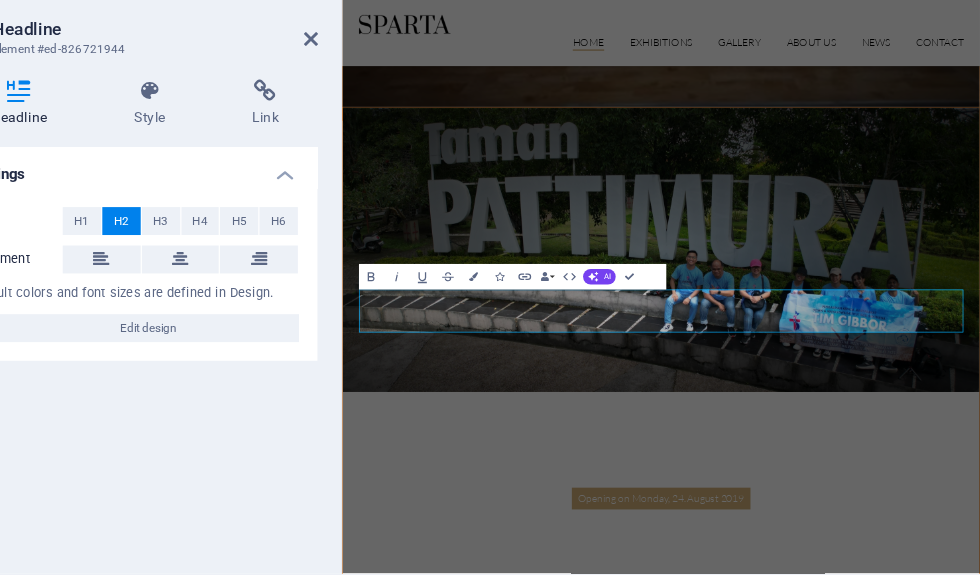 click at bounding box center [840, 1278] 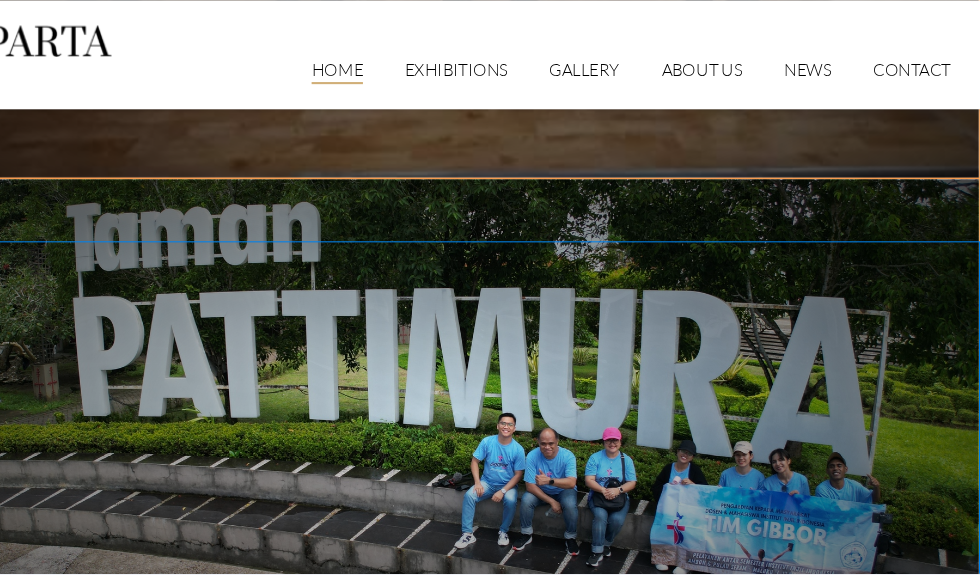 click at bounding box center [433, 1283] 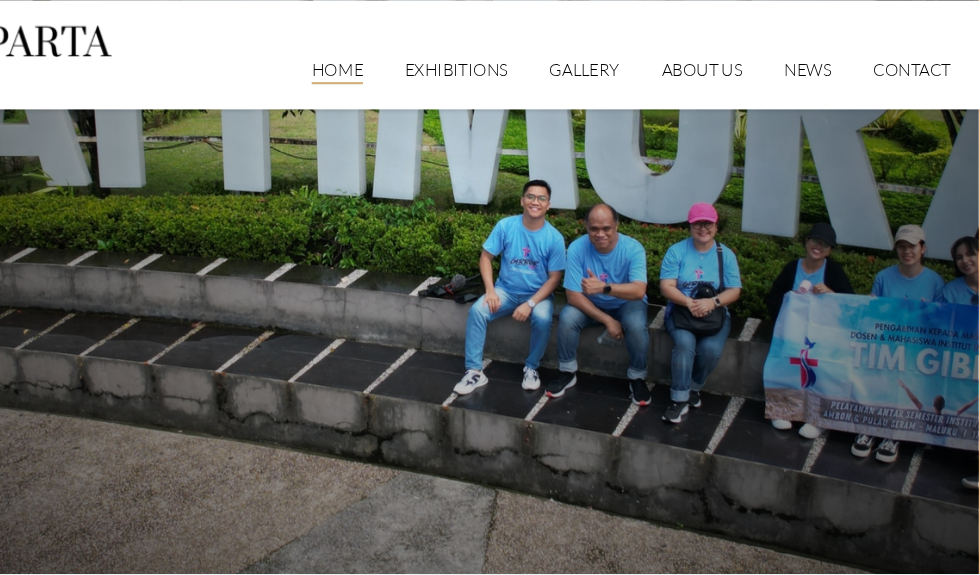 scroll, scrollTop: 1172, scrollLeft: 0, axis: vertical 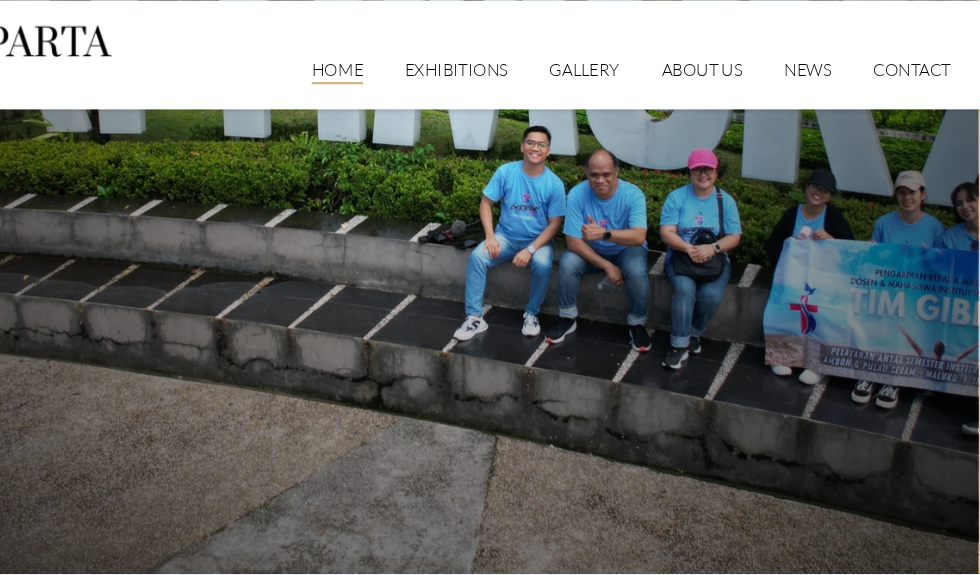 click at bounding box center (98, 1714) 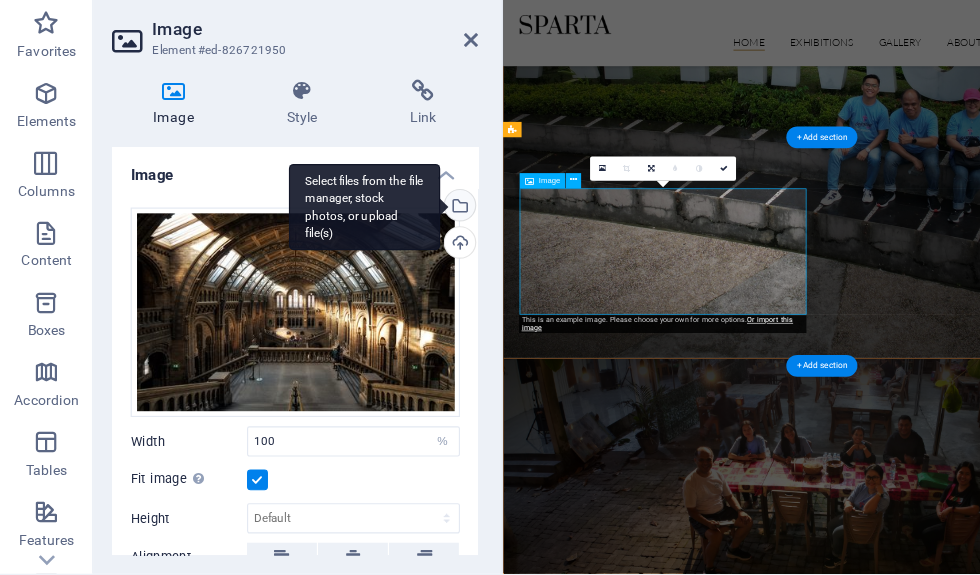 click on "Select files from the file manager, stock photos, or upload file(s)" at bounding box center [393, 228] 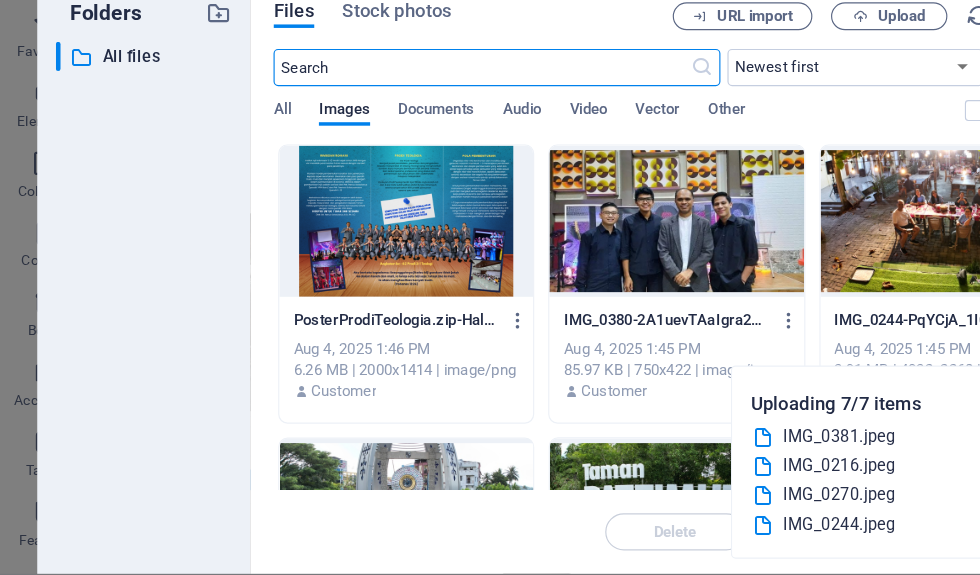 scroll, scrollTop: 0, scrollLeft: 0, axis: both 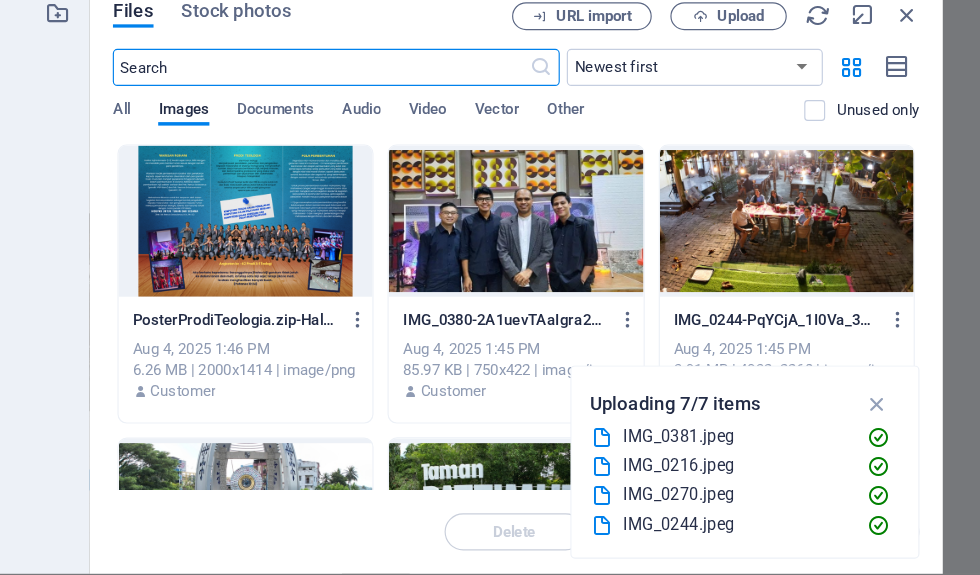 click at bounding box center [349, 240] 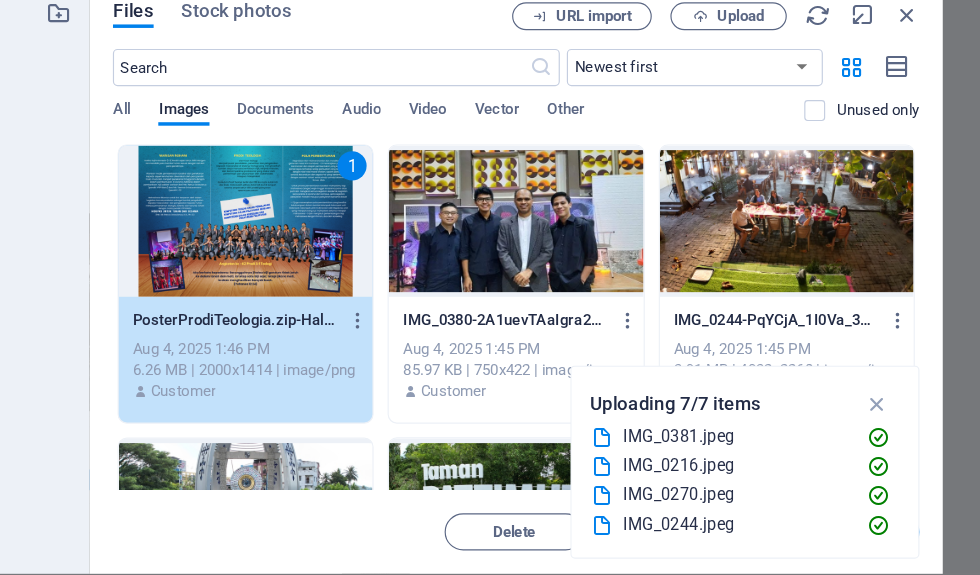 click on "1" at bounding box center (349, 240) 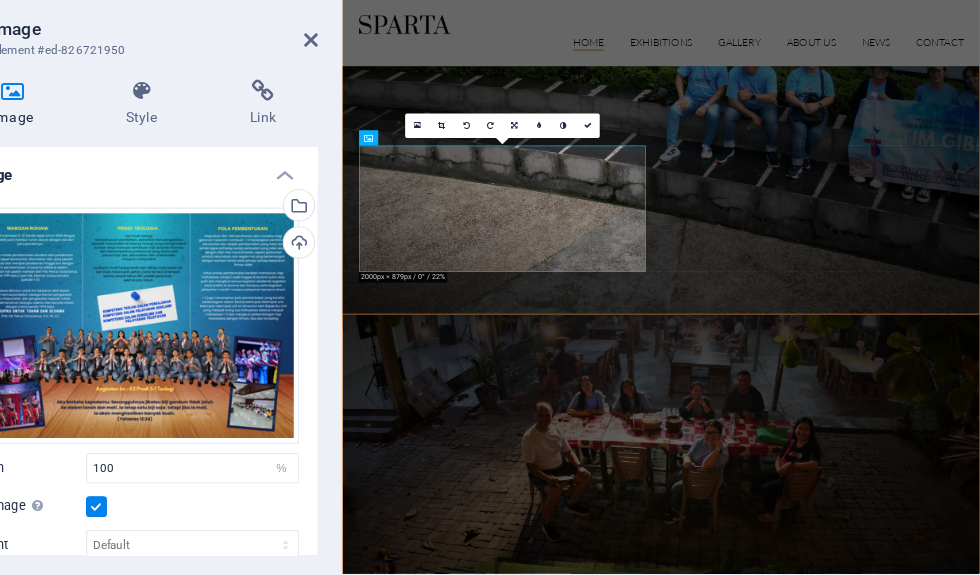 scroll, scrollTop: 1237, scrollLeft: 0, axis: vertical 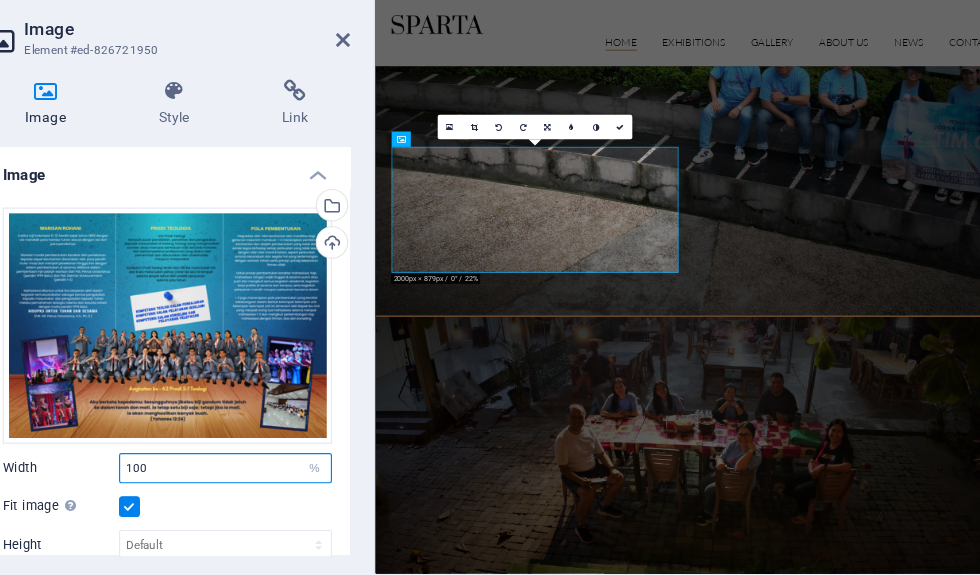 click on "100" at bounding box center [303, 452] 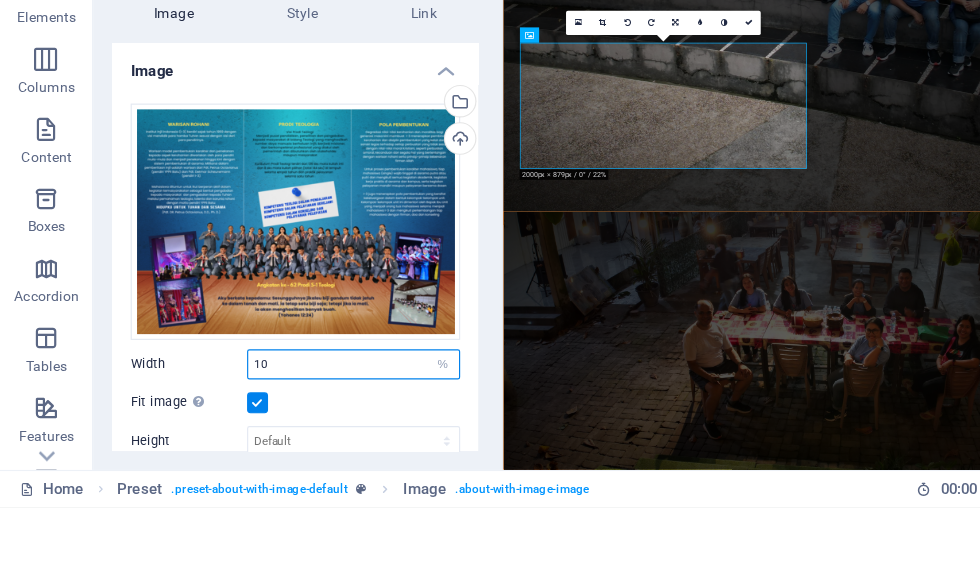 type on "1" 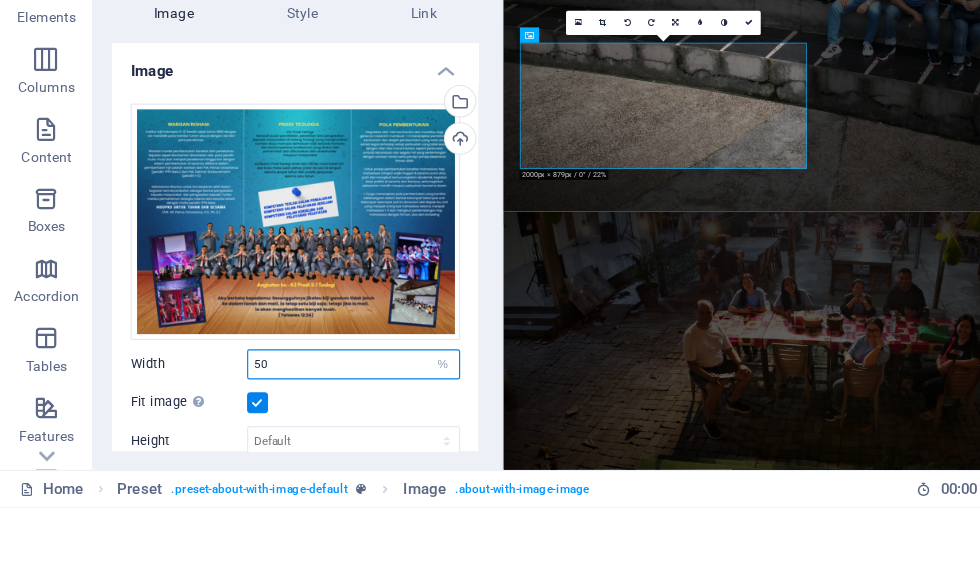 type on "50" 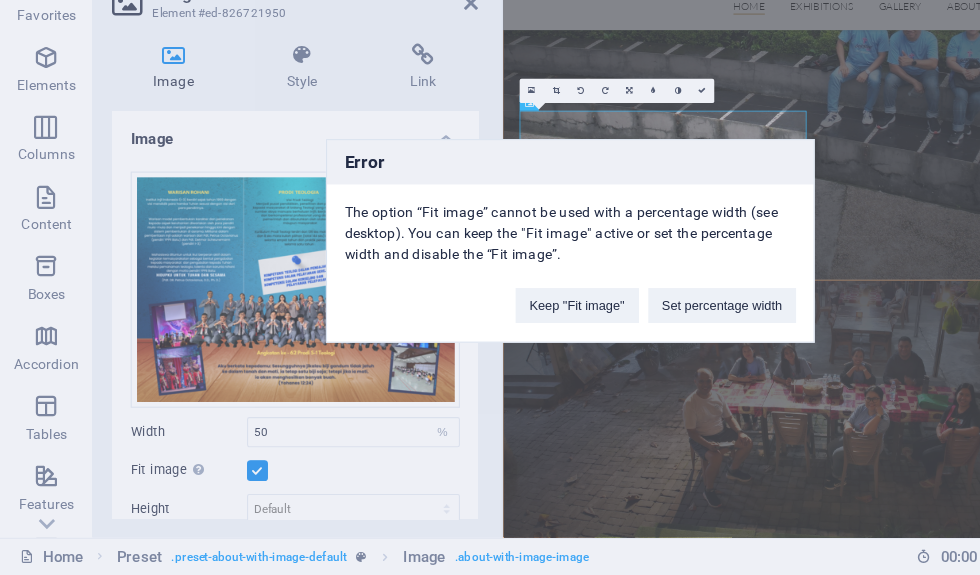 click on "Error The option “Fit image” cannot be used with a percentage width (see desktop). You can keep the "Fit image" active or set the percentage width and disable the “Fit image”. Keep "Fit image" Set percentage width" at bounding box center (490, 287) 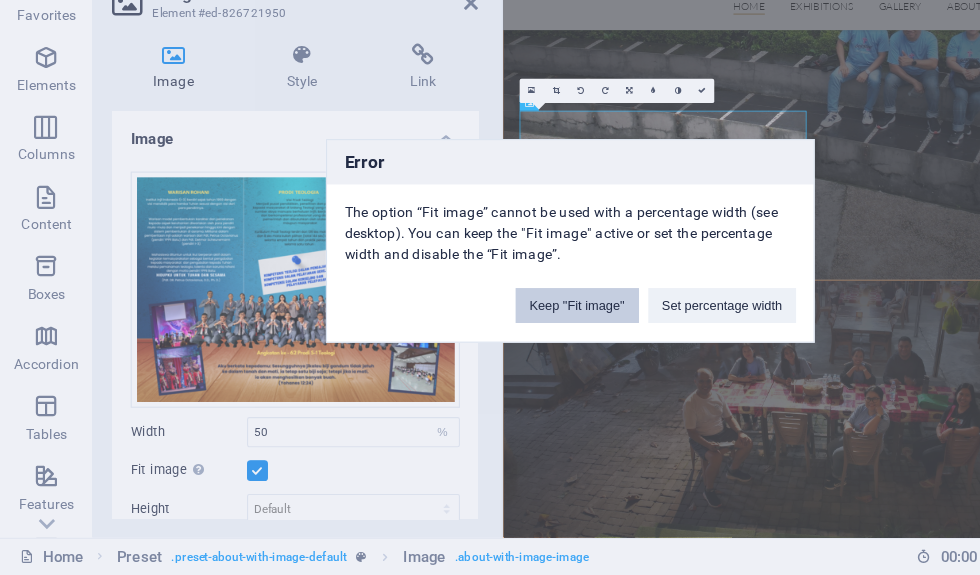 click on "Keep "Fit image"" at bounding box center [496, 343] 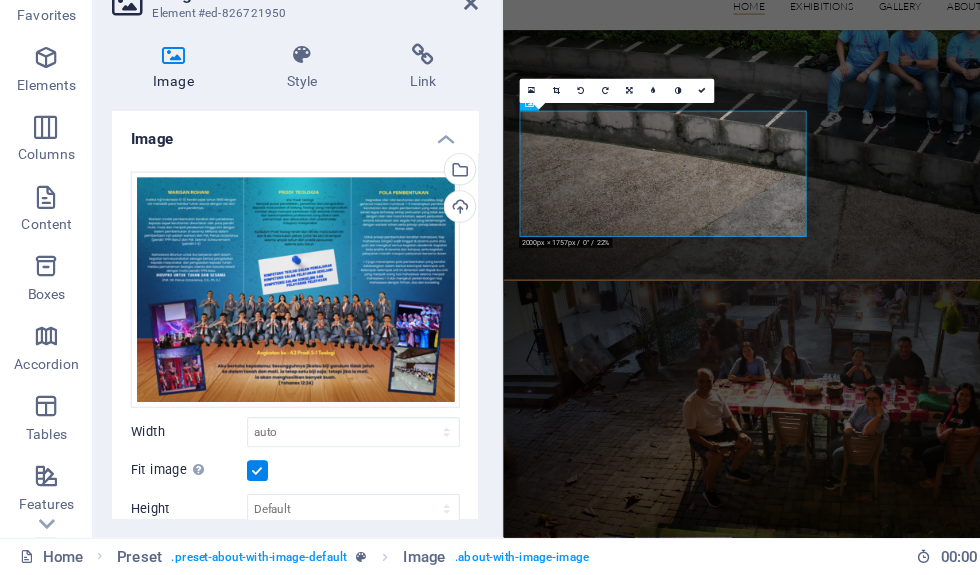 click at bounding box center (221, 485) 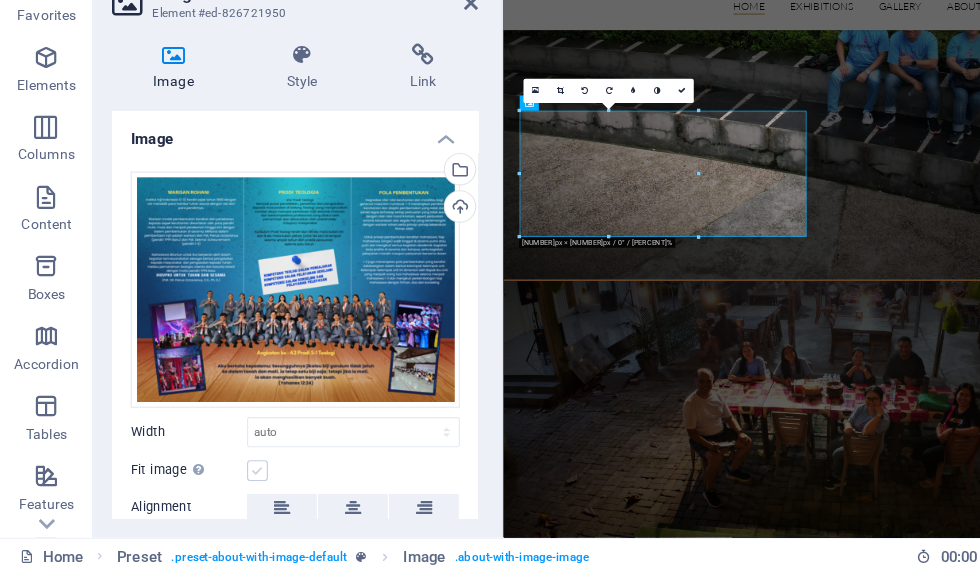 scroll, scrollTop: 0, scrollLeft: 0, axis: both 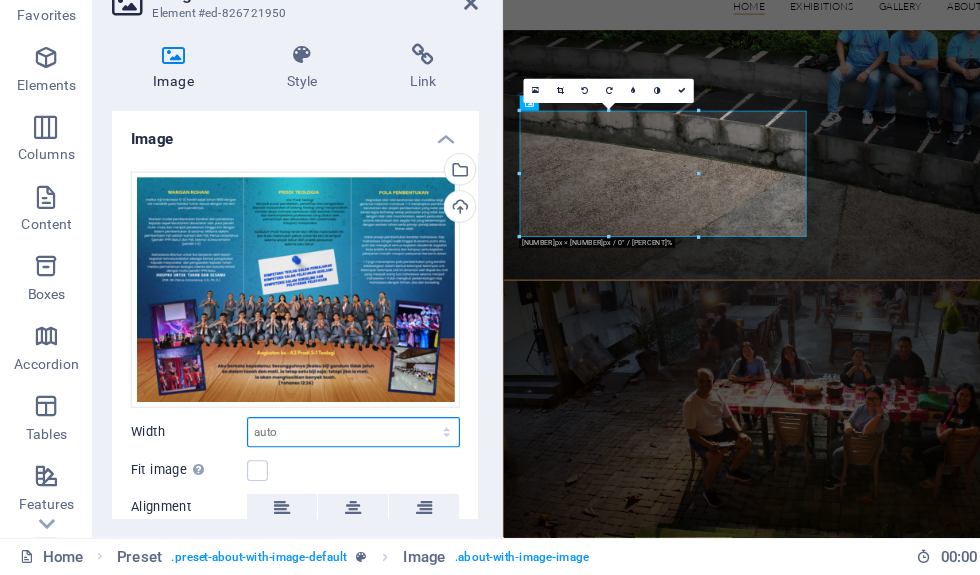 click on "Default auto px rem % em vh vw" at bounding box center (303, 452) 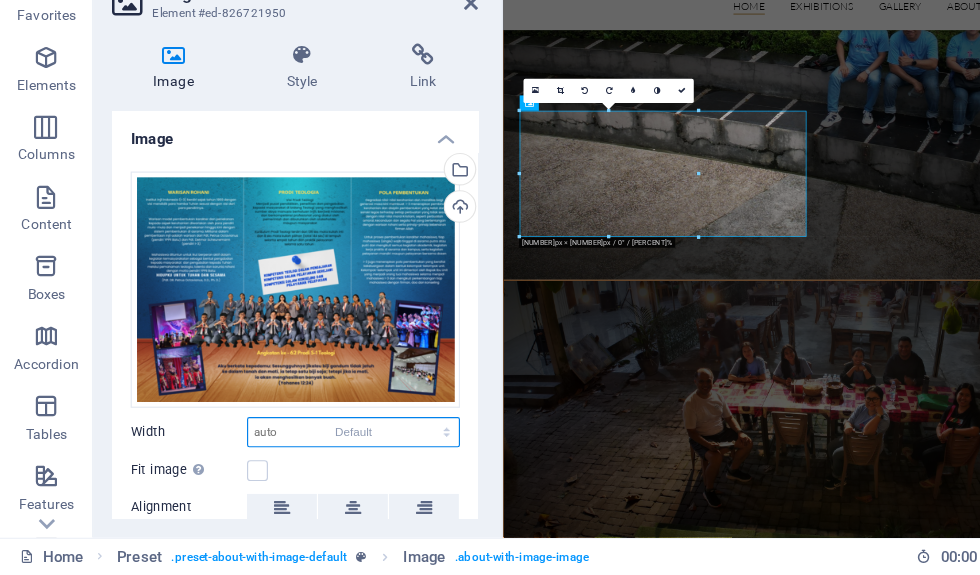 select on "DISABLED_OPTION_VALUE" 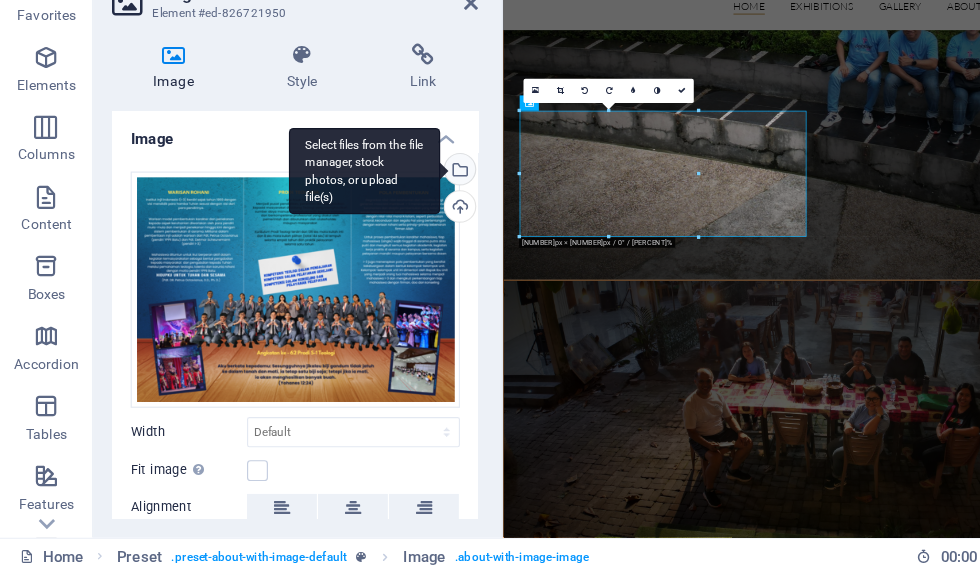 click on "Select files from the file manager, stock photos, or upload file(s)" at bounding box center [393, 228] 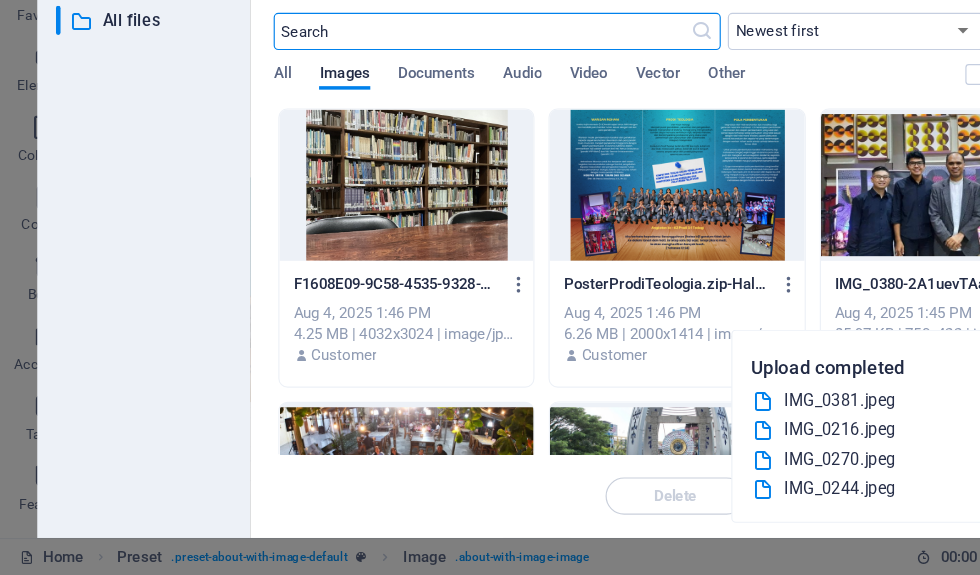 scroll, scrollTop: 0, scrollLeft: 0, axis: both 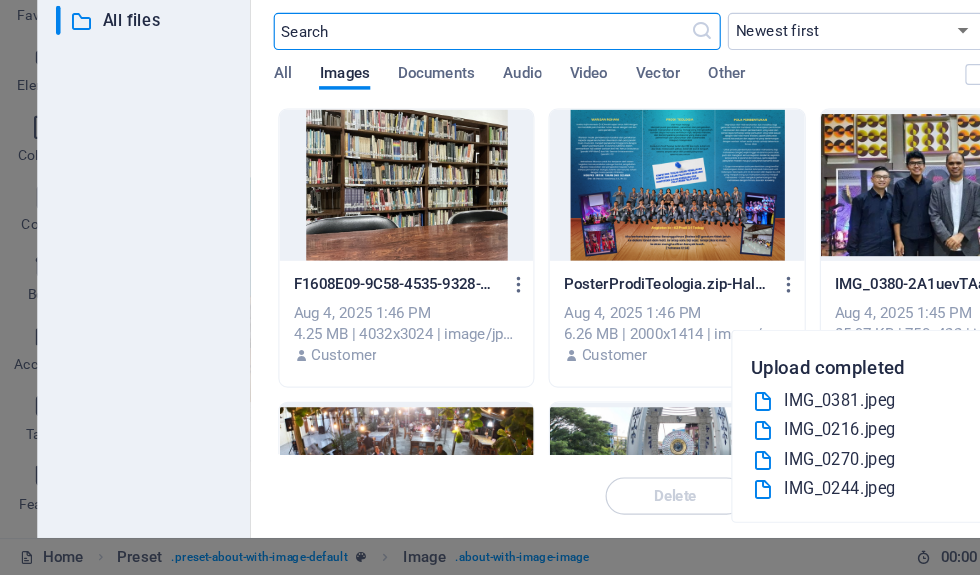 click at bounding box center [814, 240] 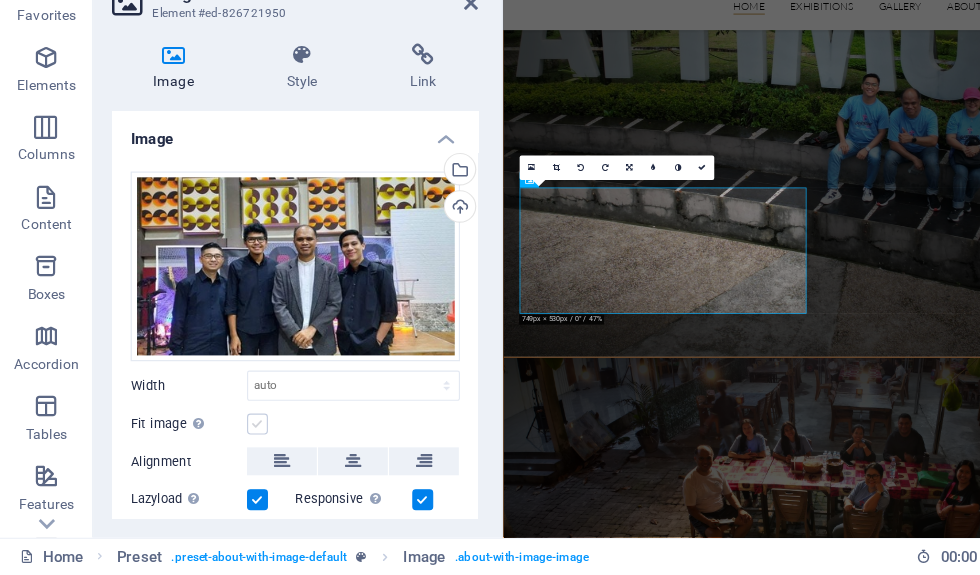 click at bounding box center [221, 445] 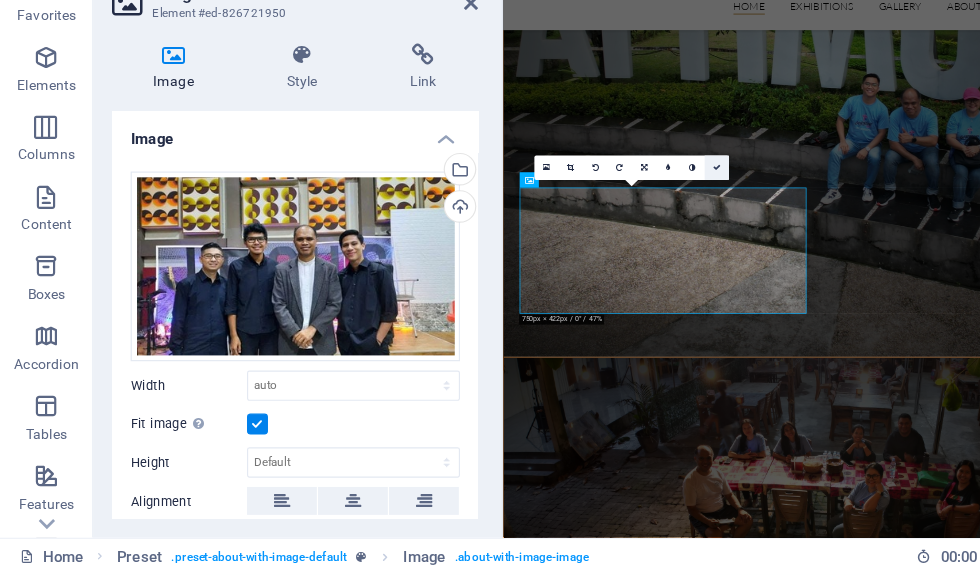 click at bounding box center (615, 225) 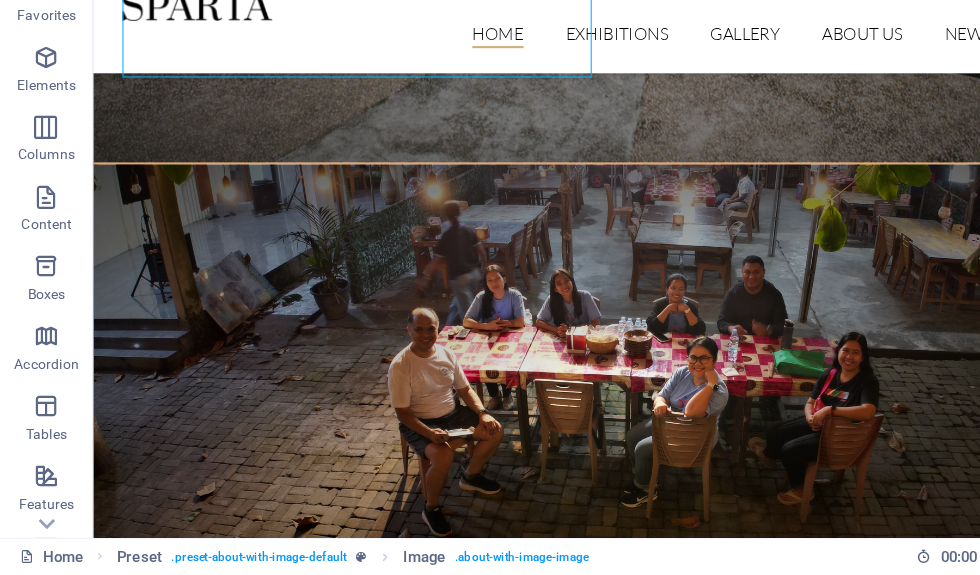 scroll, scrollTop: 1566, scrollLeft: 0, axis: vertical 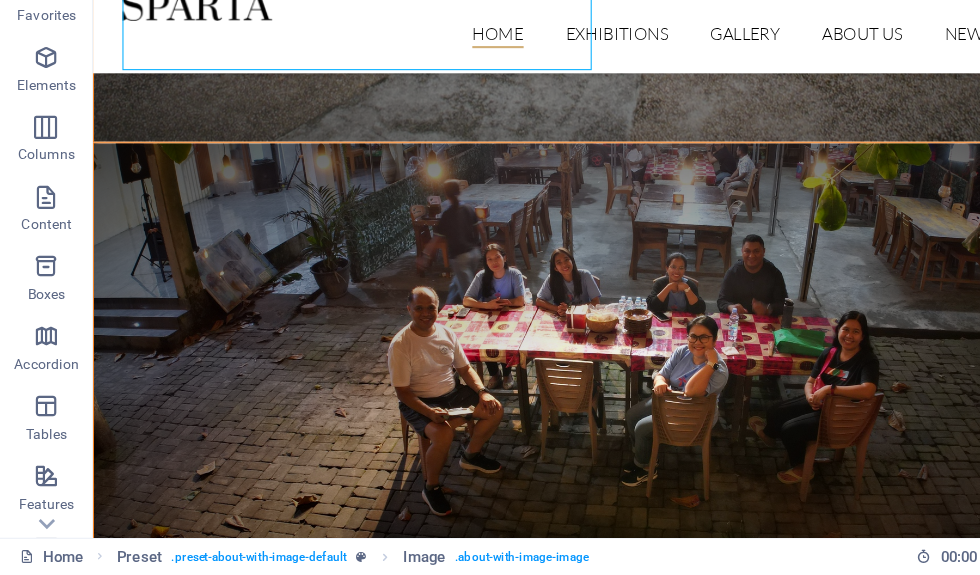 click at bounding box center (593, 2030) 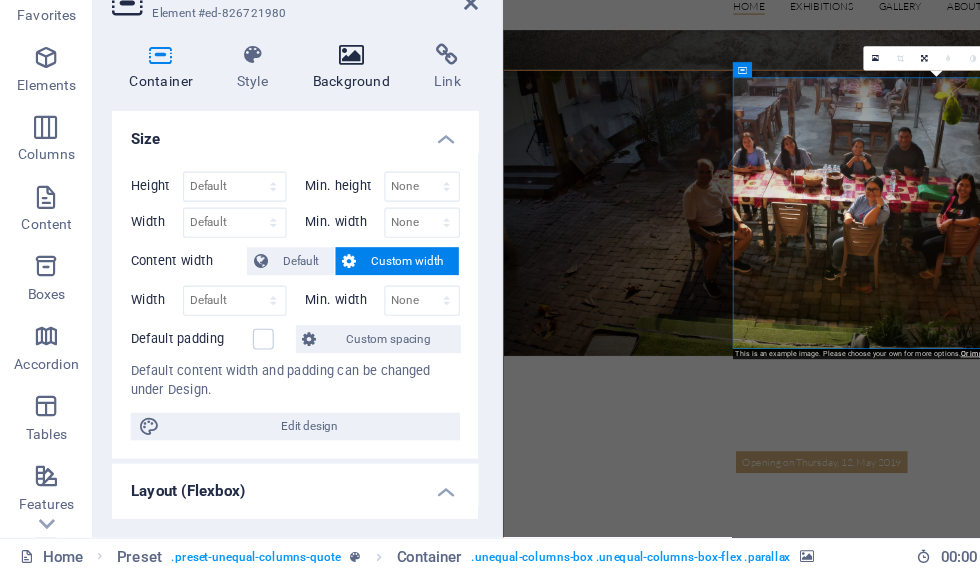 click at bounding box center [302, 128] 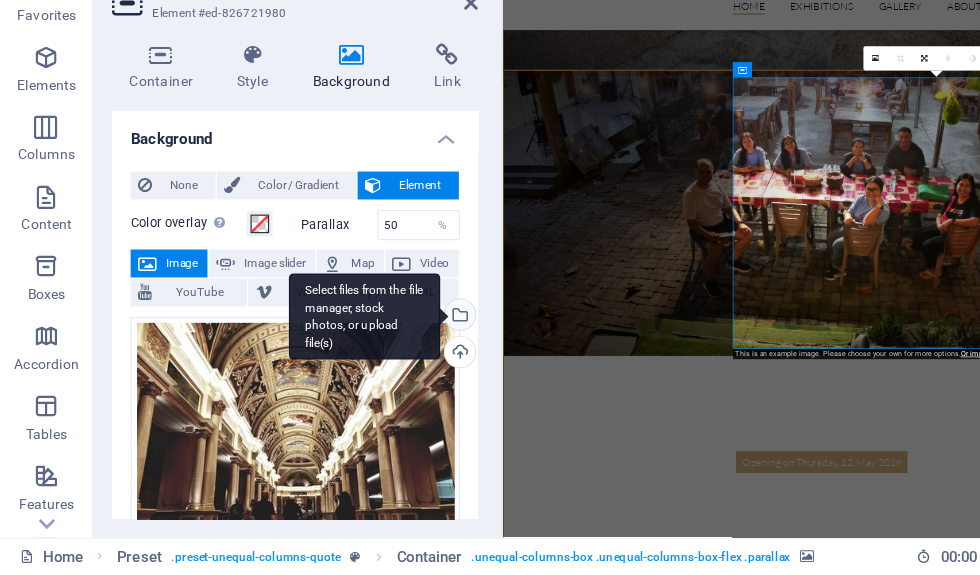 click on "Select files from the file manager, stock photos, or upload file(s)" at bounding box center [393, 353] 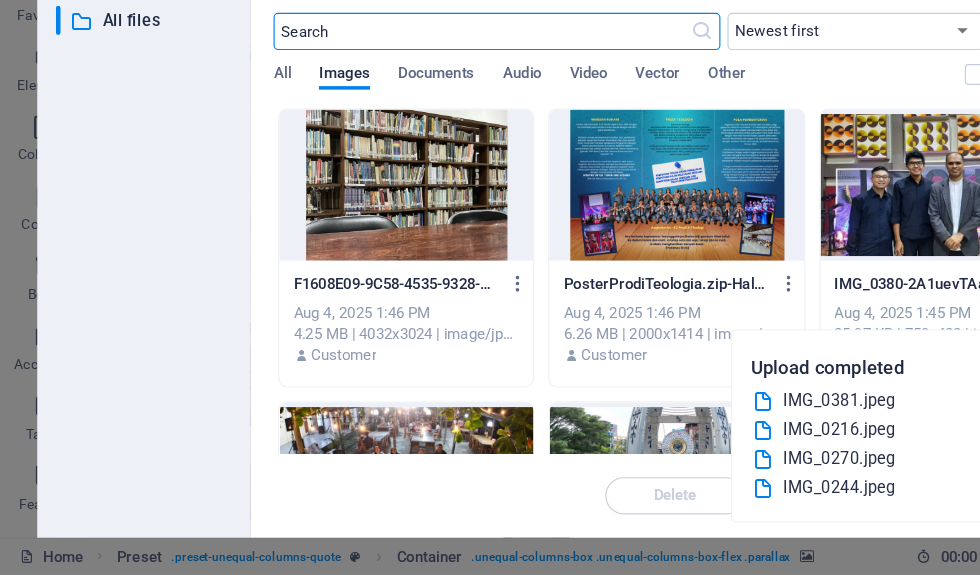scroll, scrollTop: 0, scrollLeft: 0, axis: both 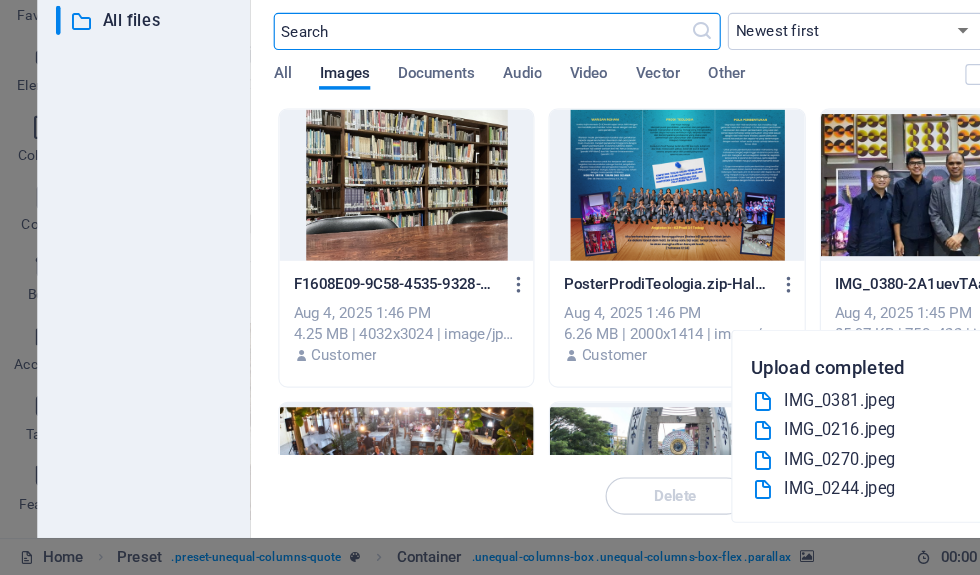 click at bounding box center (349, 240) 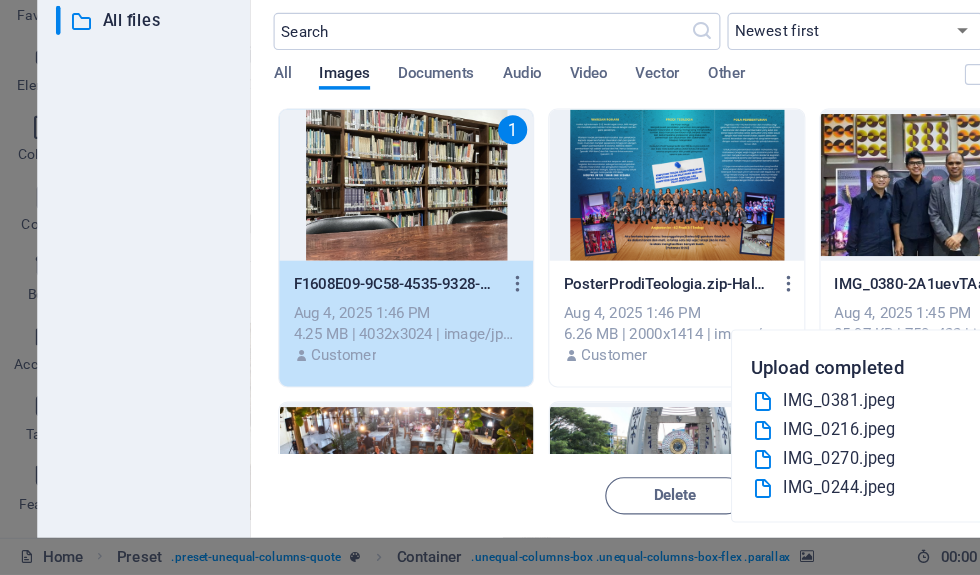 click on "1" at bounding box center [349, 240] 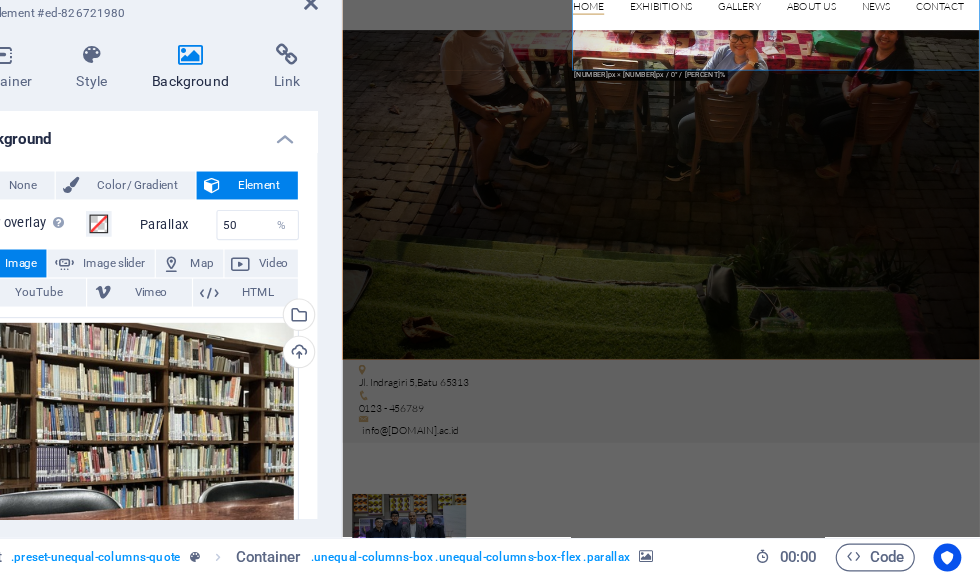 scroll, scrollTop: 2082, scrollLeft: 0, axis: vertical 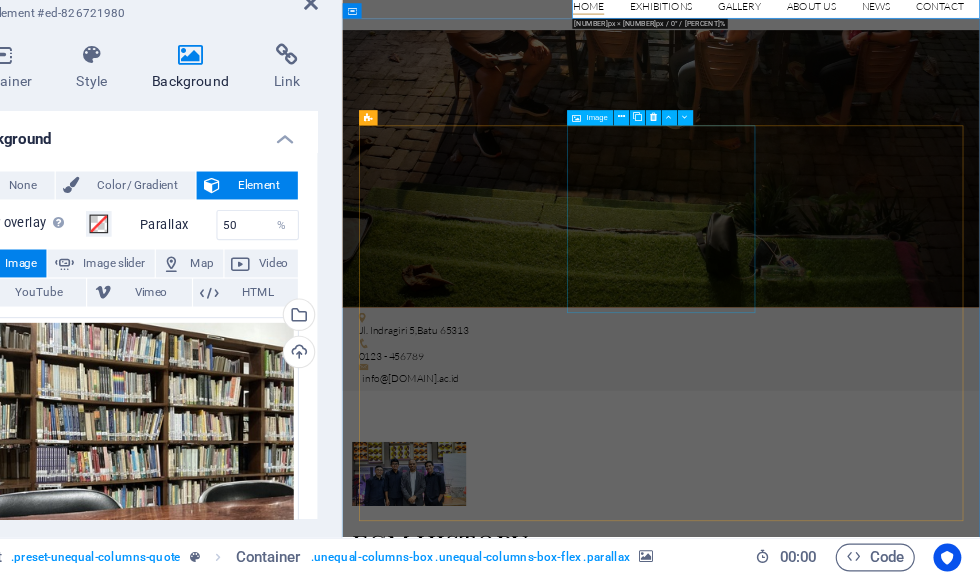 click on "[PERSON] 09. November [YEAR]" at bounding box center [840, 3918] 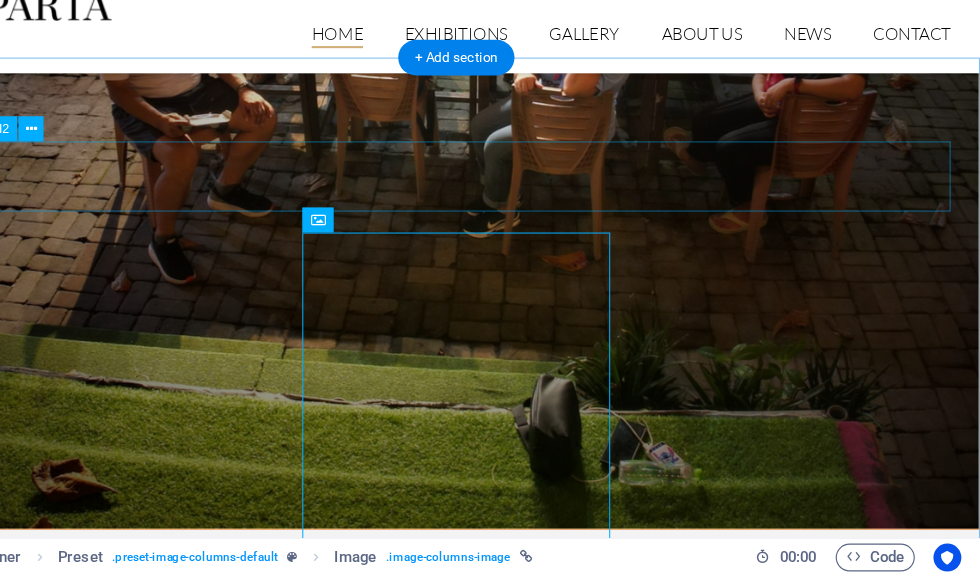 click on "INFORMASI TERBARU" at bounding box center (433, 2435) 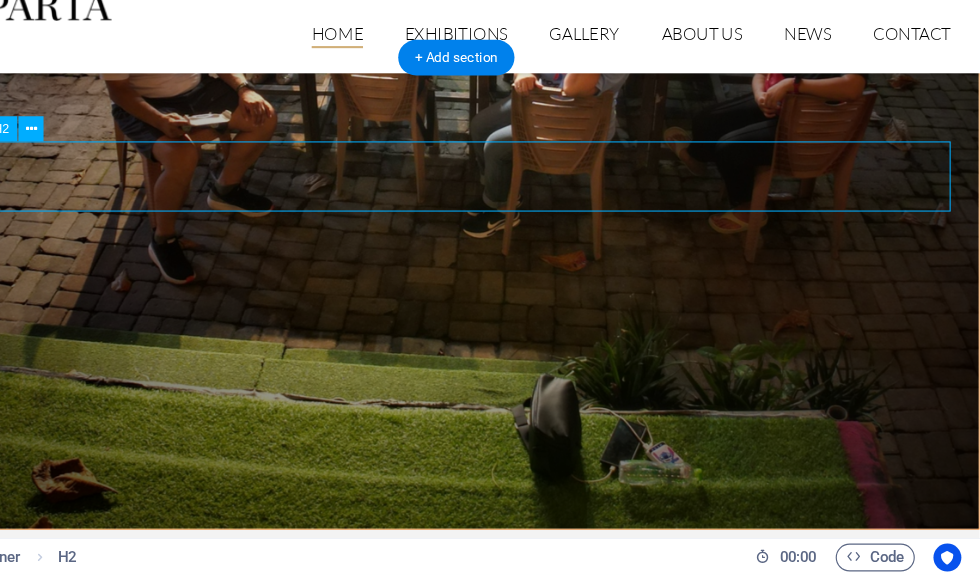 click on "[PERSON] 09. November [YEAR]" at bounding box center [433, 3921] 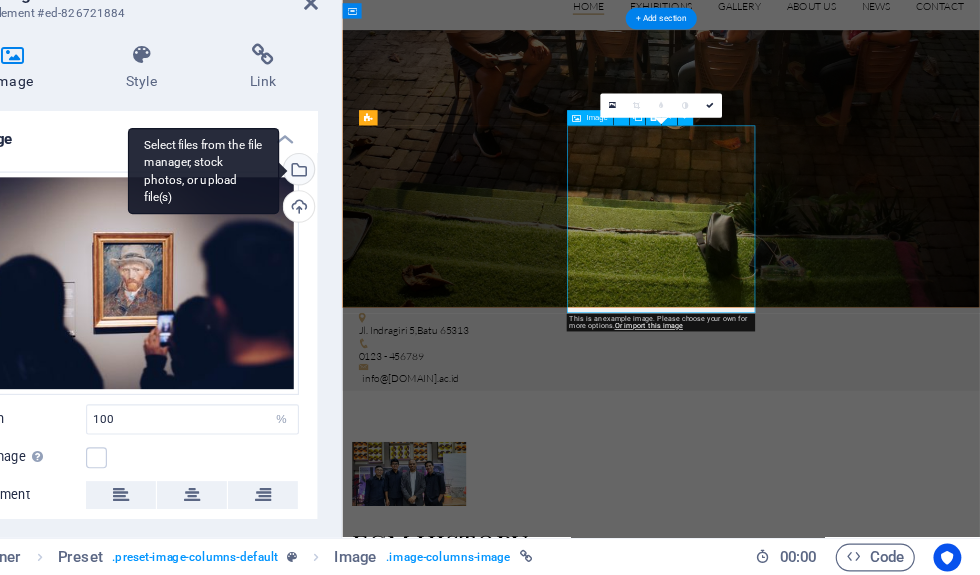 click on "Select files from the file manager, stock photos, or upload file(s)" at bounding box center (393, 228) 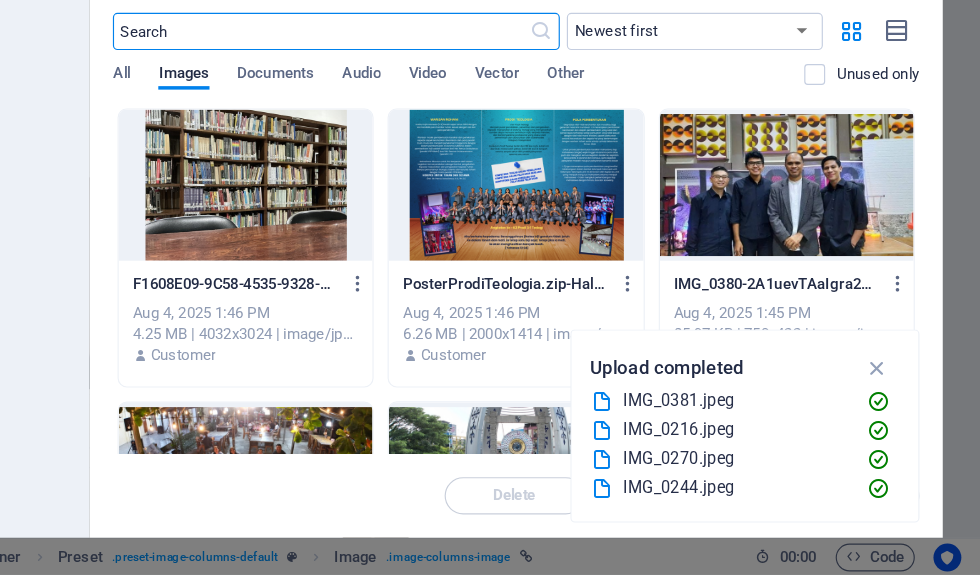 scroll, scrollTop: 0, scrollLeft: 0, axis: both 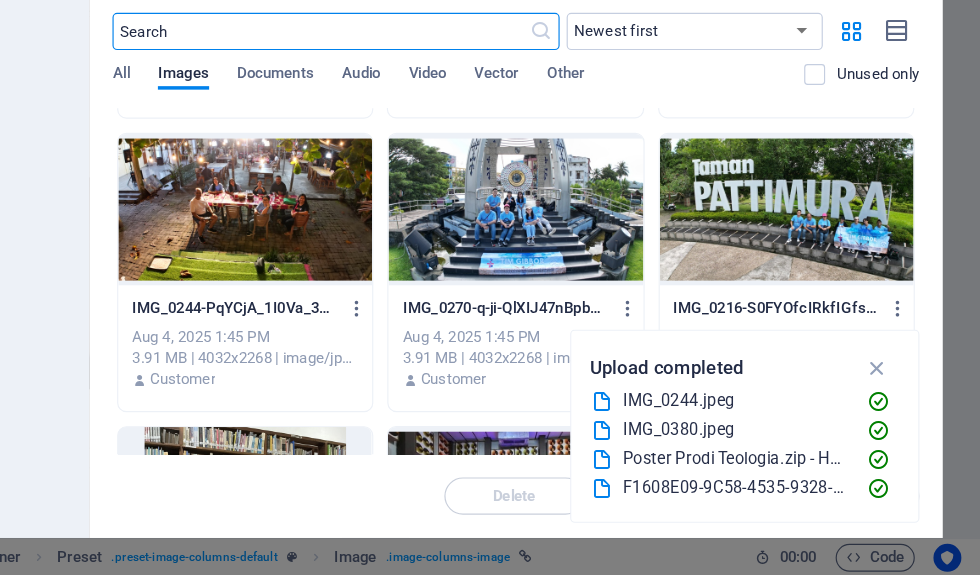 click at bounding box center [581, 261] 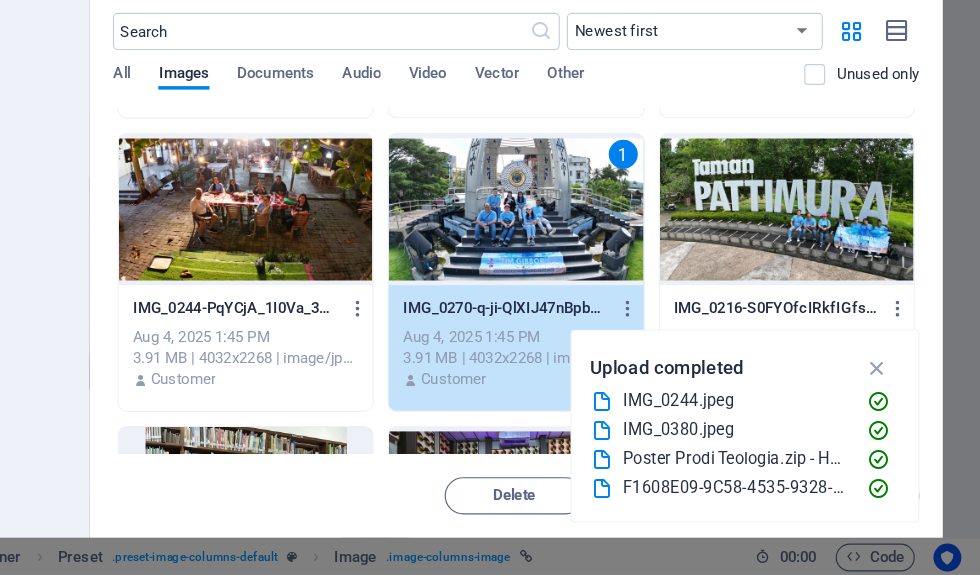click on "1" at bounding box center [581, 261] 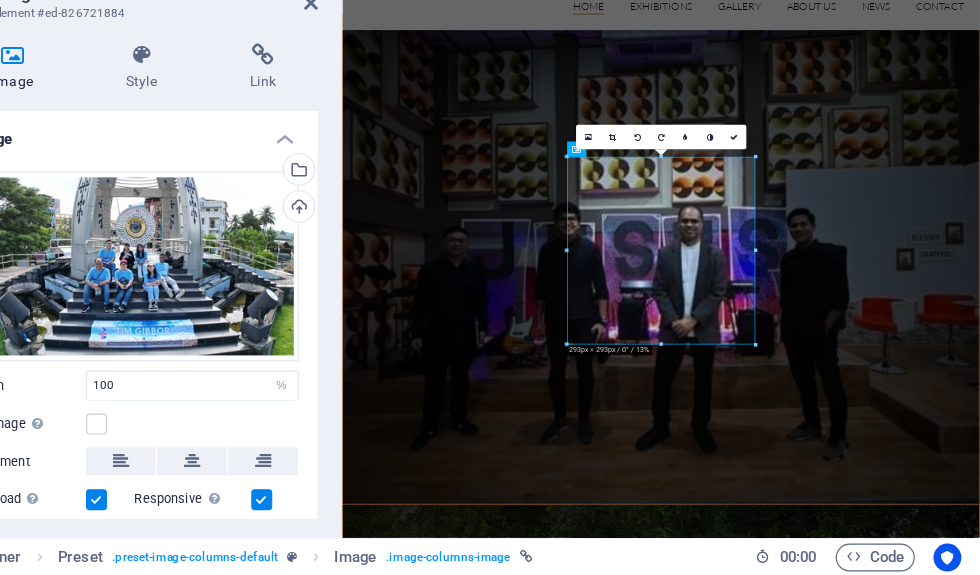 scroll, scrollTop: 2033, scrollLeft: 0, axis: vertical 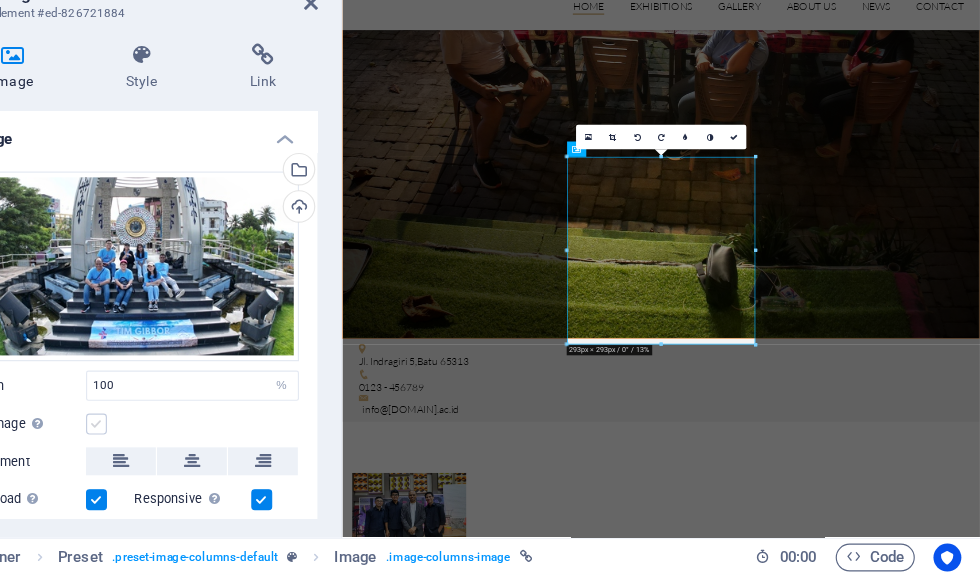 click at bounding box center (221, 445) 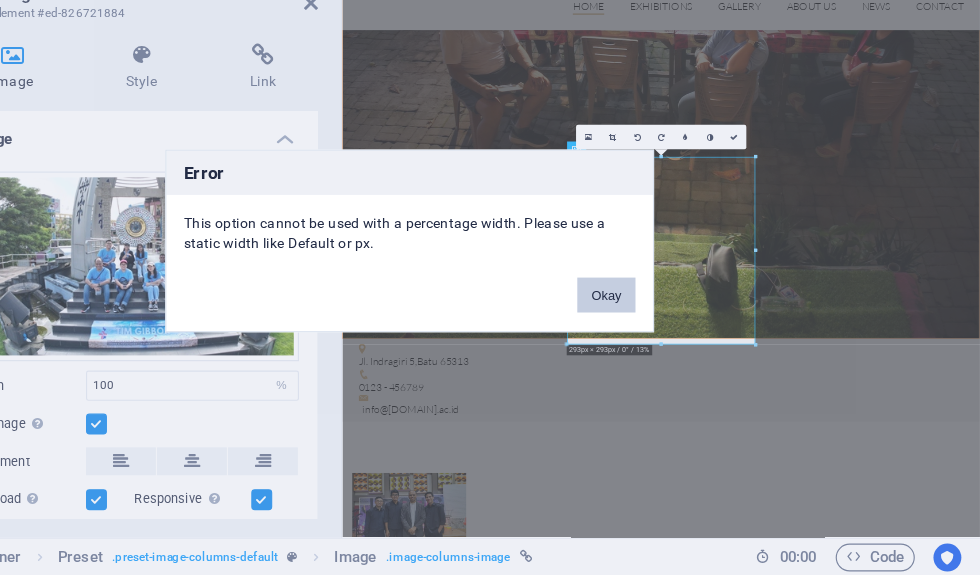 click on "Okay" at bounding box center (659, 334) 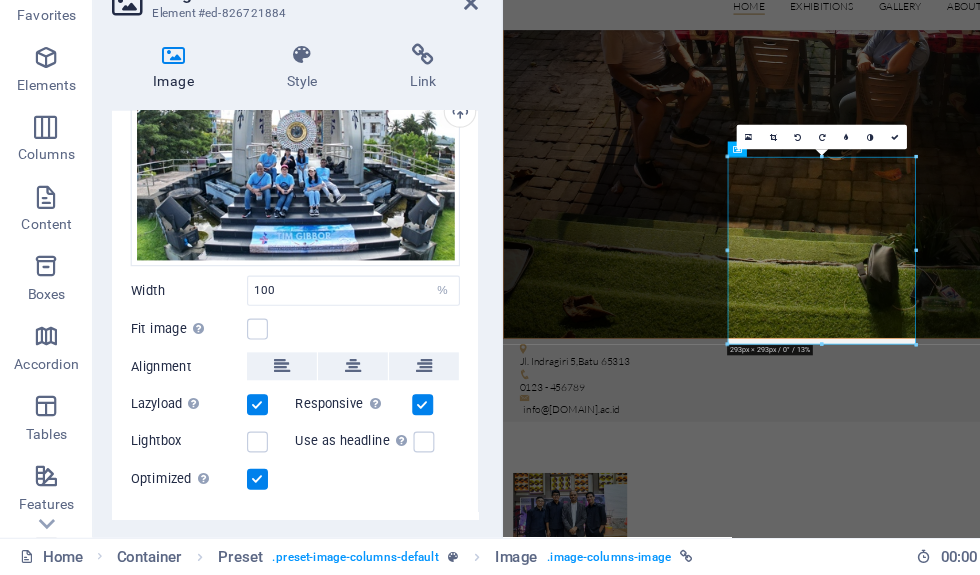 scroll, scrollTop: 86, scrollLeft: 0, axis: vertical 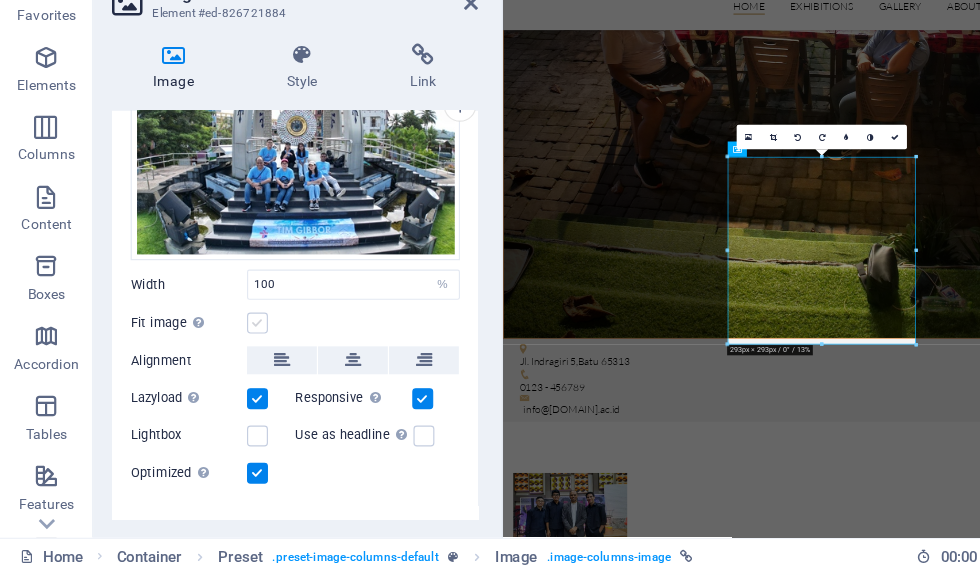 click at bounding box center [221, 359] 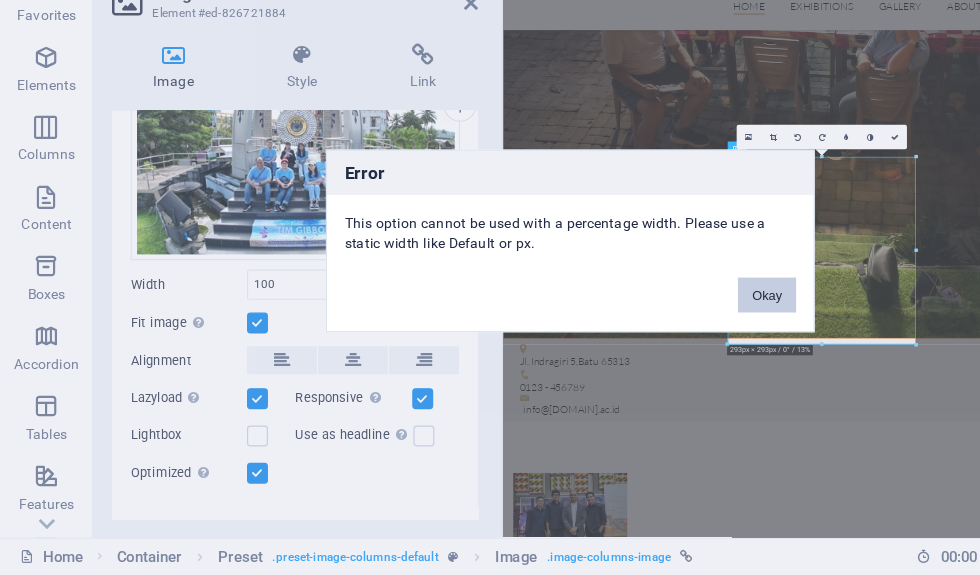 click on "Okay" at bounding box center (659, 334) 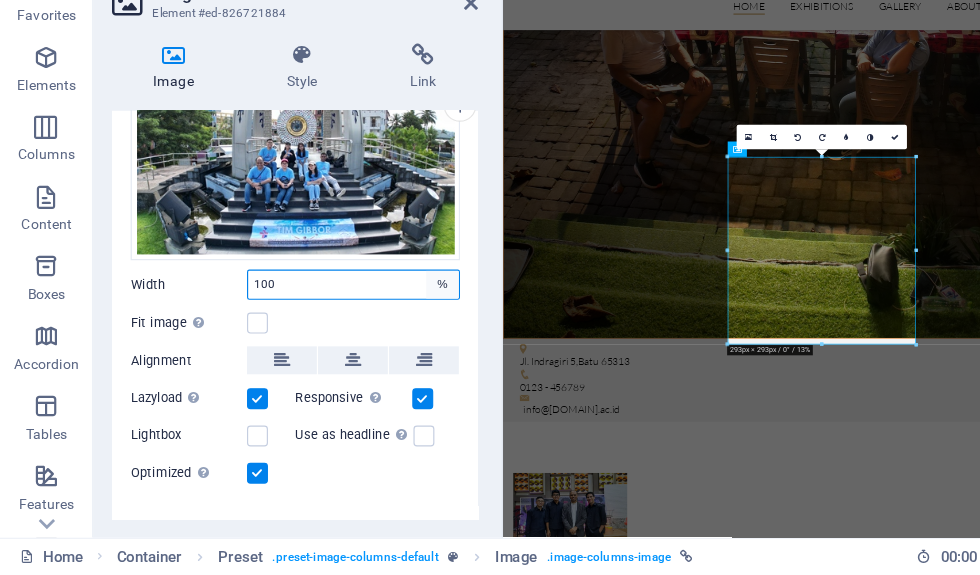 click on "Default auto px rem % em vh vw" at bounding box center [380, 326] 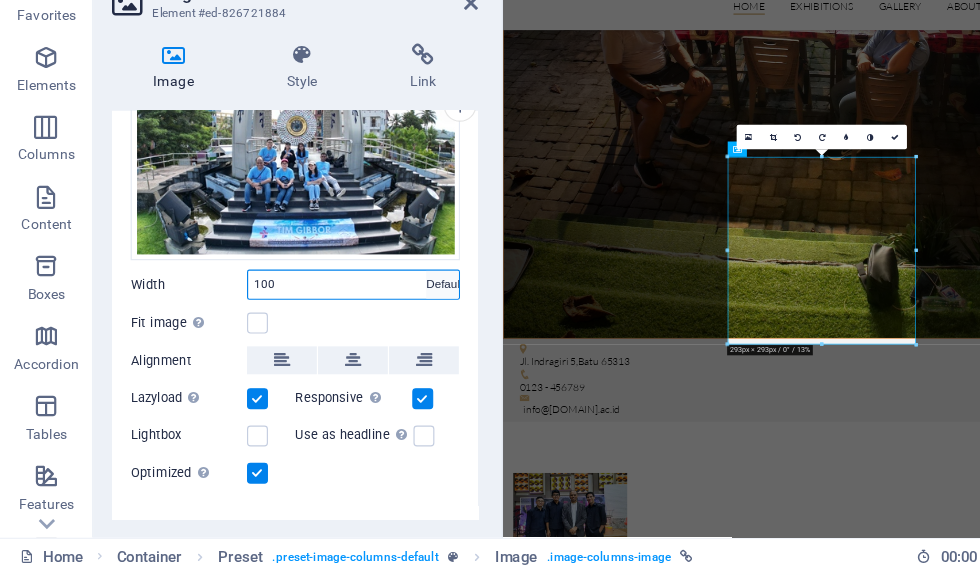 type 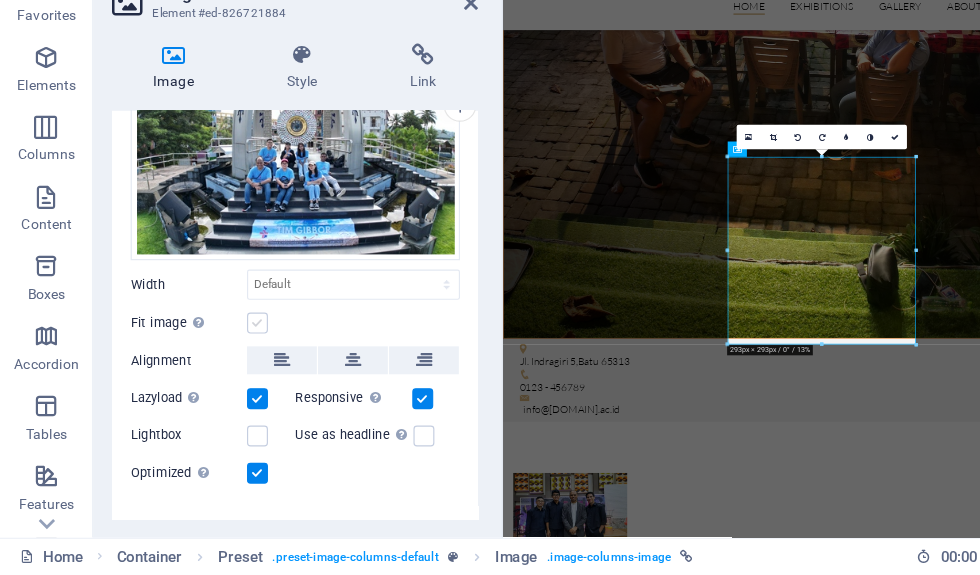 click at bounding box center [221, 359] 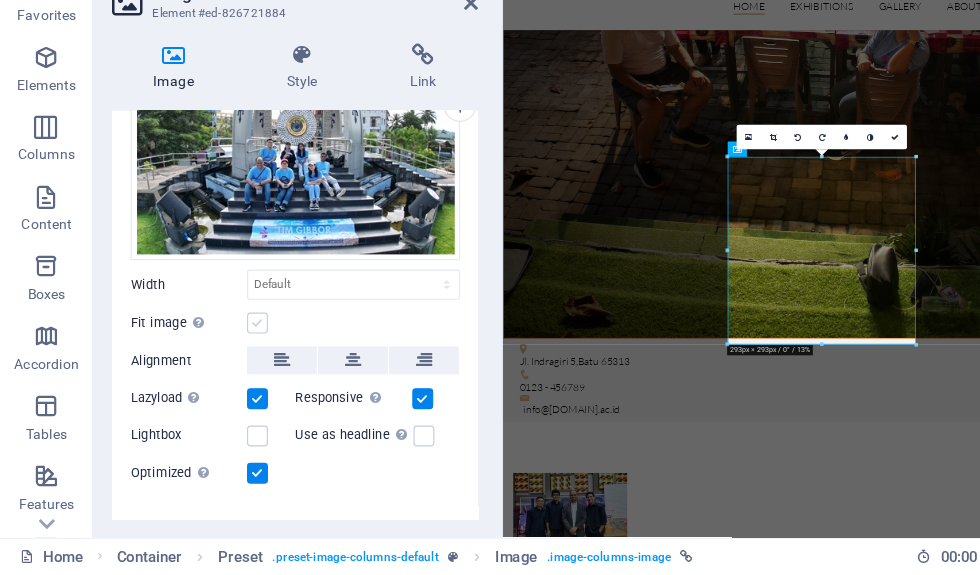 click on "Fit image Automatically fit image to a fixed width and height" at bounding box center [0, 0] 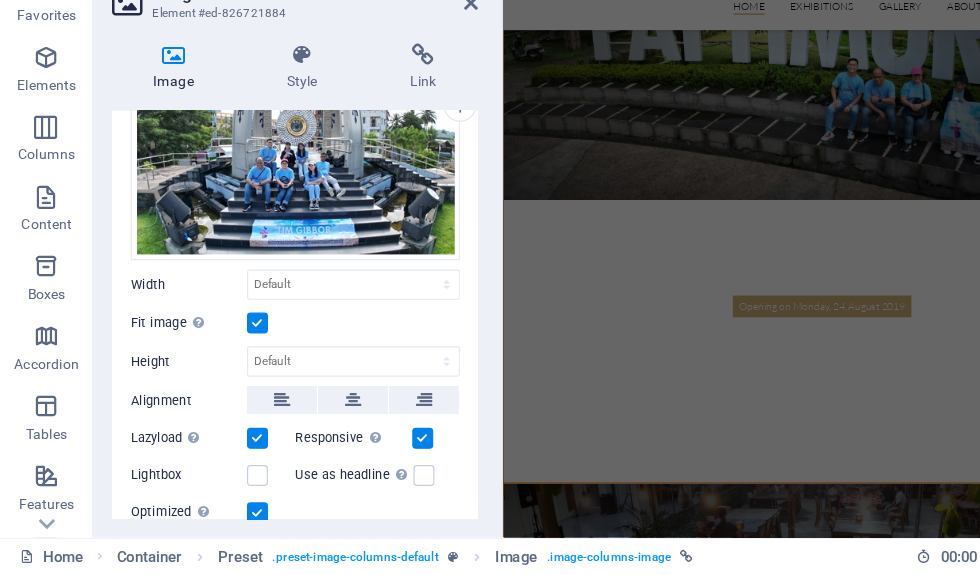 scroll, scrollTop: 953, scrollLeft: 0, axis: vertical 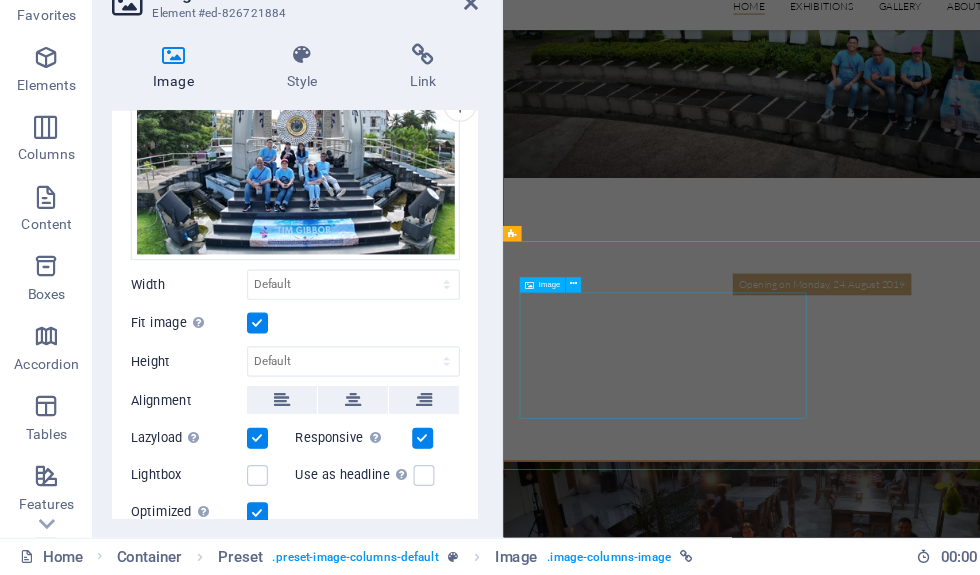 click at bounding box center (667, 1890) 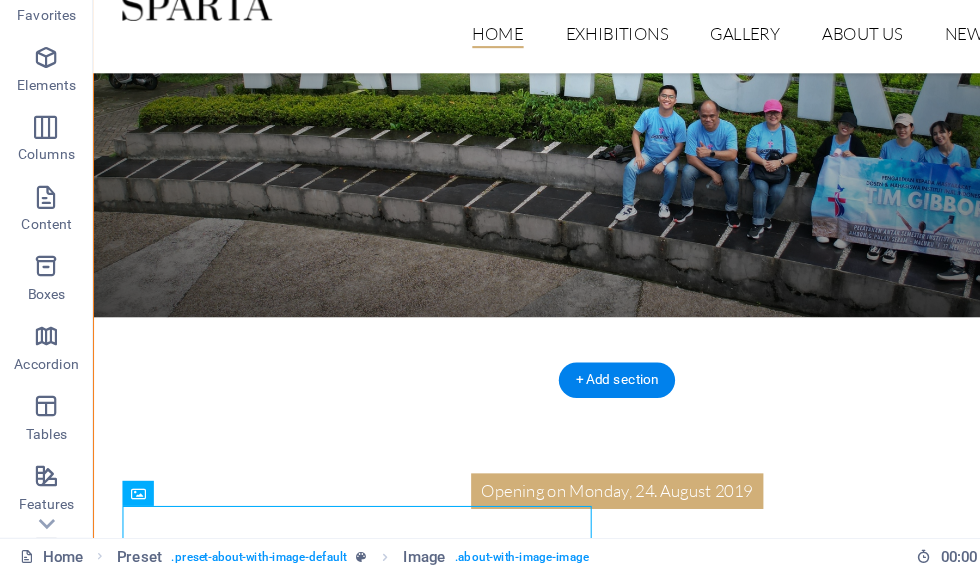 click at bounding box center (593, 968) 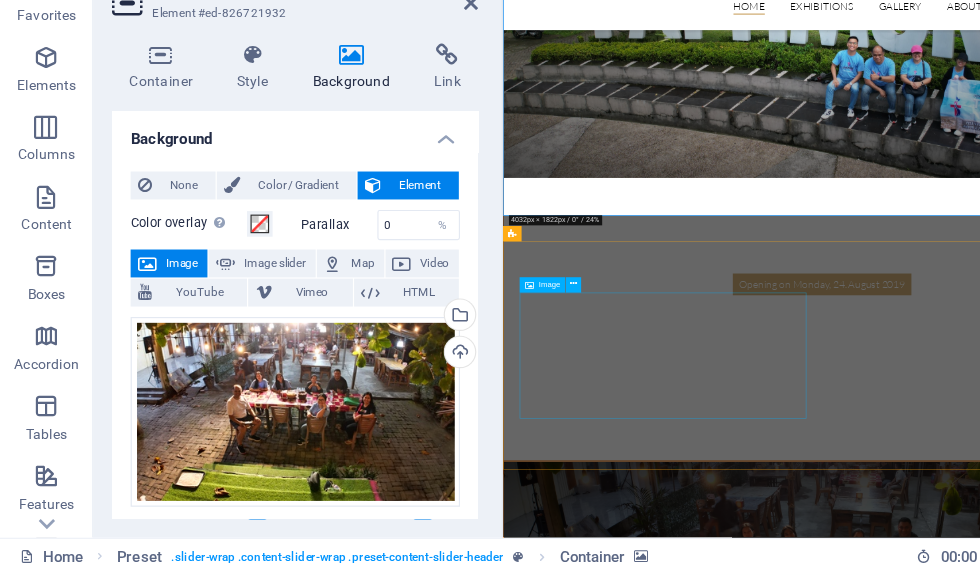 click at bounding box center [667, 1890] 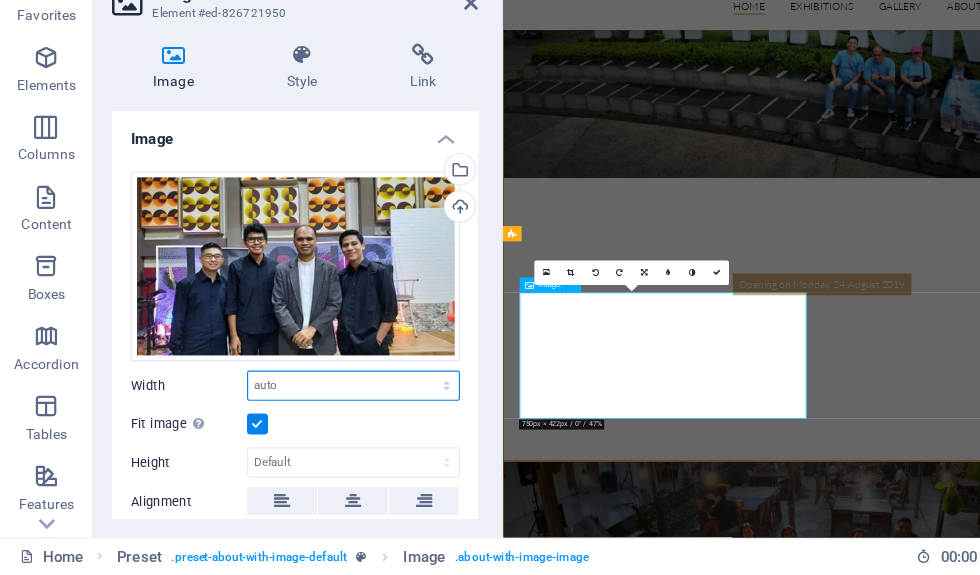 click on "Default auto px rem % em vh vw" at bounding box center [303, 412] 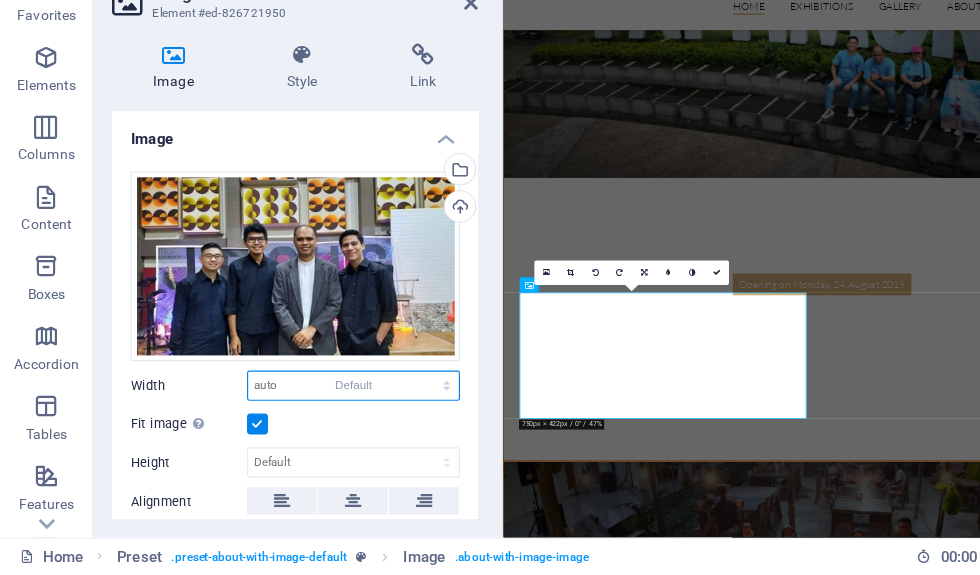 select on "DISABLED_OPTION_VALUE" 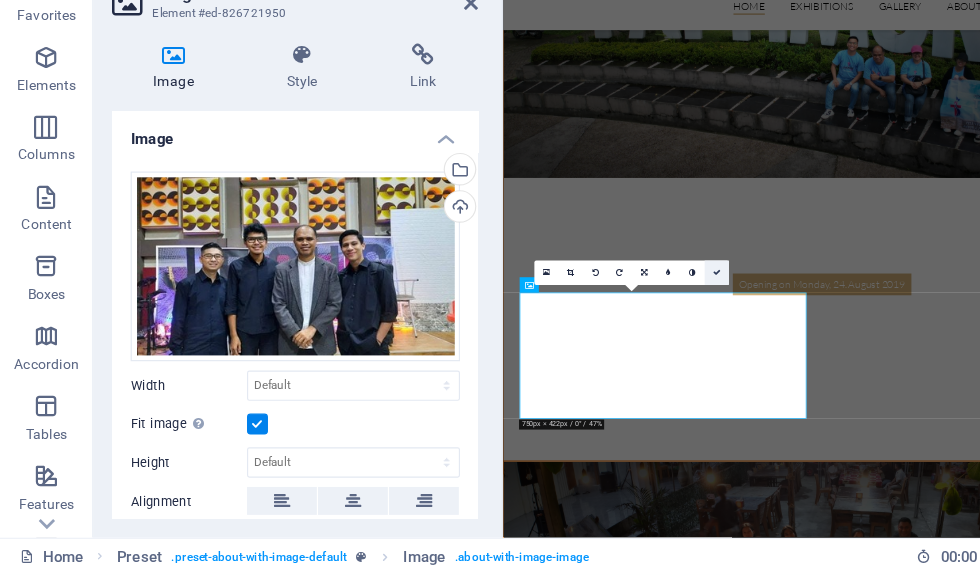 click at bounding box center (615, 315) 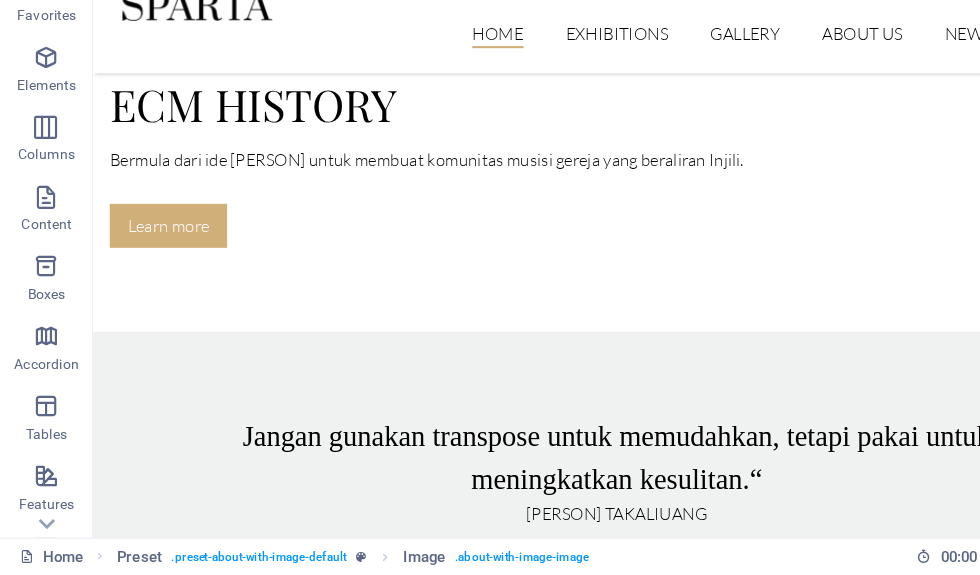 scroll, scrollTop: 2861, scrollLeft: 0, axis: vertical 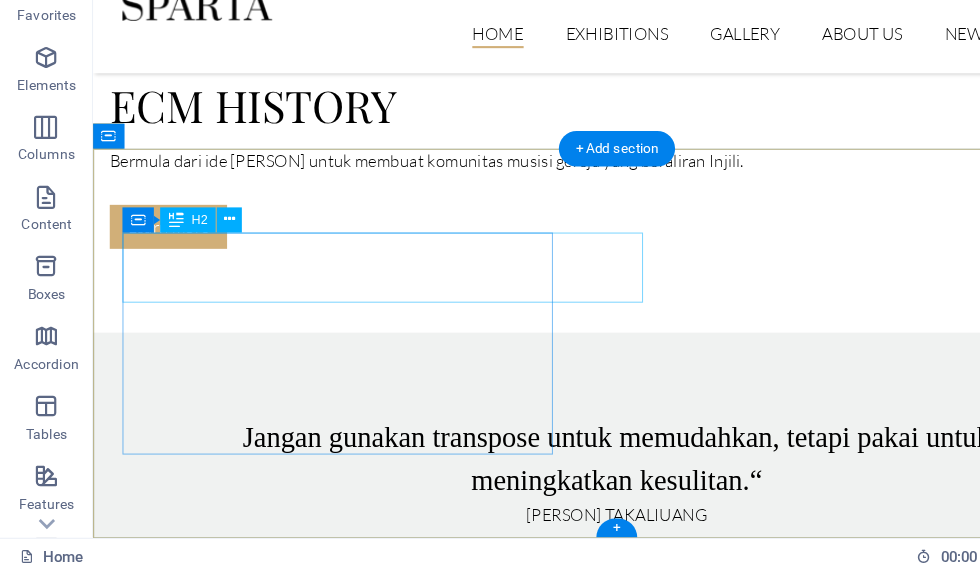 click on "INSTIUt INJIL INDONESIA" at bounding box center [561, 7477] 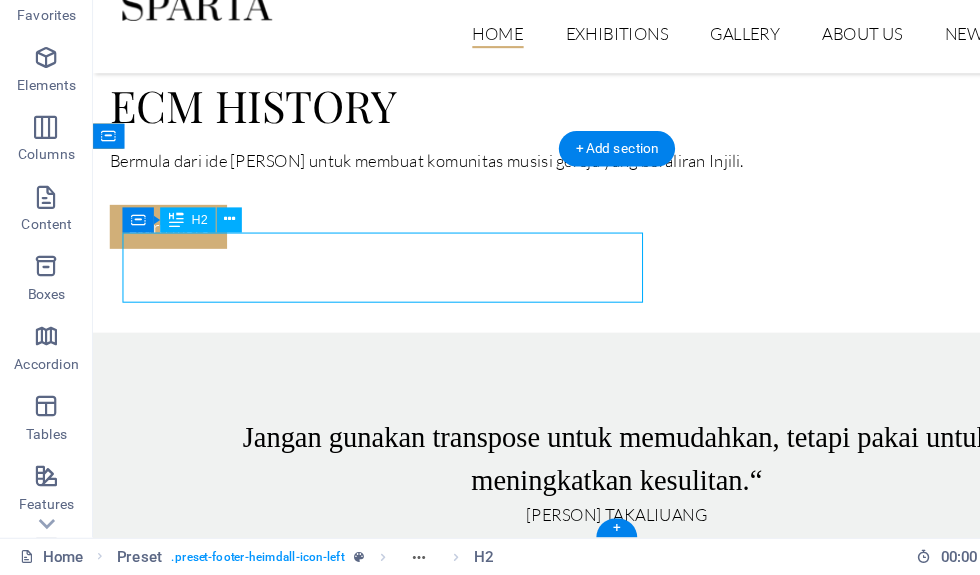 click on "INSTIUt INJIL INDONESIA" at bounding box center [561, 7477] 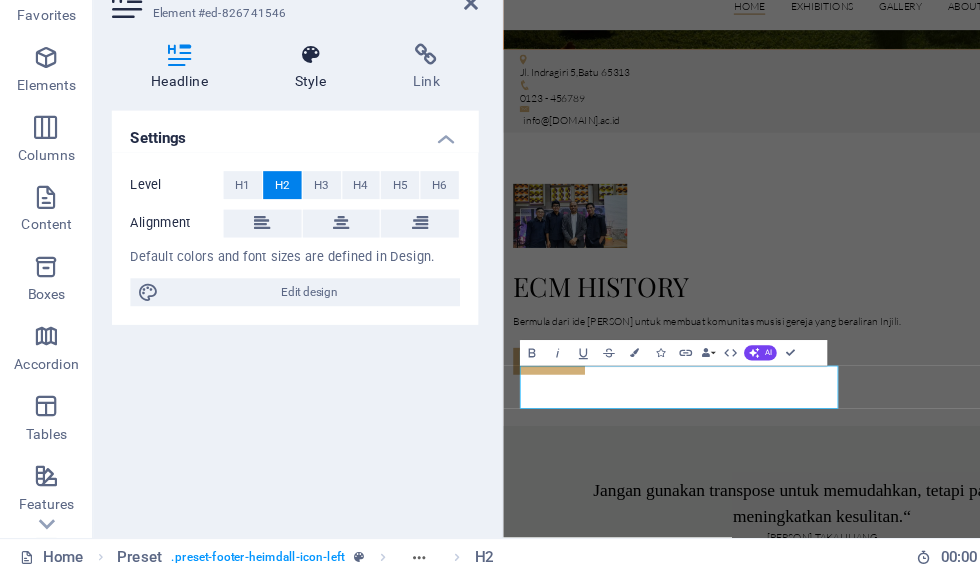 click at bounding box center [267, 128] 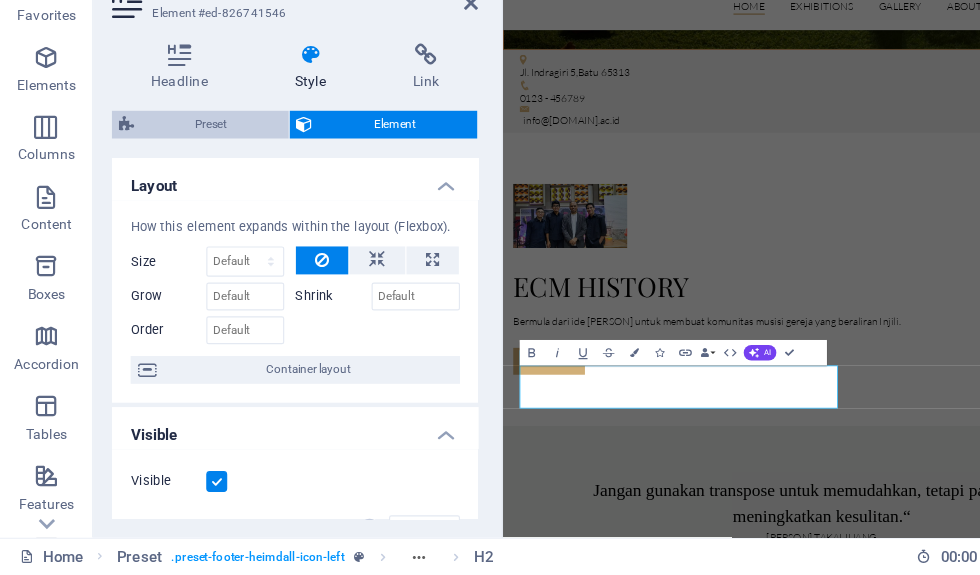 click on "Preset" at bounding box center (181, 188) 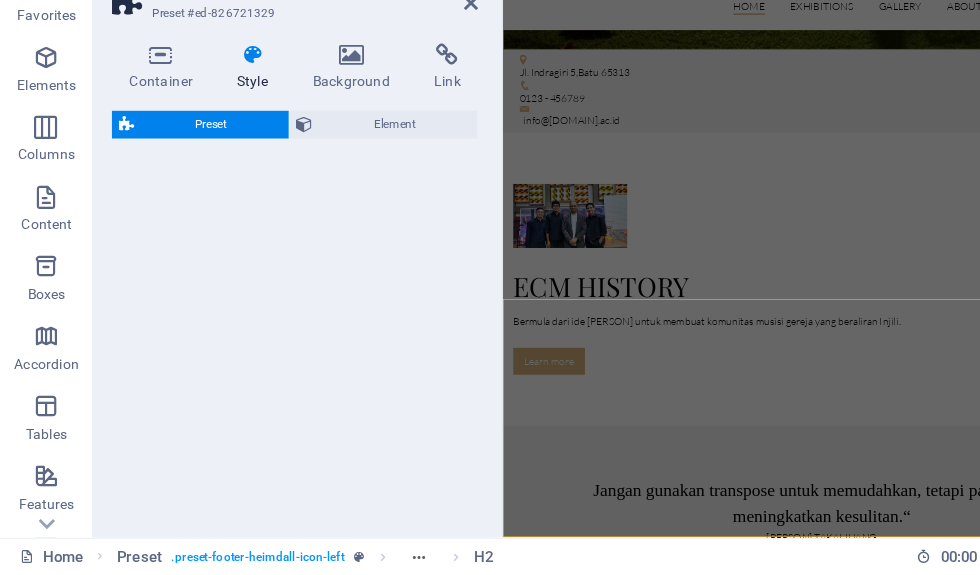 scroll, scrollTop: 2509, scrollLeft: 0, axis: vertical 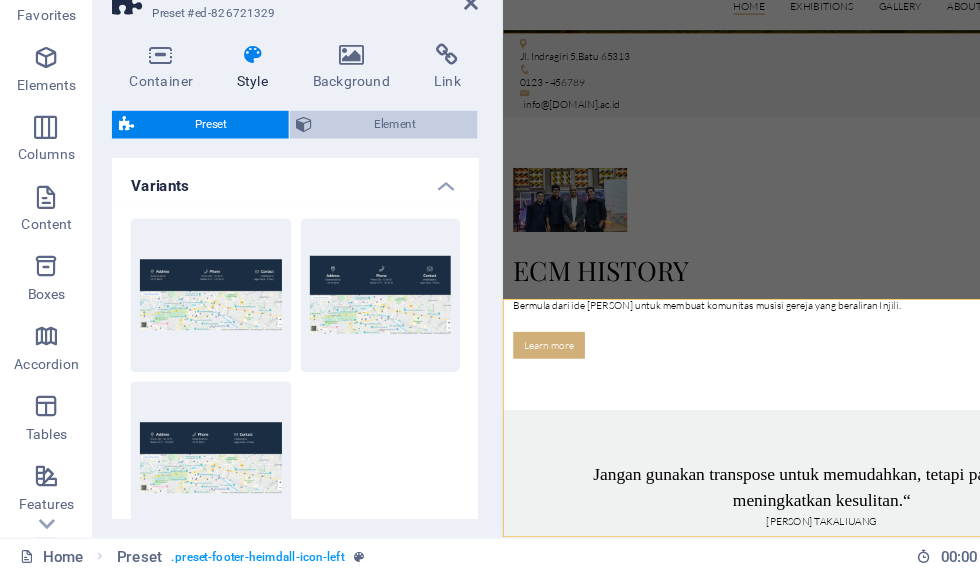 click on "Element" at bounding box center (340, 188) 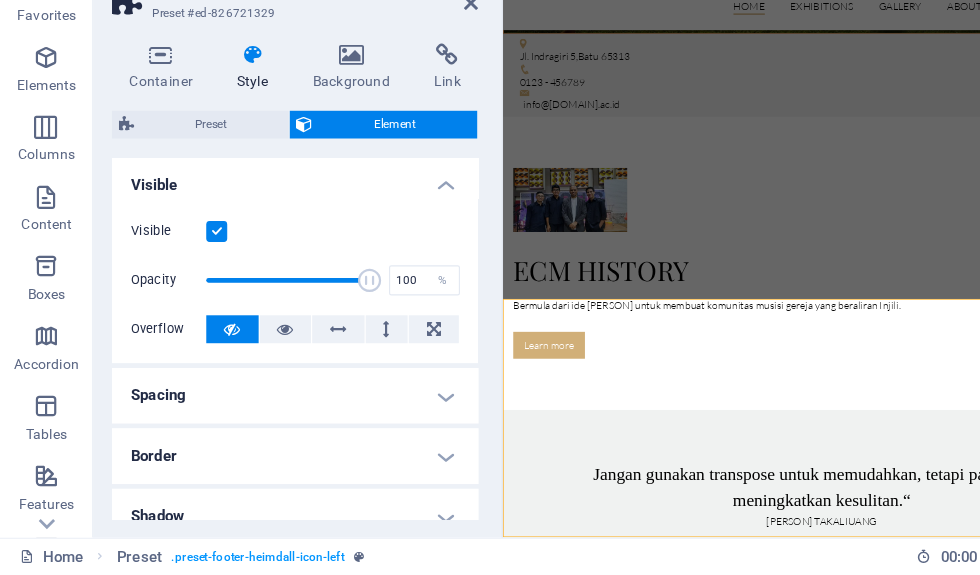 scroll, scrollTop: 0, scrollLeft: 0, axis: both 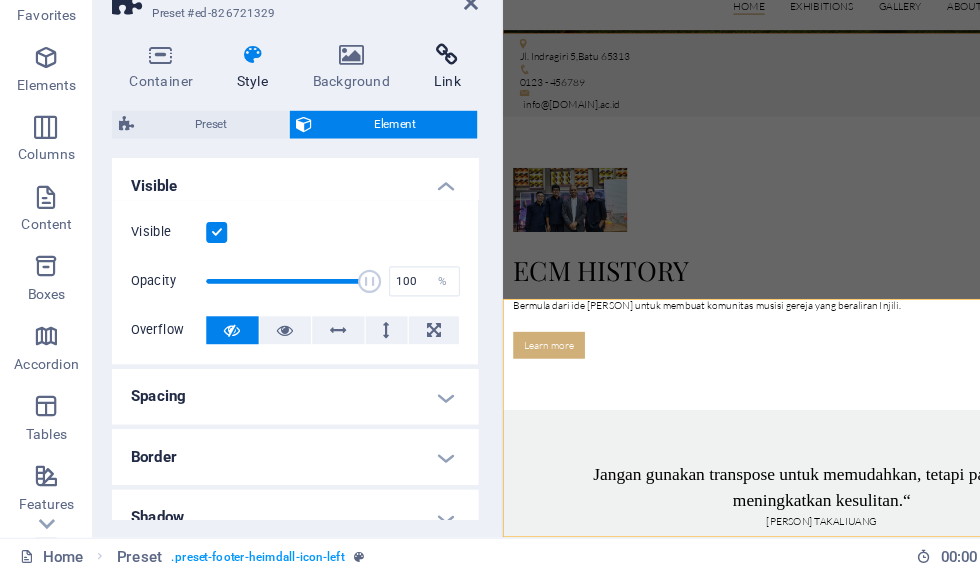 click at bounding box center [384, 128] 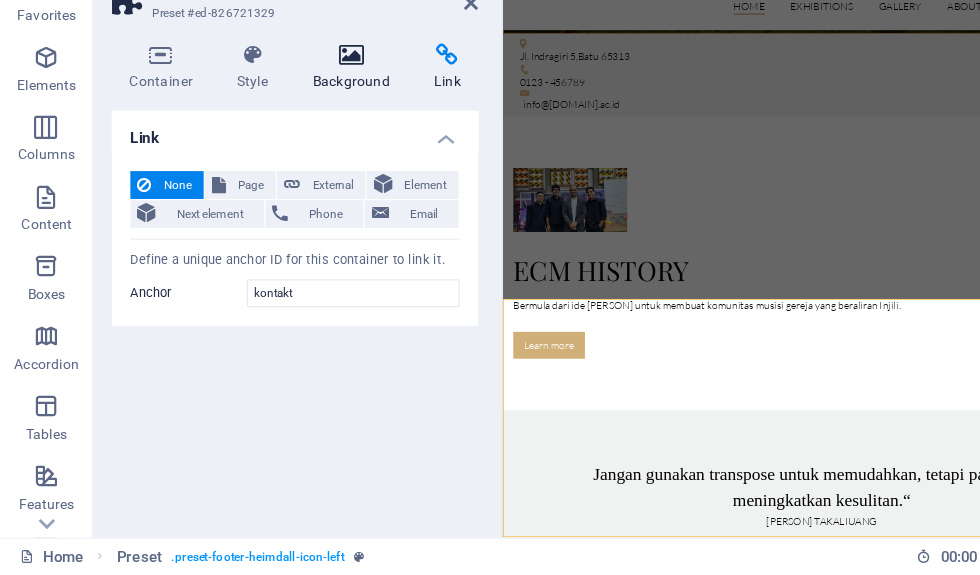 click at bounding box center (302, 128) 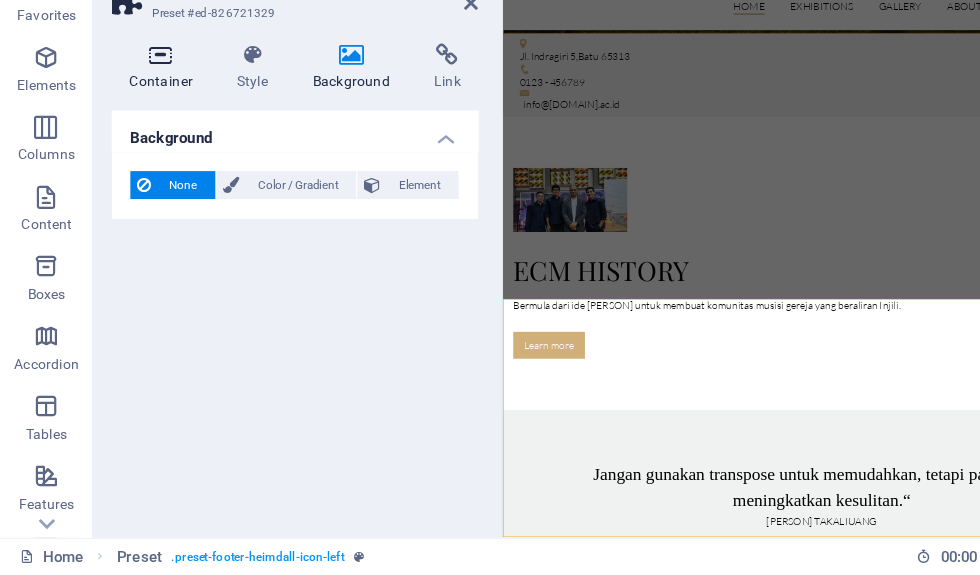 click at bounding box center (138, 128) 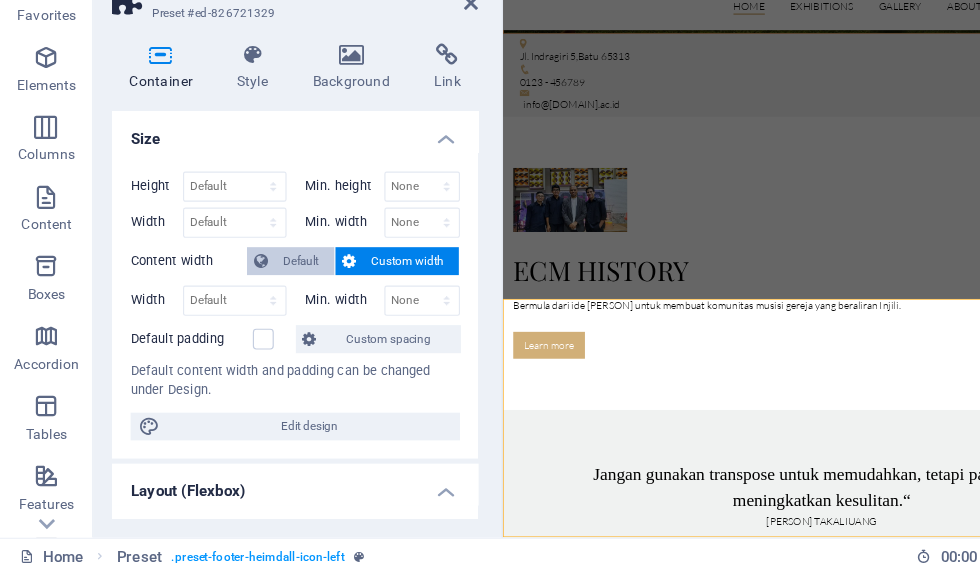 click on "Default" at bounding box center (258, 305) 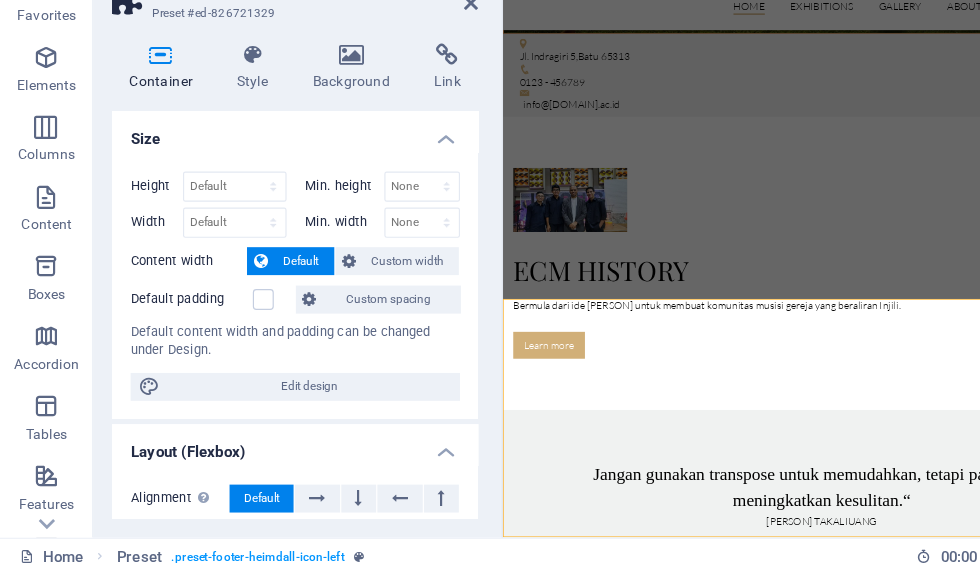 scroll, scrollTop: 0, scrollLeft: 0, axis: both 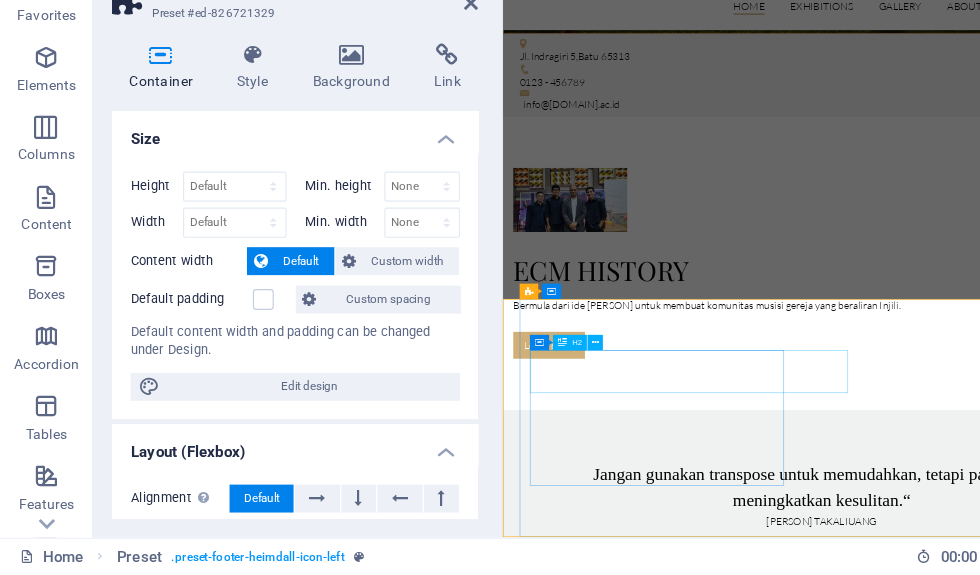 click on "INSTIUt INJIL INDONESIA" at bounding box center (980, 7997) 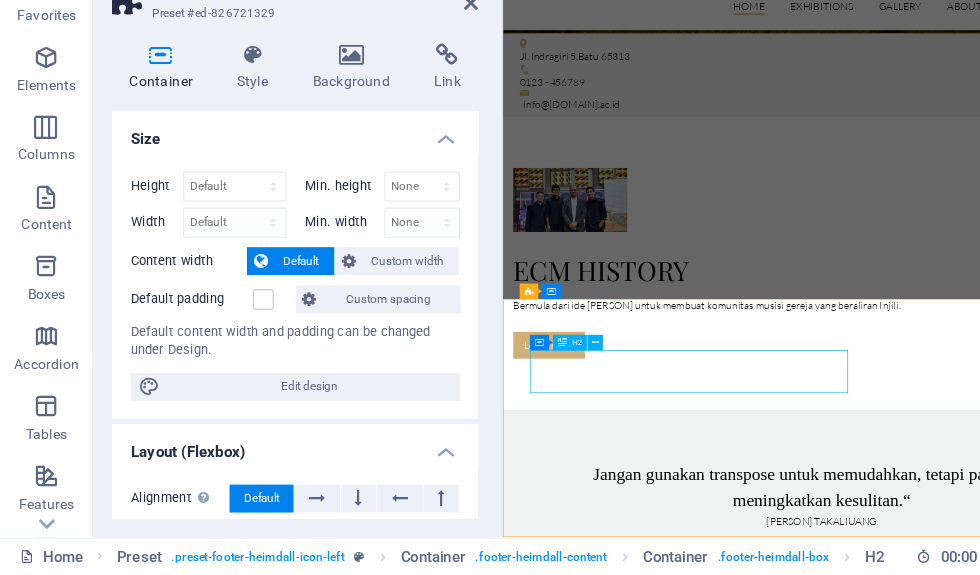 click on "INSTIUt INJIL INDONESIA" at bounding box center [980, 7997] 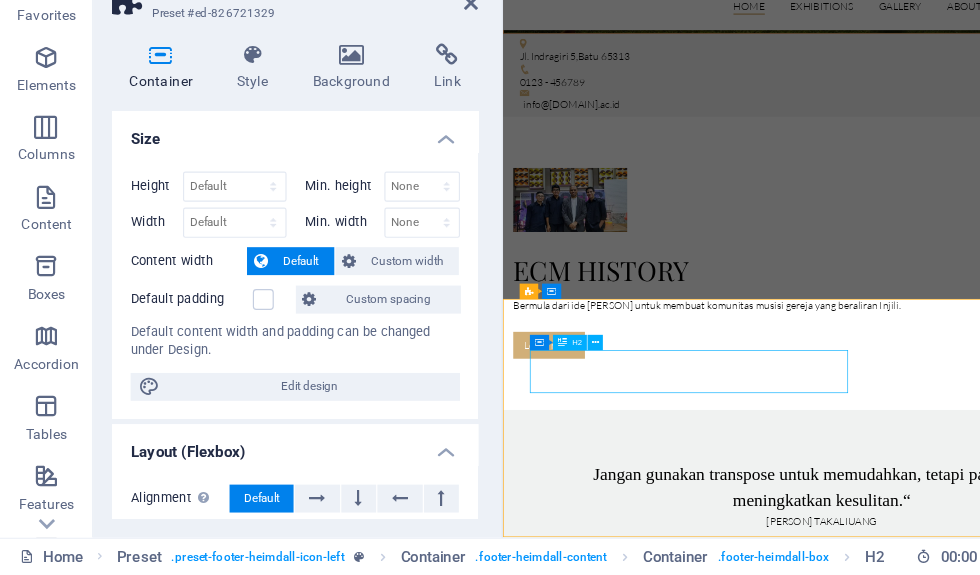 click on "INSTIUt INJIL INDONESIA" at bounding box center [980, 7997] 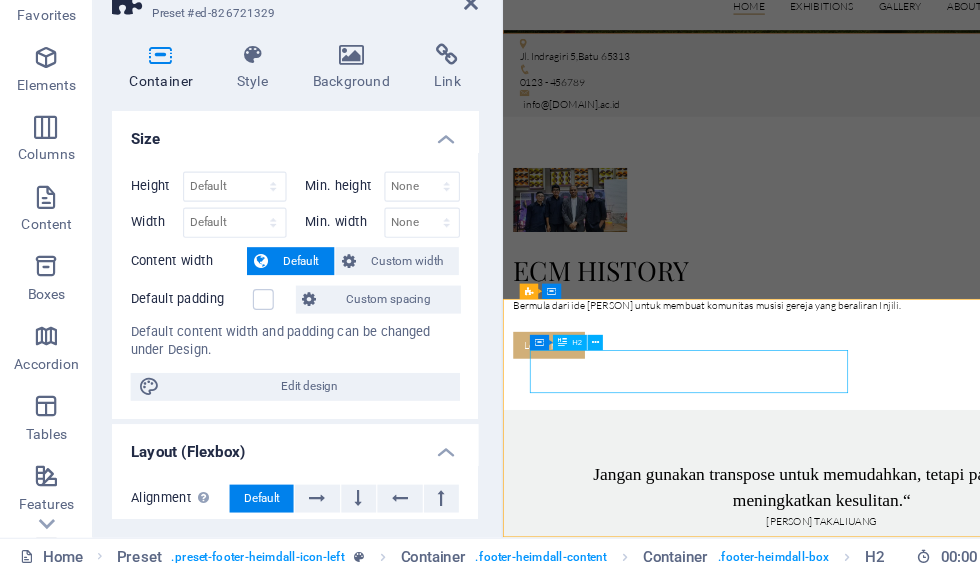 scroll, scrollTop: 2485, scrollLeft: 0, axis: vertical 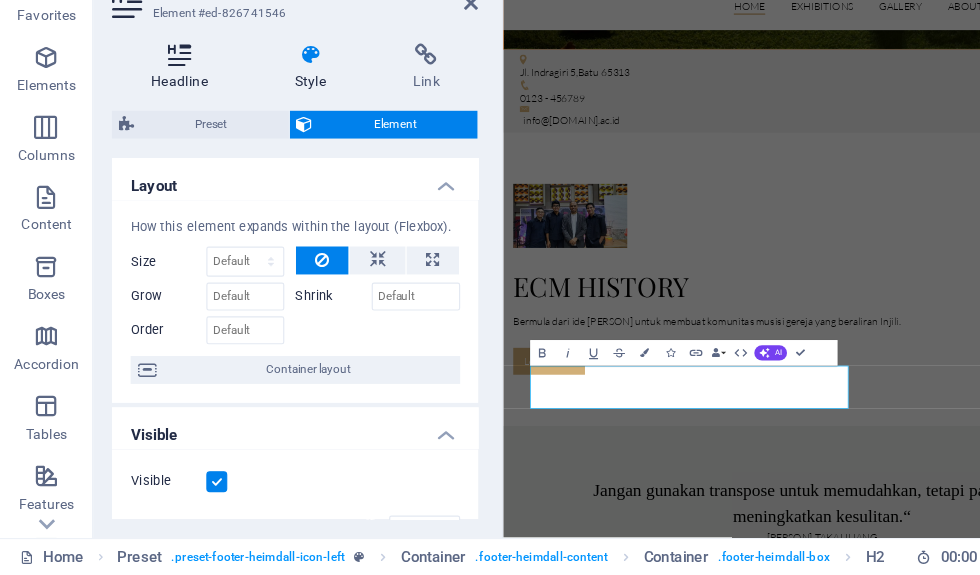 click at bounding box center [154, 128] 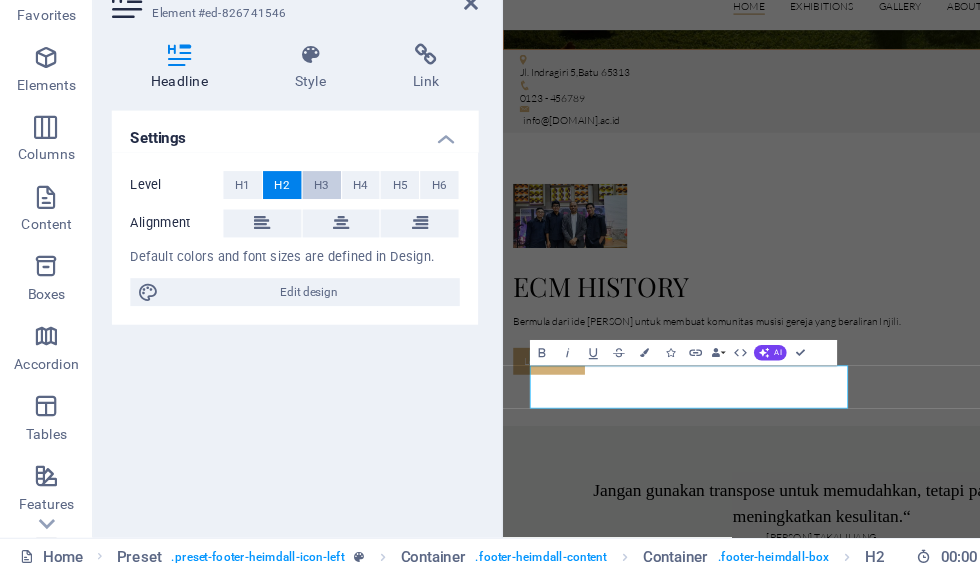 click on "H3" at bounding box center (276, 240) 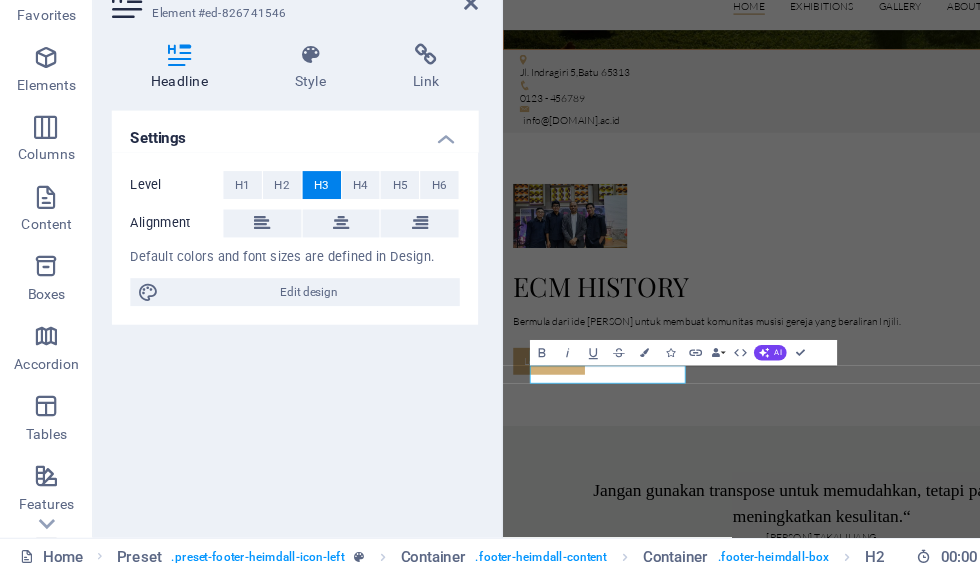 scroll, scrollTop: 2837, scrollLeft: 0, axis: vertical 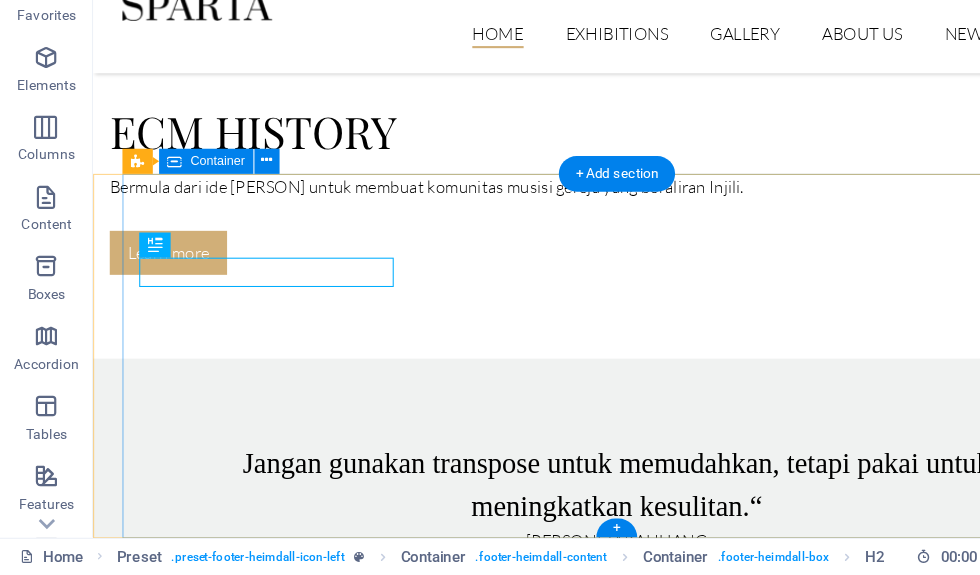 click on "INSTIUt INJIL INDONESIA Lorem ipsum dolor sit amet, consectetur elit adipisicing. Repellat, maiores, a libero atque assumenda elmo praesentium. Navigation Home Exhibitions Detail view Gallery About us News Contact Contact Jl. Indragiri 5 Batu   [POSTAL_CODE] Phone:  [PHONE] Mobil:  [EMAIL] Legal Notice  |  Privacy" at bounding box center (593, 7762) 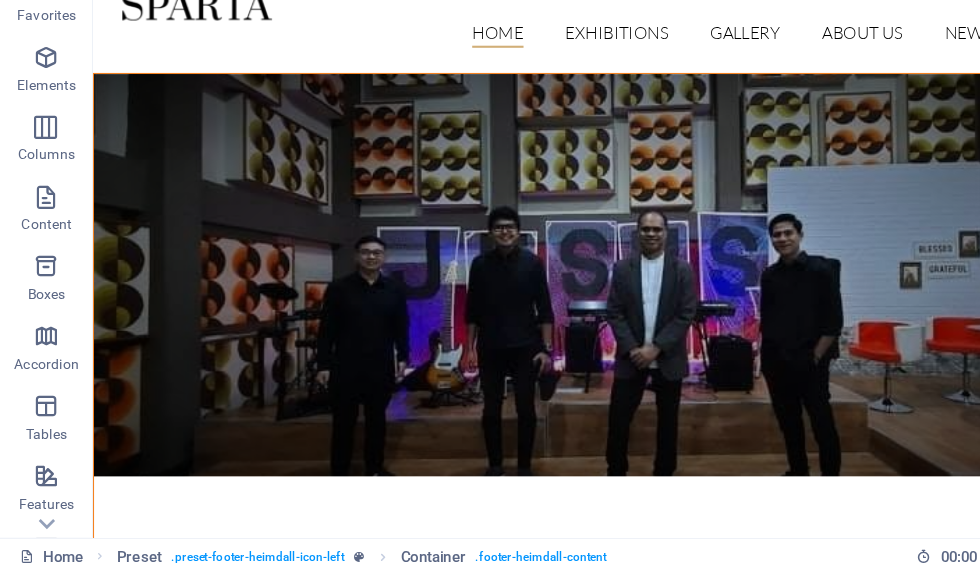 scroll, scrollTop: 0, scrollLeft: 0, axis: both 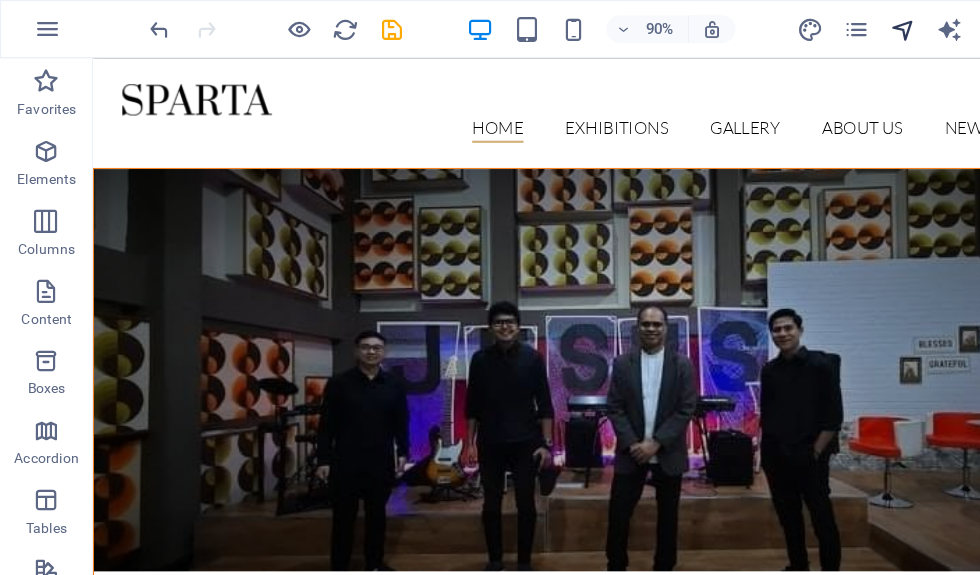 click at bounding box center (775, 25) 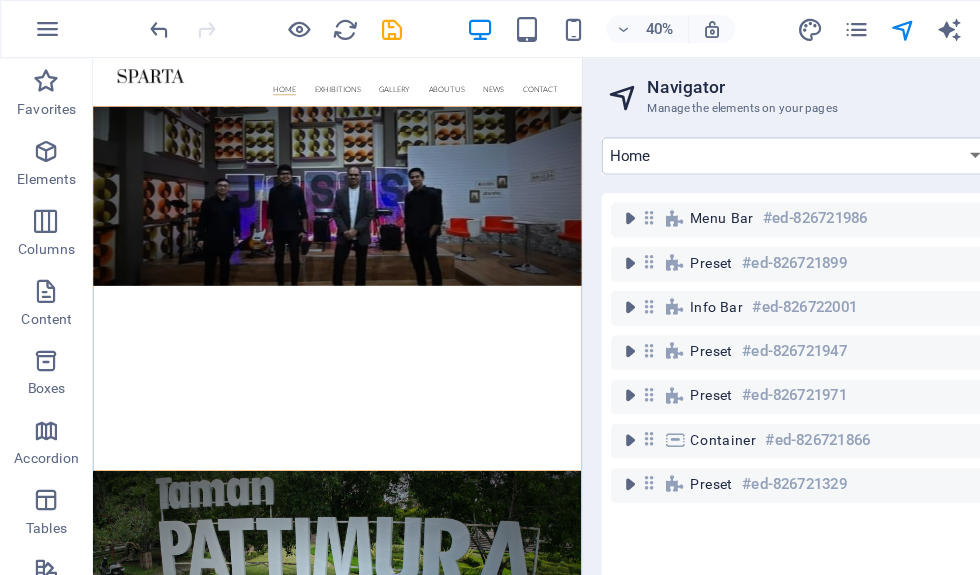 click on "Navigator" at bounding box center (760, 75) 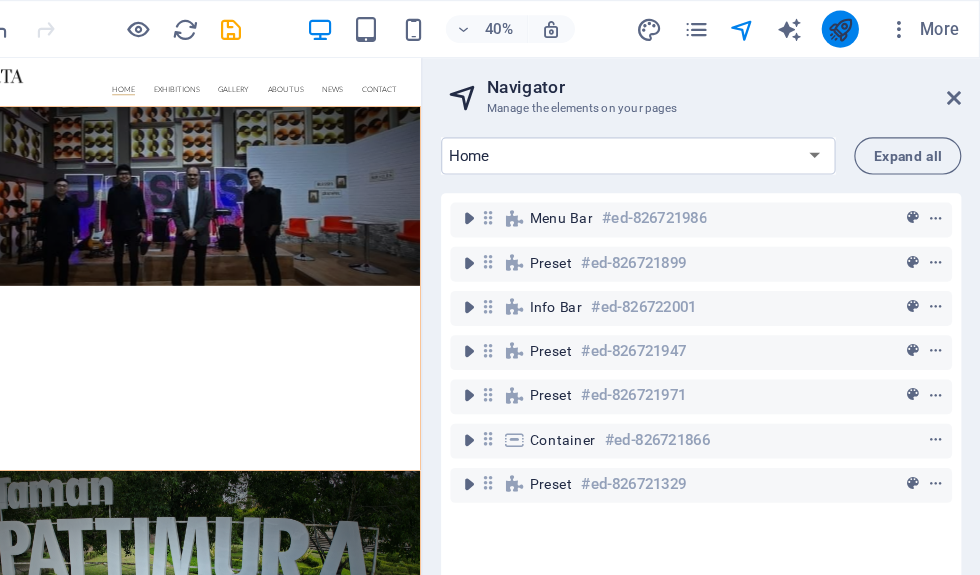 click at bounding box center [859, 25] 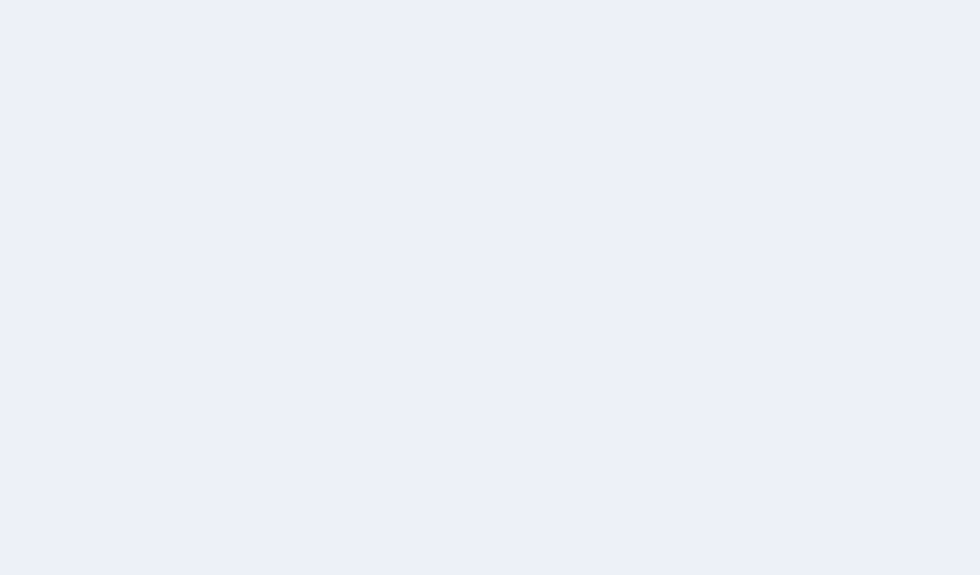 scroll, scrollTop: 0, scrollLeft: 0, axis: both 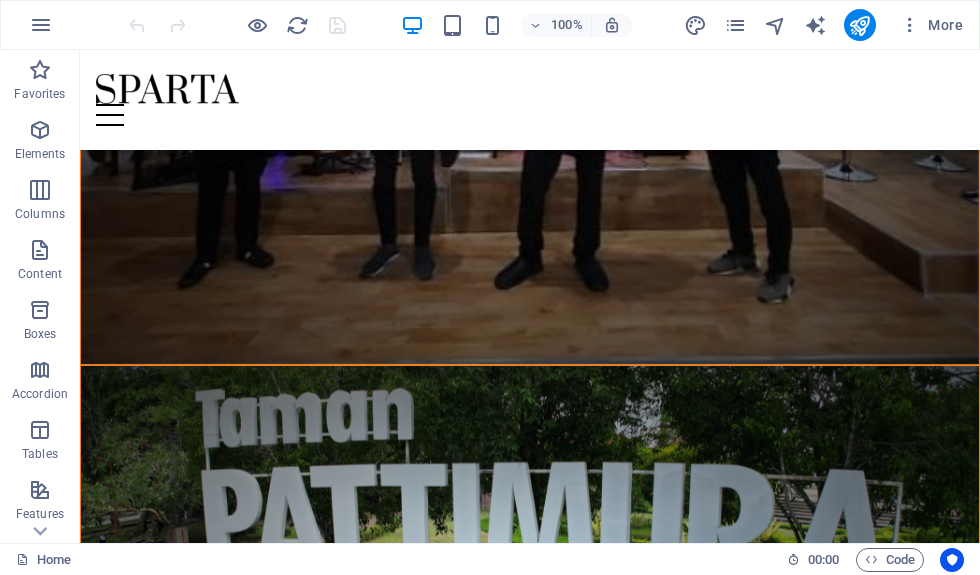 click at bounding box center (492, 25) 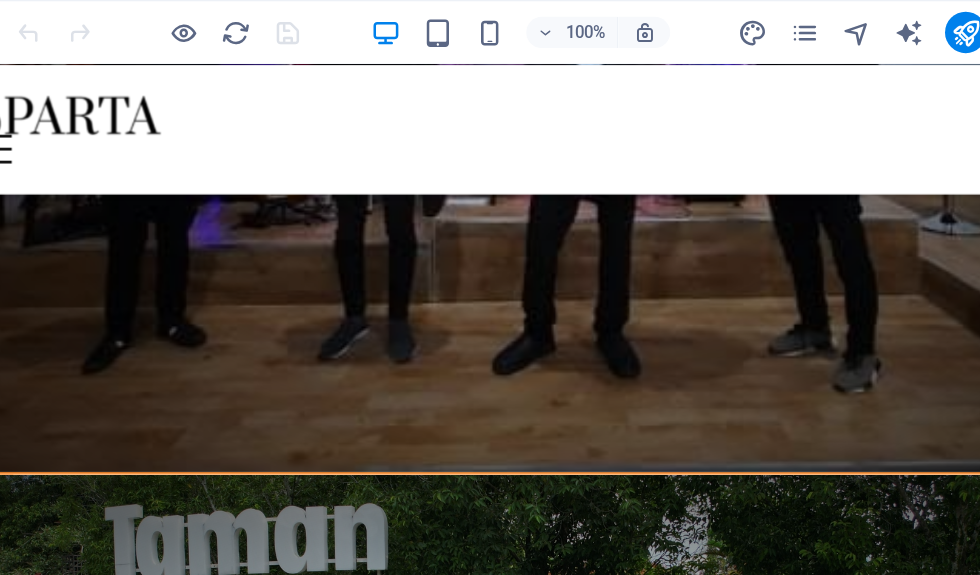 scroll, scrollTop: 445, scrollLeft: 0, axis: vertical 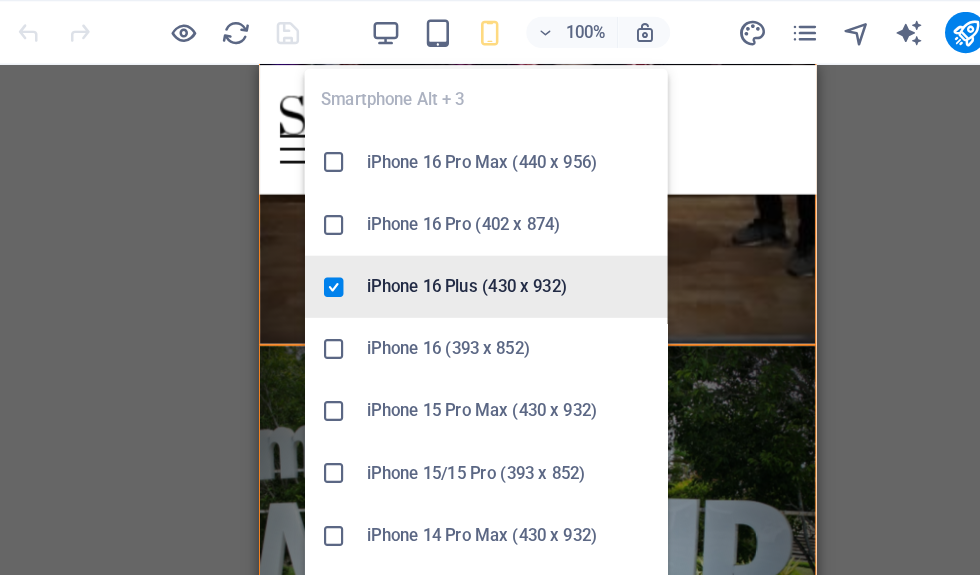 click on "iPhone 16 Plus (430 x 932)" at bounding box center (508, 221) 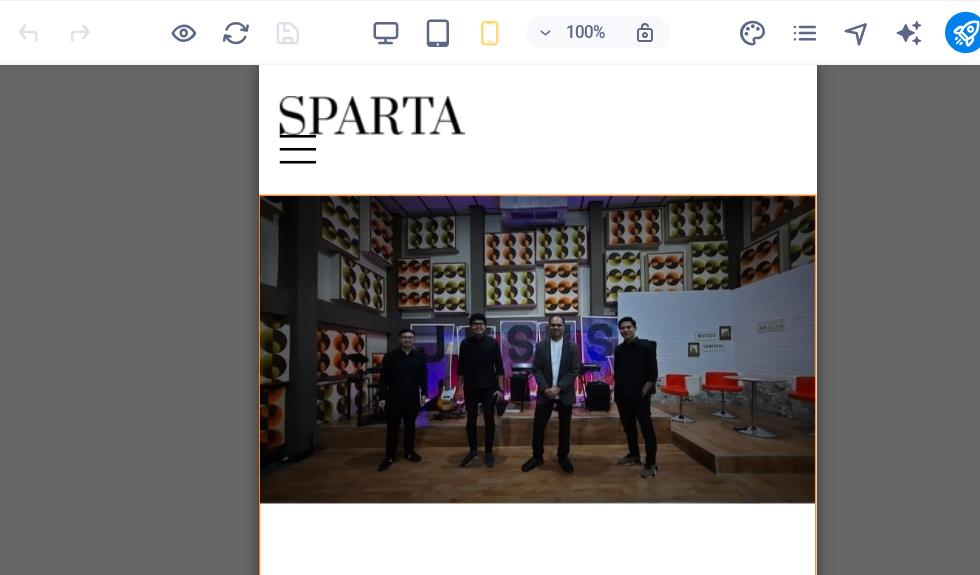 scroll, scrollTop: 0, scrollLeft: 0, axis: both 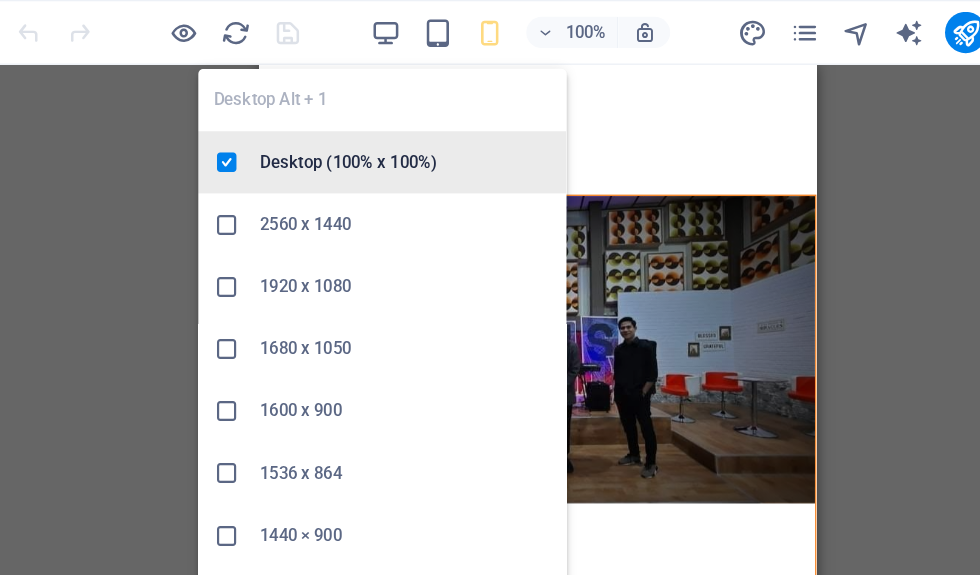 click on "Desktop (100% x 100%)" at bounding box center (428, 125) 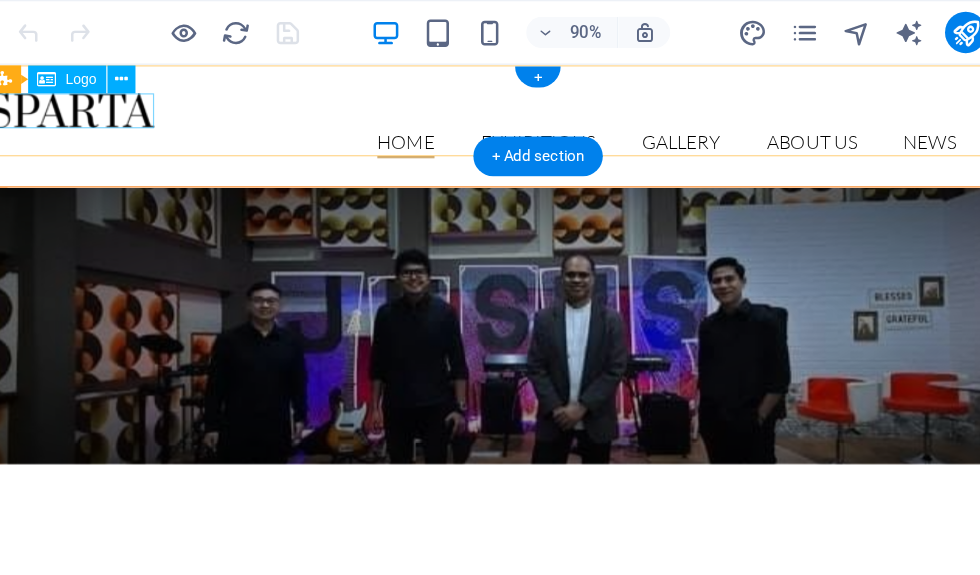 click at bounding box center [455, 103] 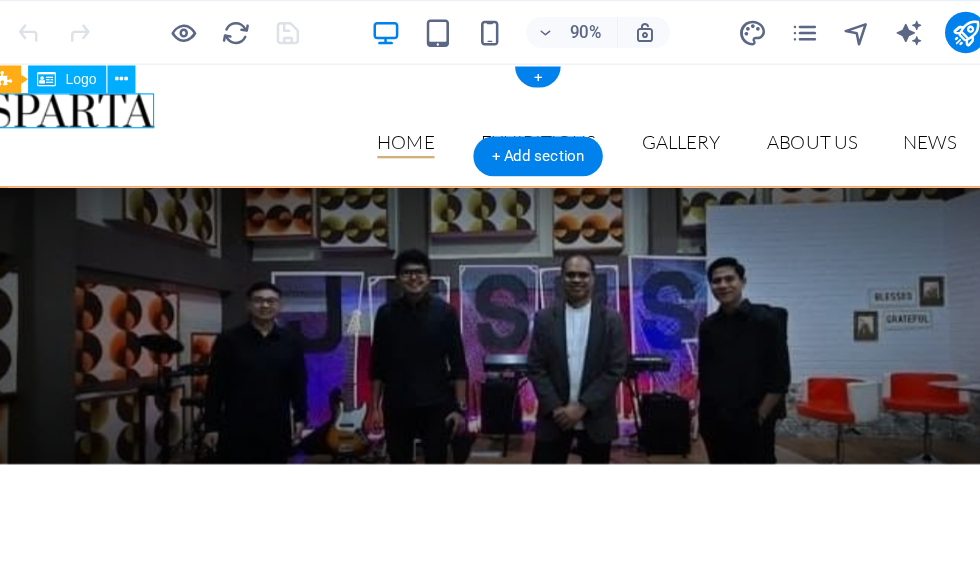 click at bounding box center [455, 103] 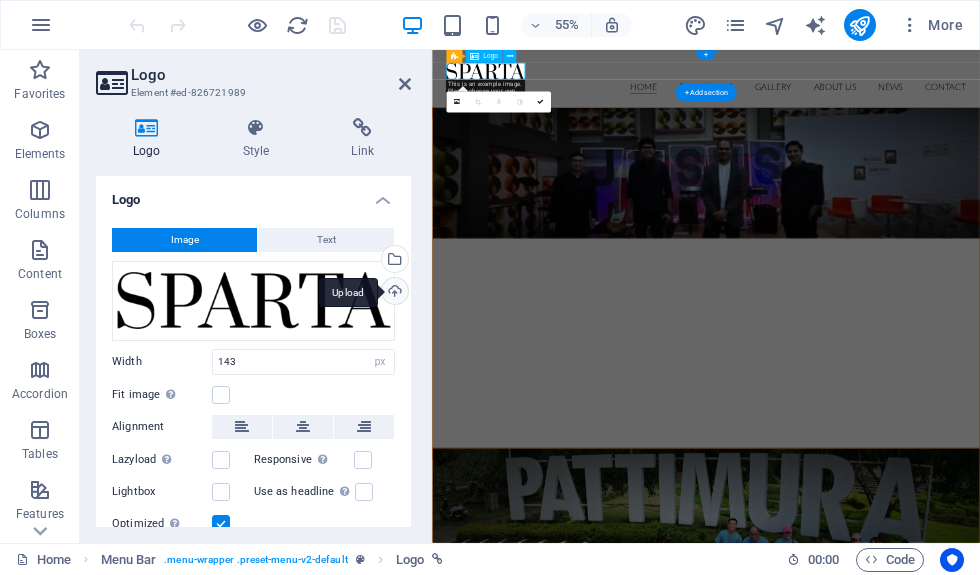 click on "Upload" at bounding box center [393, 293] 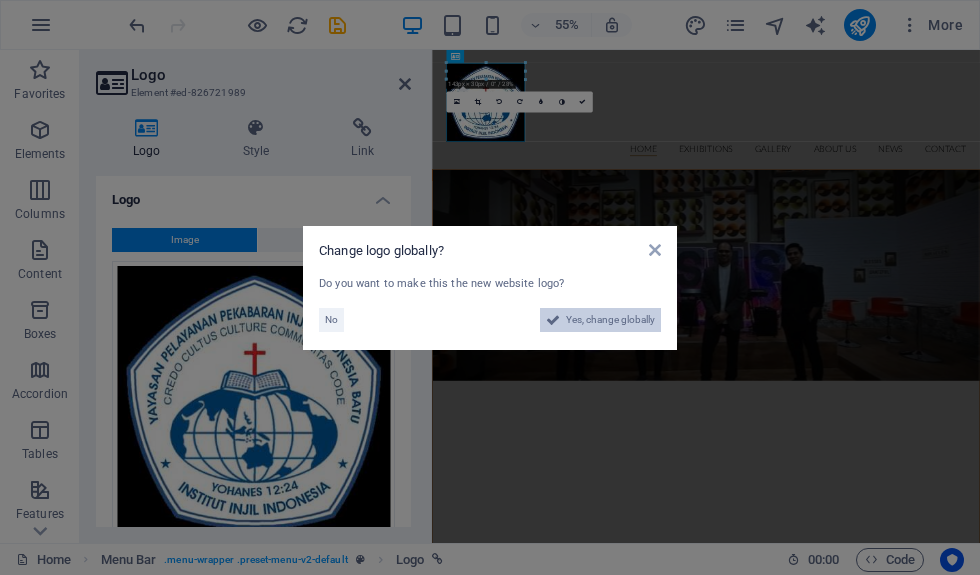 click on "Yes, change globally" at bounding box center (610, 320) 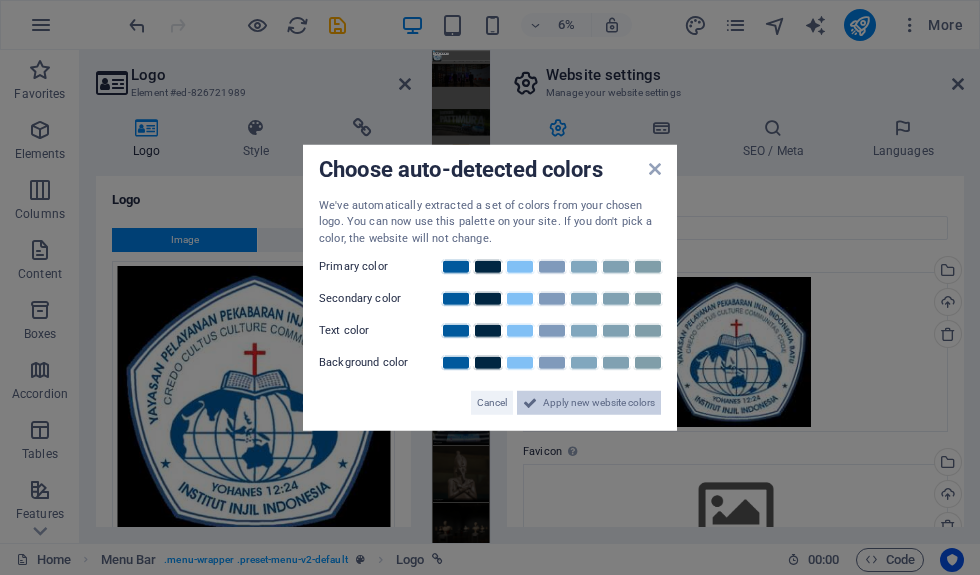 click on "Apply new website colors" at bounding box center [599, 403] 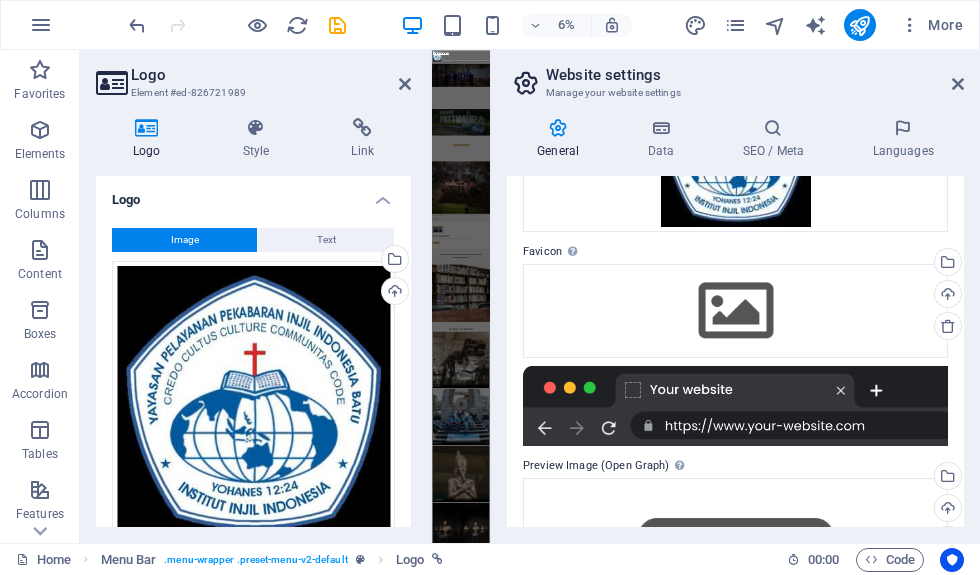 scroll, scrollTop: 201, scrollLeft: 0, axis: vertical 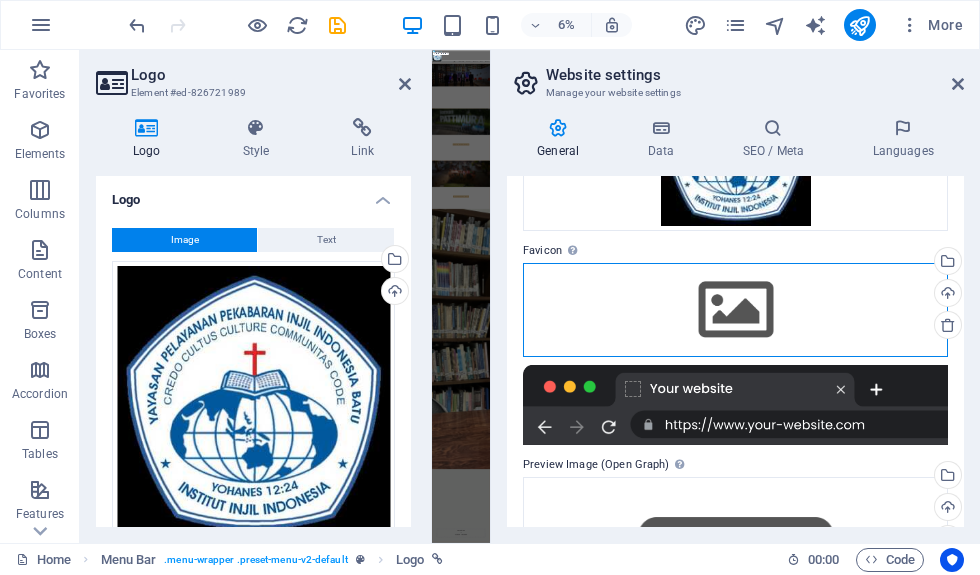 click on "Drag files here, click to choose files or select files from Files or our free stock photos & videos" at bounding box center [735, 310] 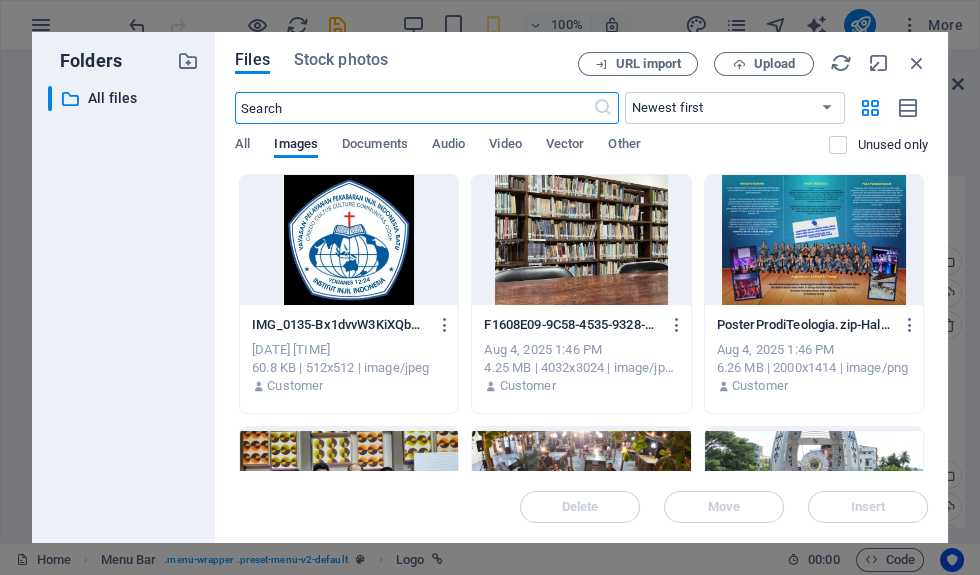 click at bounding box center [349, 240] 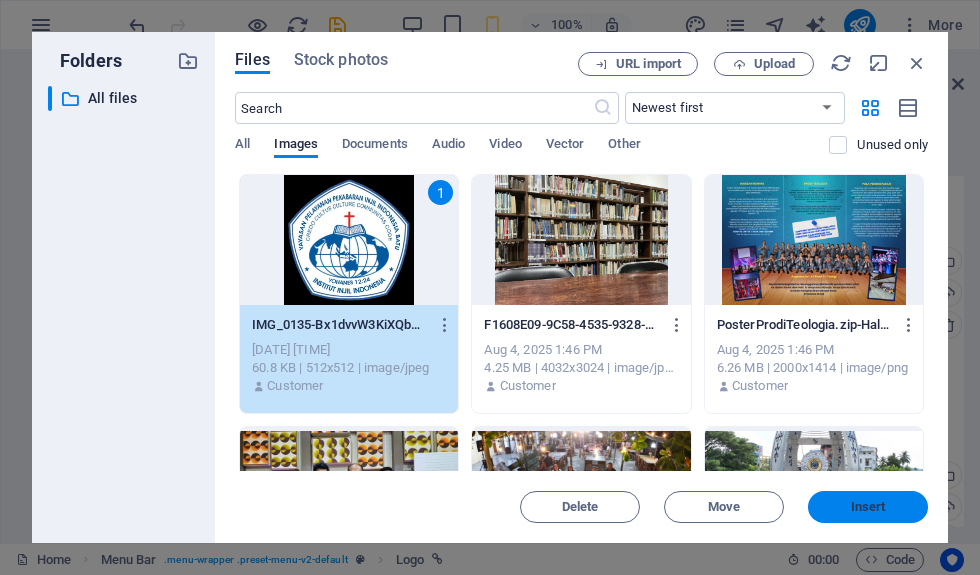 click on "Insert" at bounding box center (868, 507) 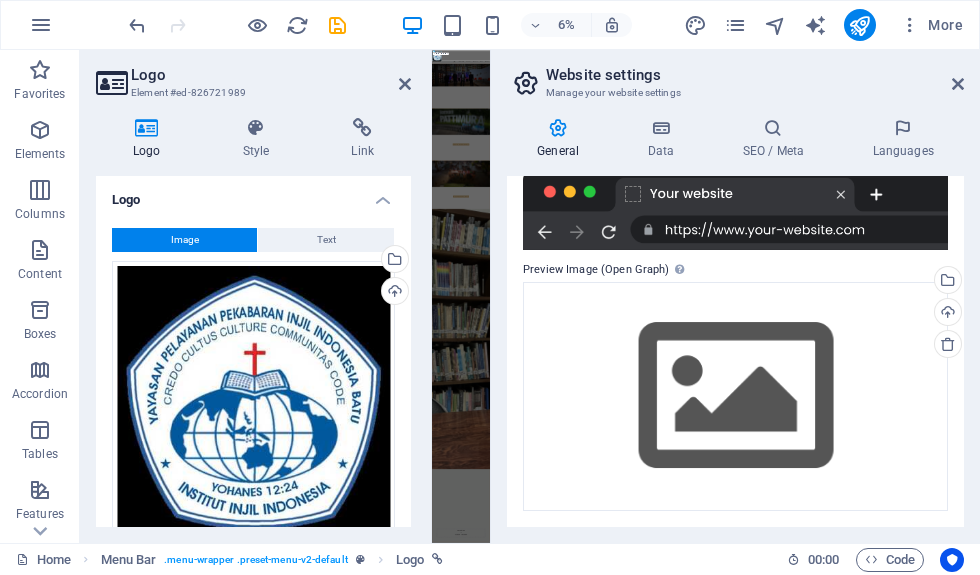 scroll, scrollTop: 461, scrollLeft: 0, axis: vertical 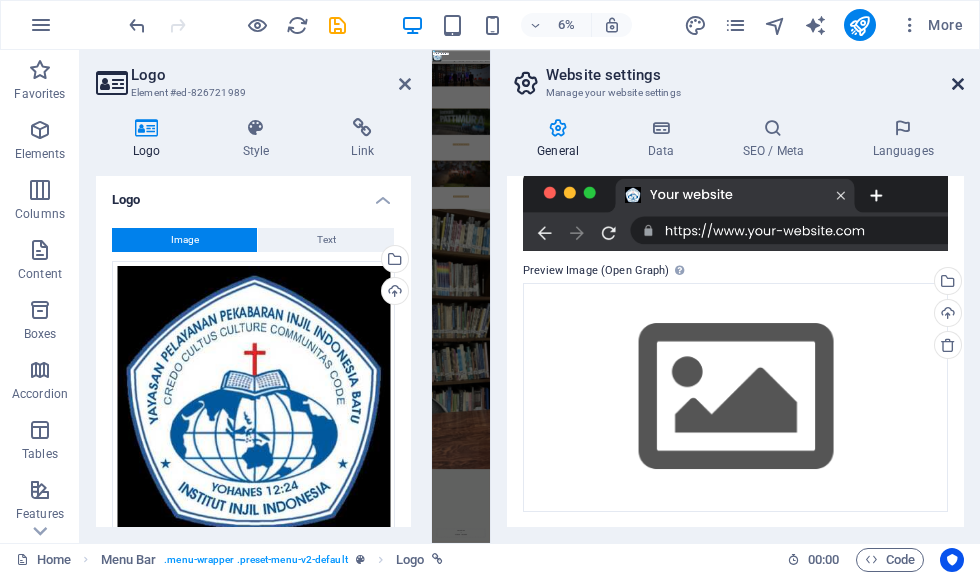 click at bounding box center [958, 84] 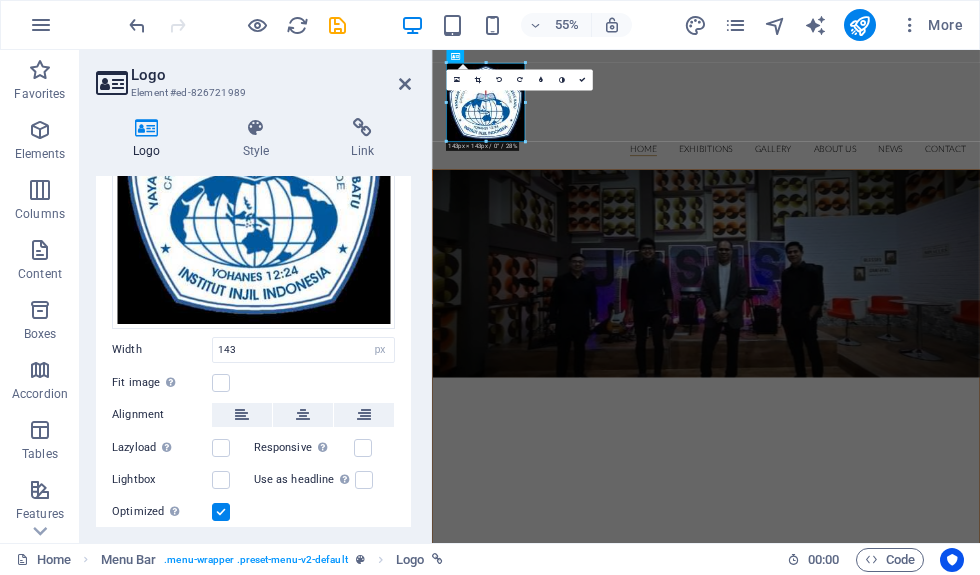 scroll, scrollTop: 217, scrollLeft: 0, axis: vertical 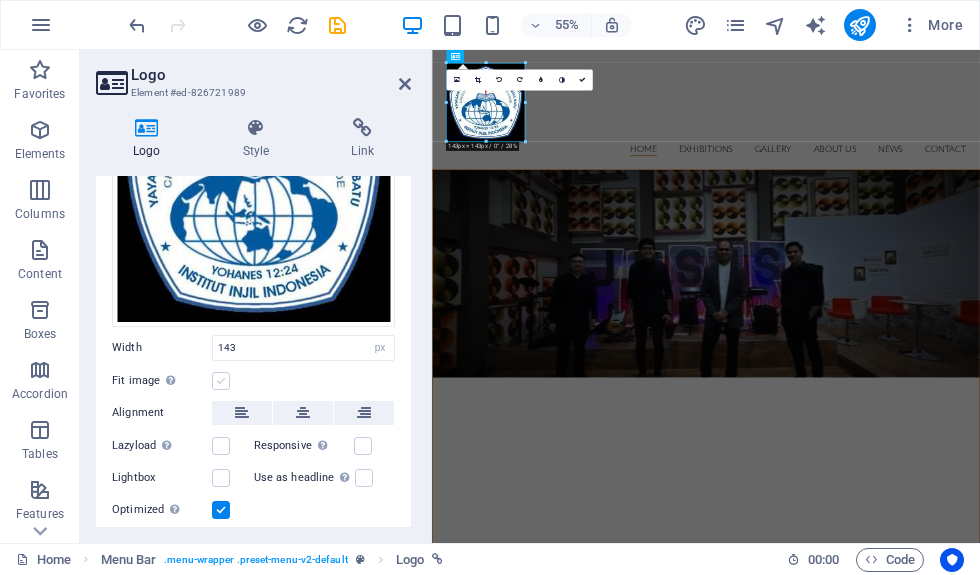 click at bounding box center [221, 381] 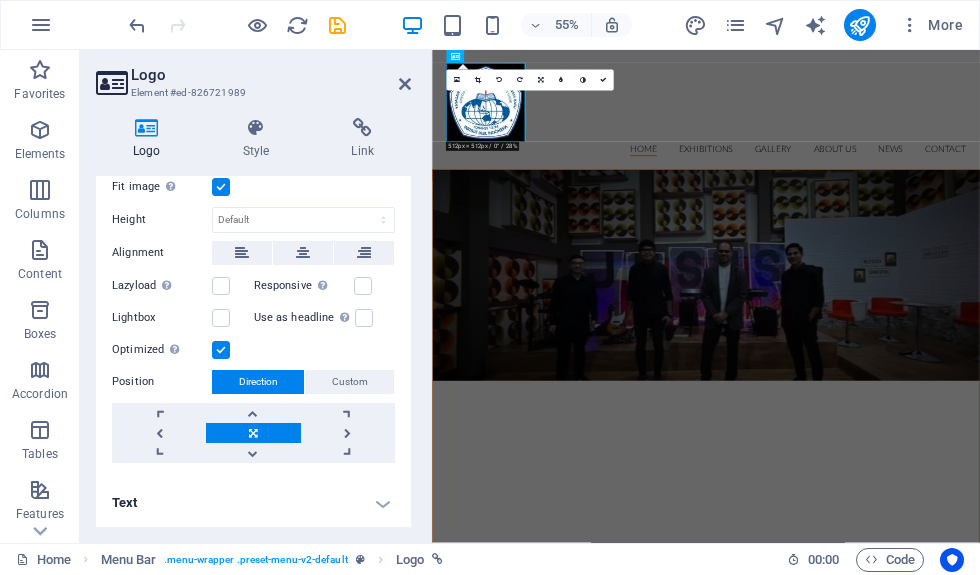 scroll, scrollTop: 410, scrollLeft: 0, axis: vertical 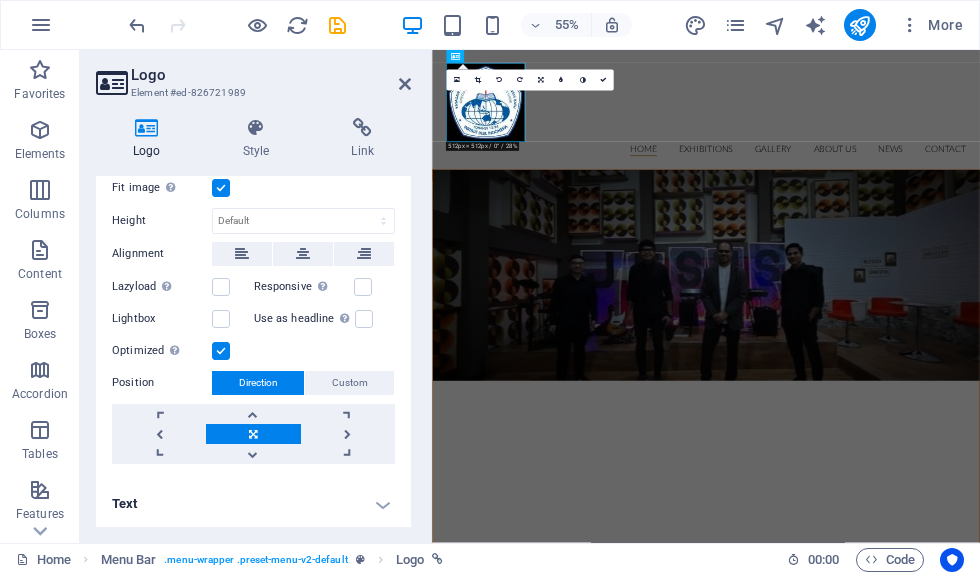 click on "Text" at bounding box center (253, 504) 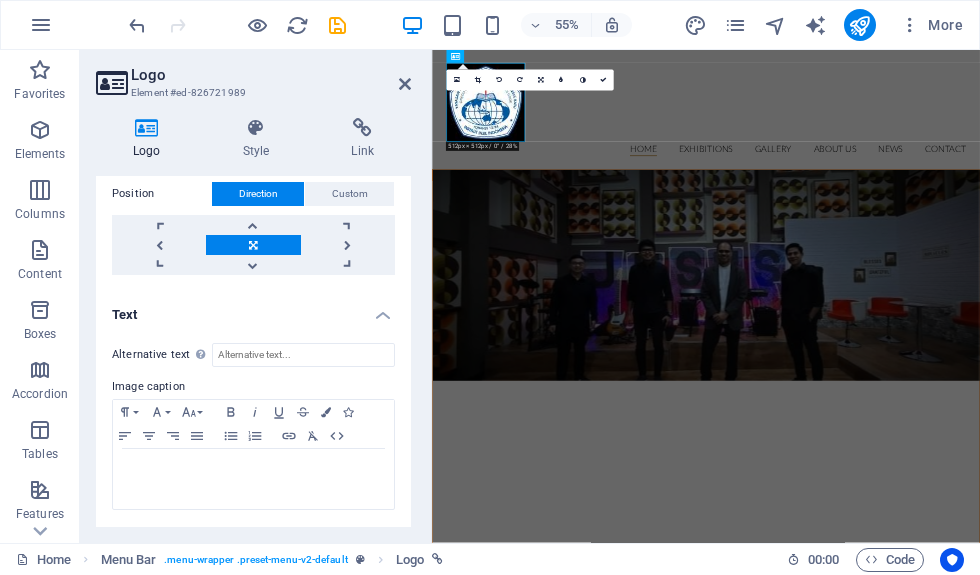 scroll, scrollTop: 598, scrollLeft: 0, axis: vertical 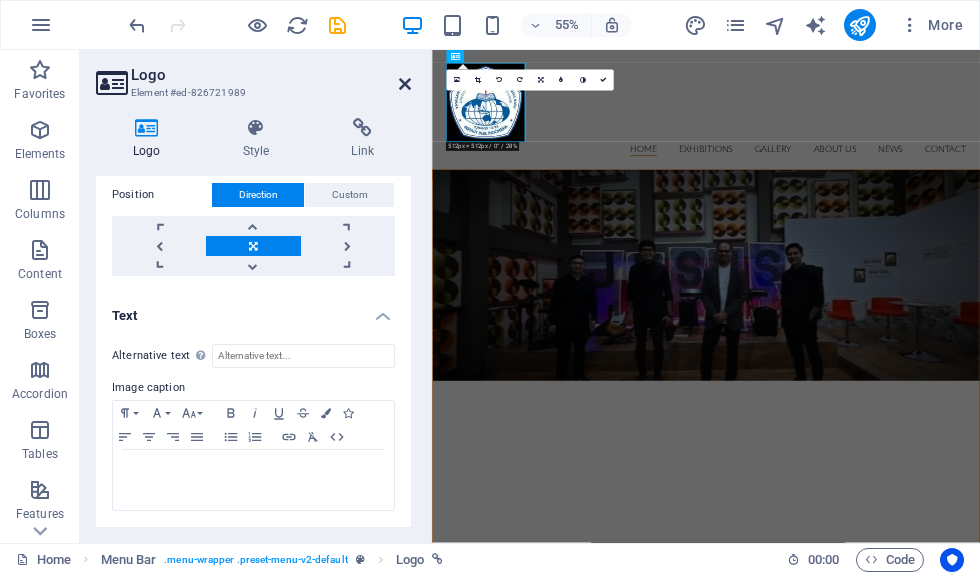 click at bounding box center [405, 84] 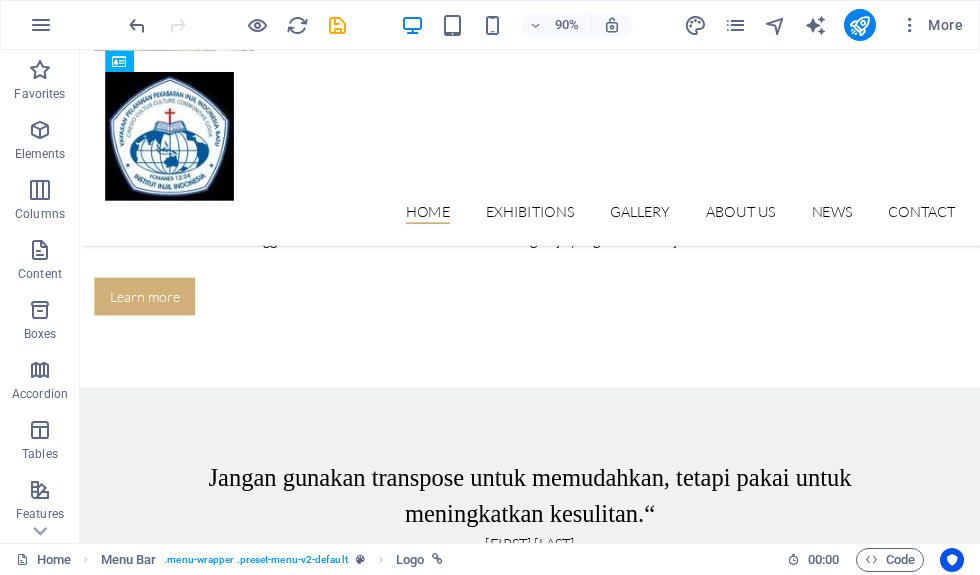 scroll, scrollTop: 2950, scrollLeft: 0, axis: vertical 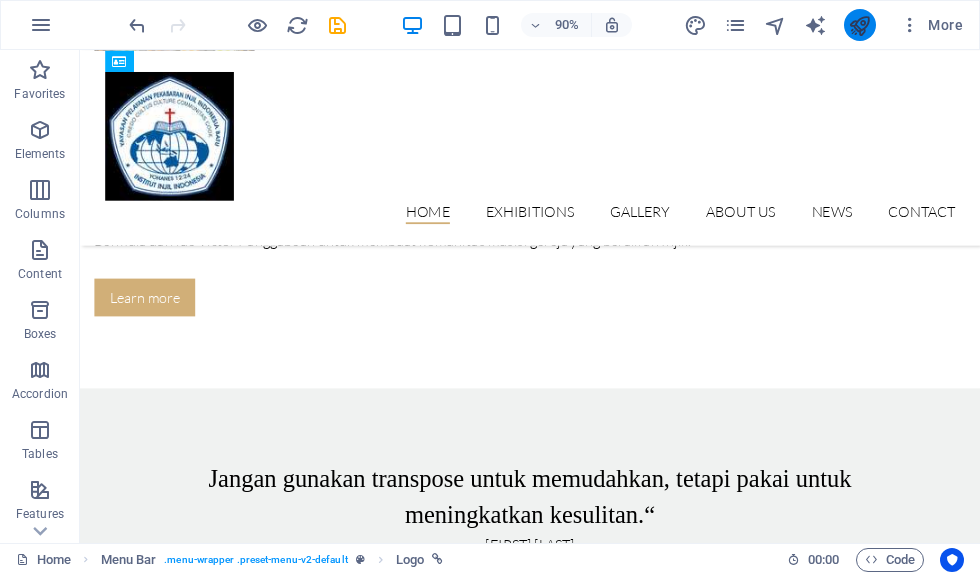 click at bounding box center (859, 25) 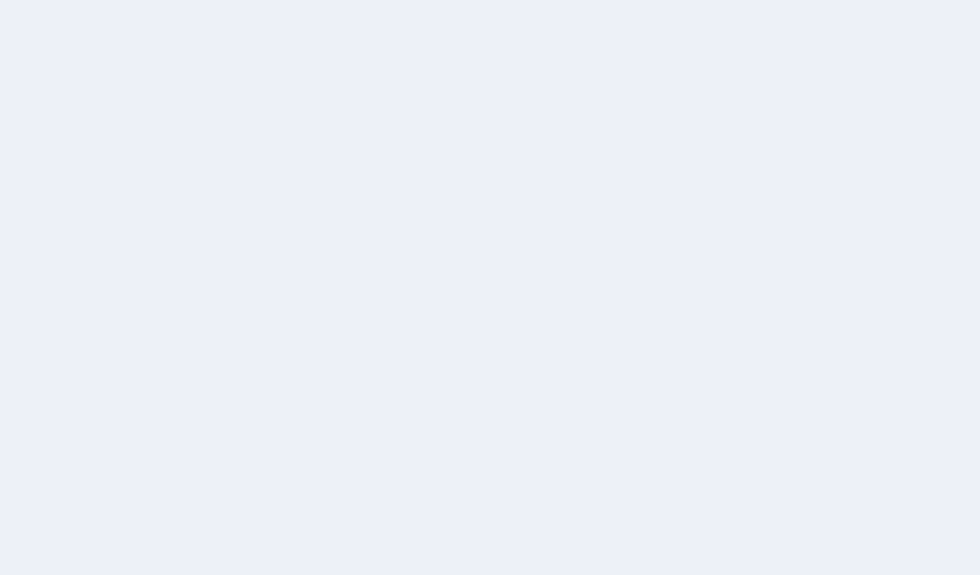 scroll, scrollTop: 0, scrollLeft: 0, axis: both 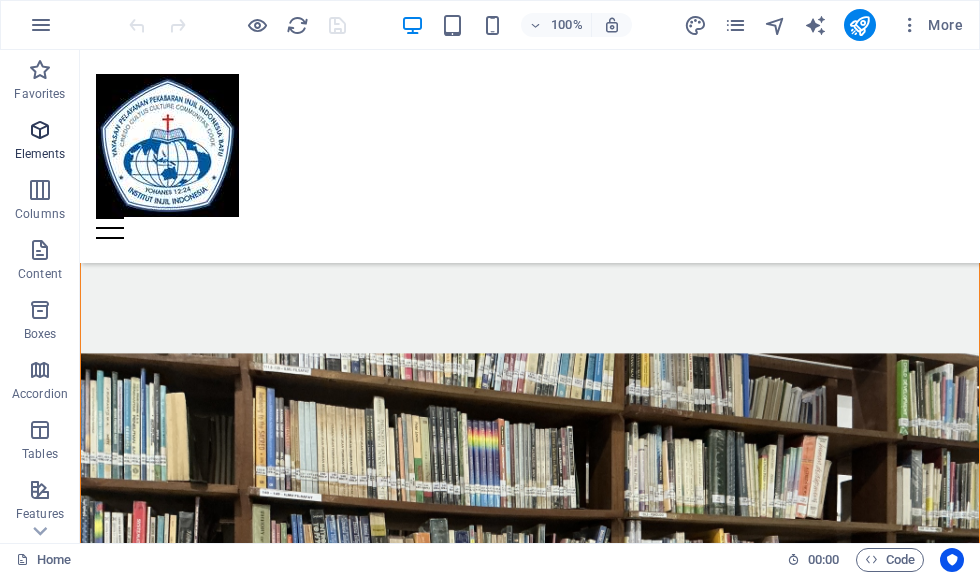 click at bounding box center [40, 130] 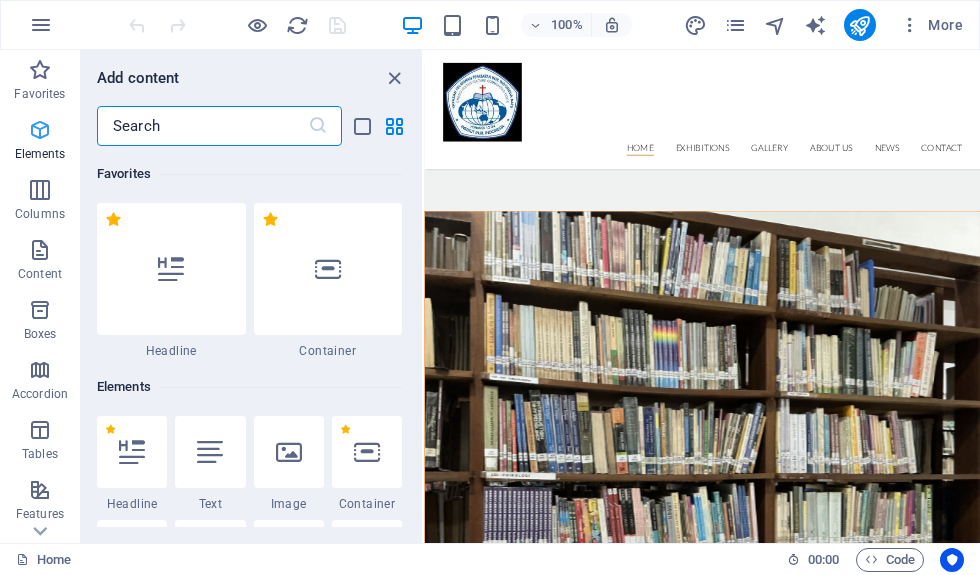 scroll, scrollTop: 2612, scrollLeft: 0, axis: vertical 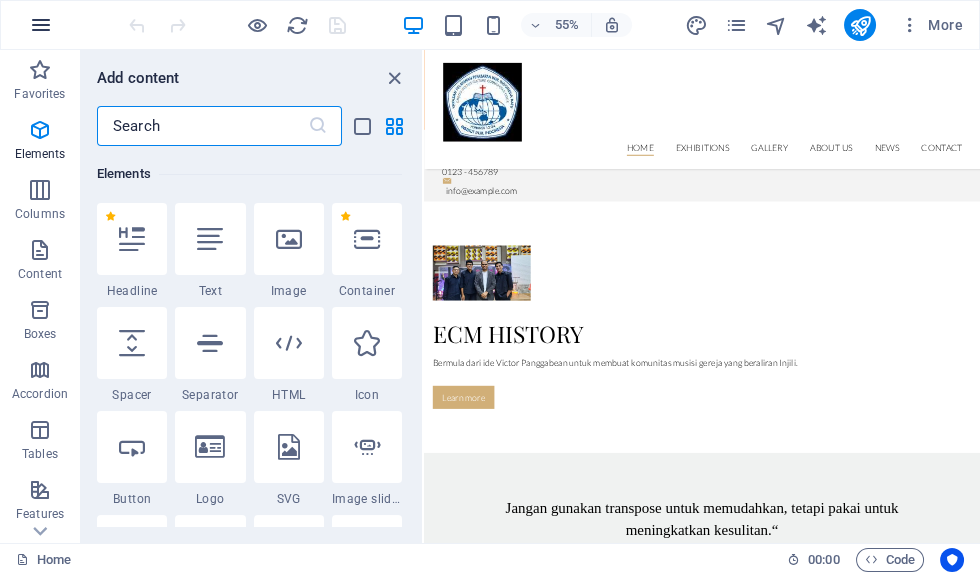click at bounding box center [41, 25] 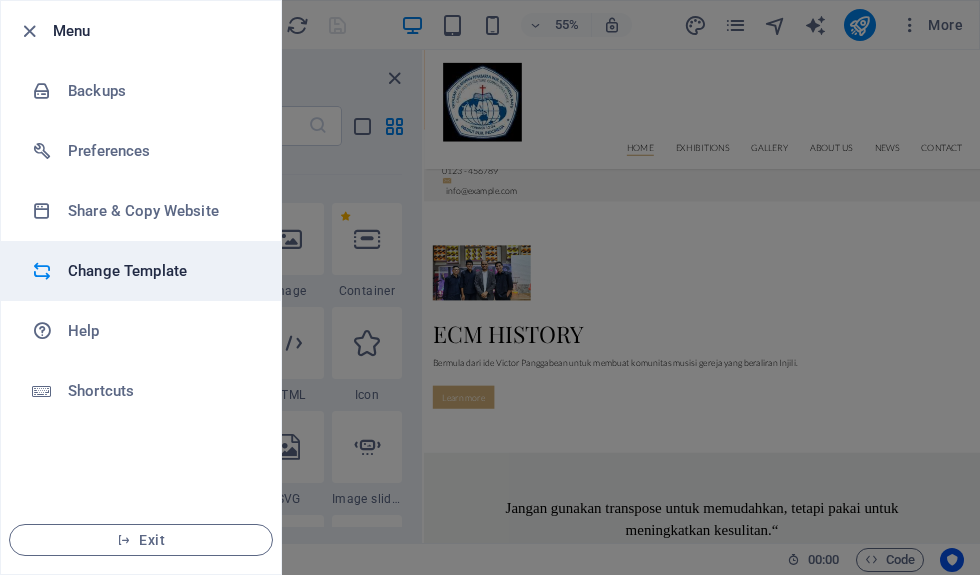 click on "Change Template" at bounding box center [160, 271] 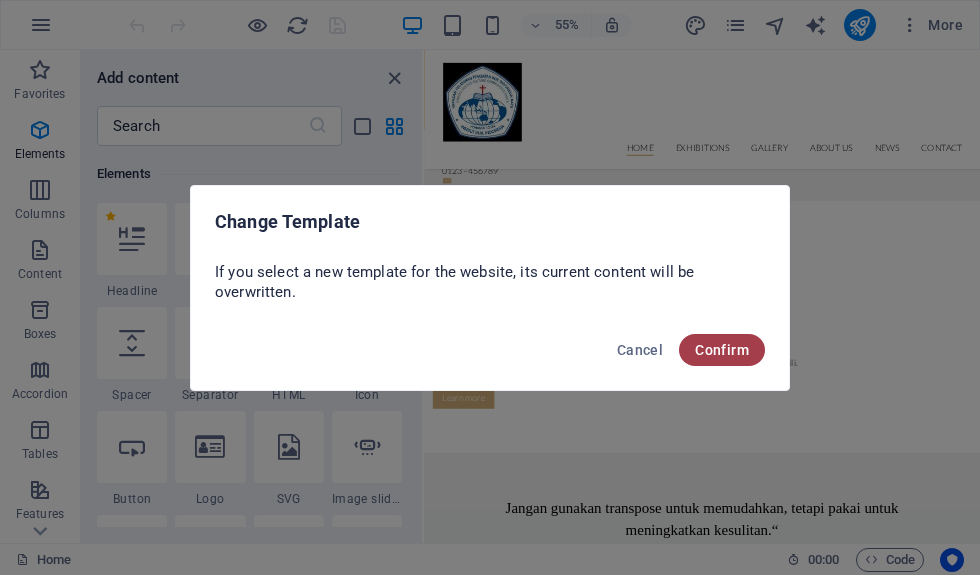 click on "Confirm" at bounding box center [722, 350] 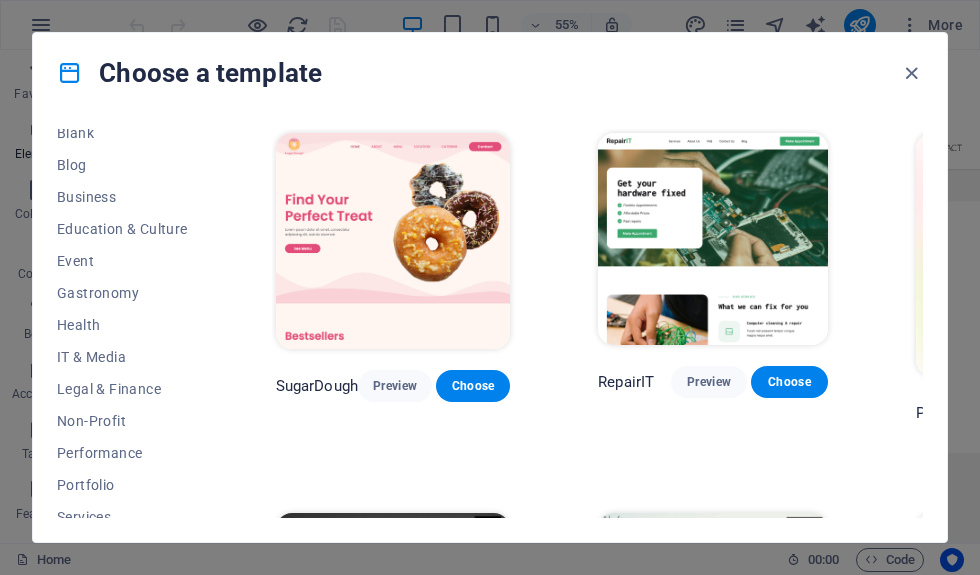 scroll, scrollTop: 257, scrollLeft: 0, axis: vertical 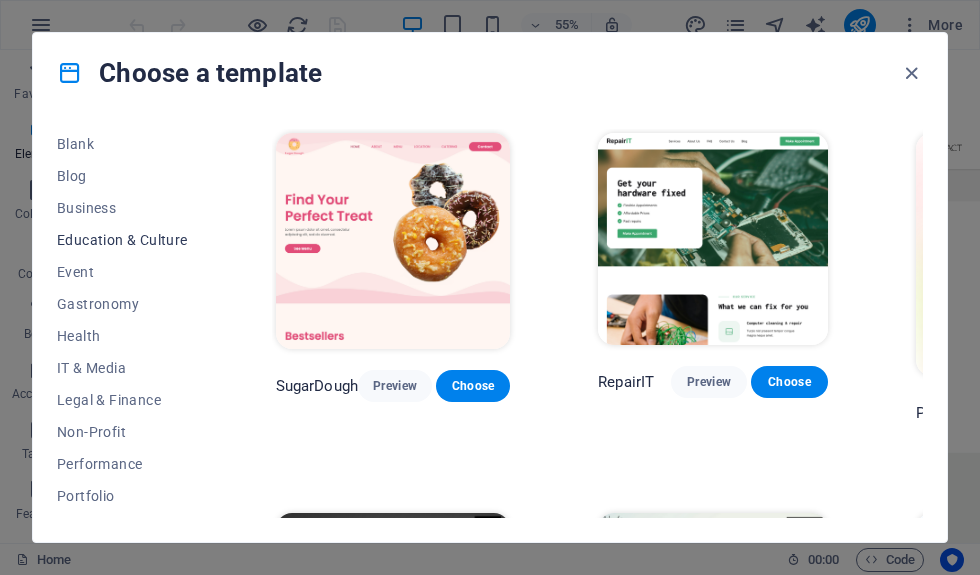 click on "Education & Culture" at bounding box center [122, 240] 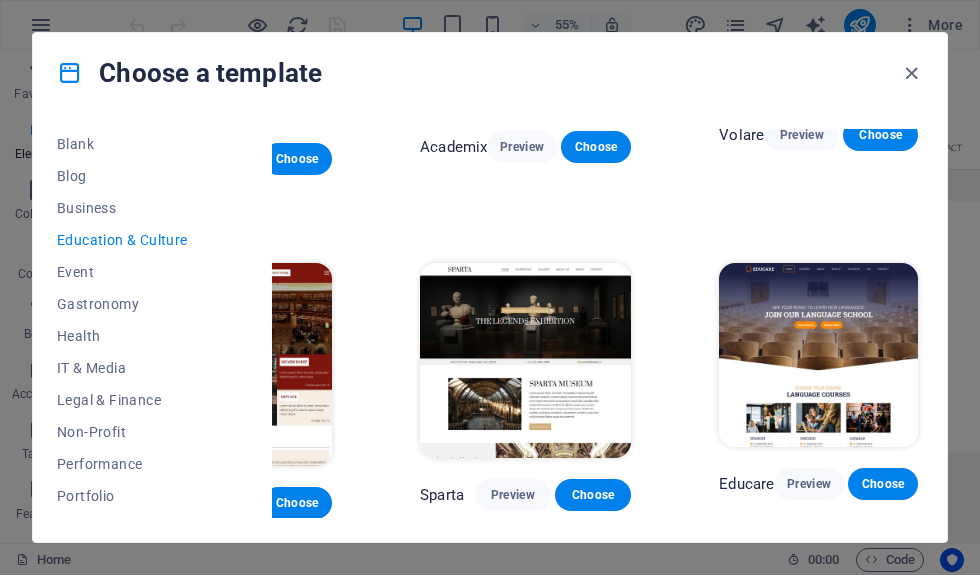 scroll, scrollTop: 220, scrollLeft: 163, axis: both 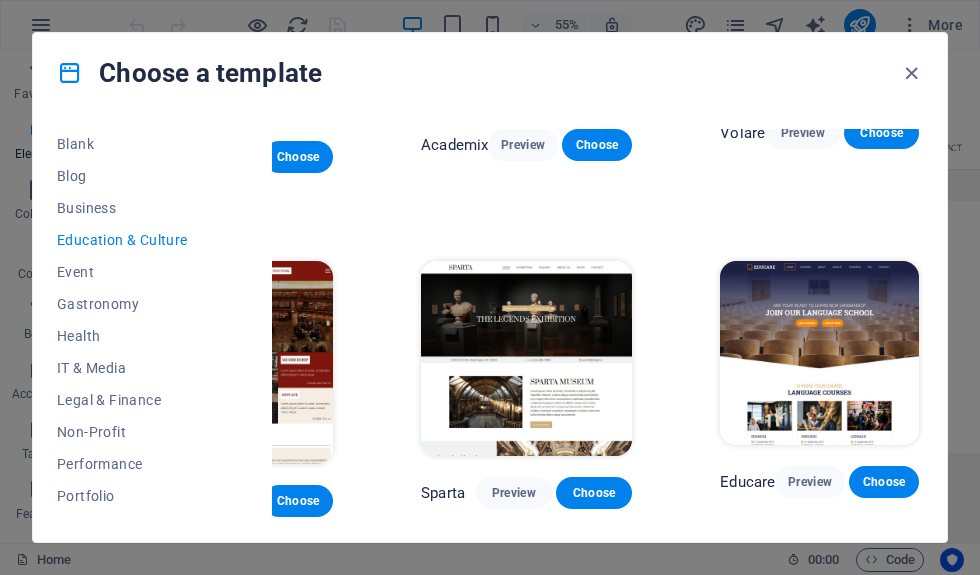 click on "Preview" at bounding box center [810, 482] 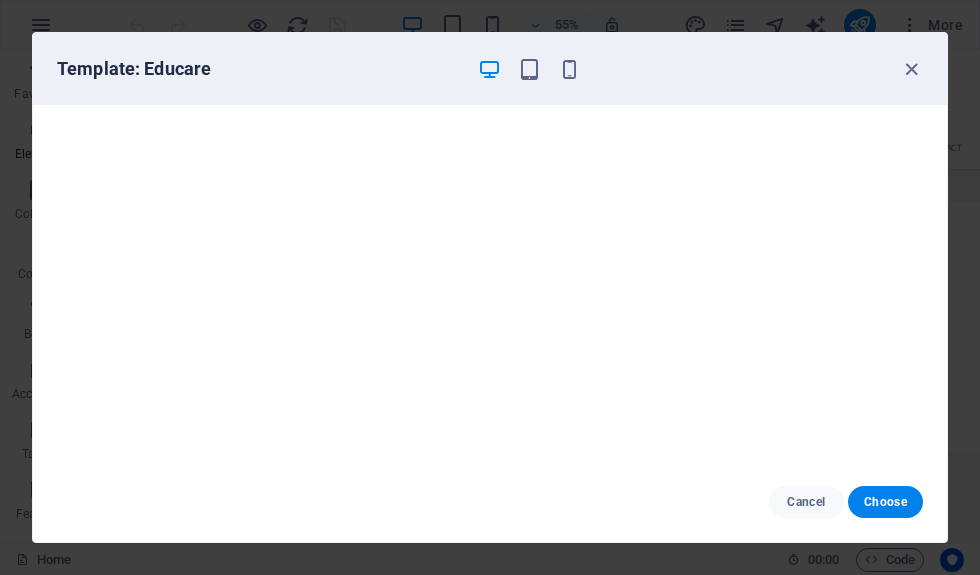 click at bounding box center [911, 69] 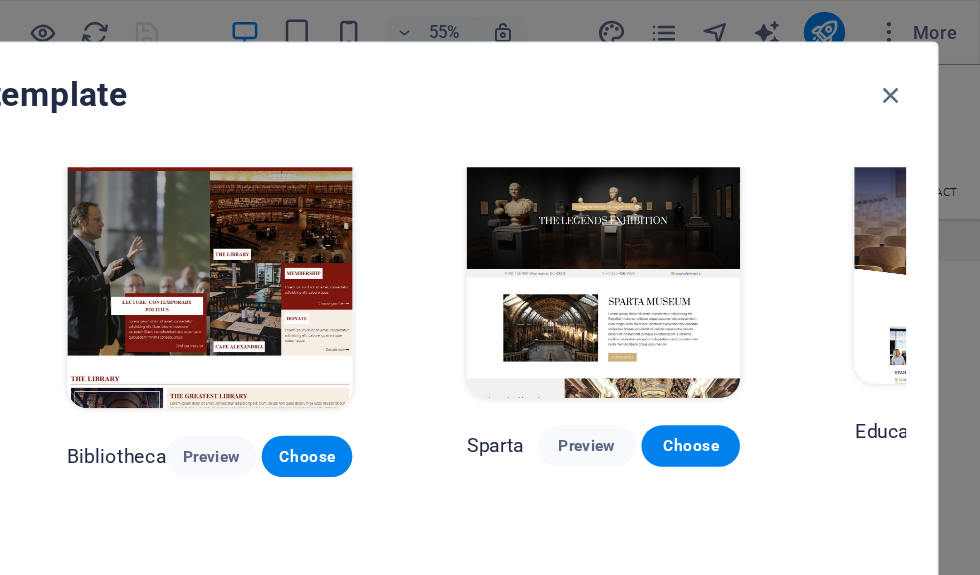 scroll, scrollTop: 371, scrollLeft: 0, axis: vertical 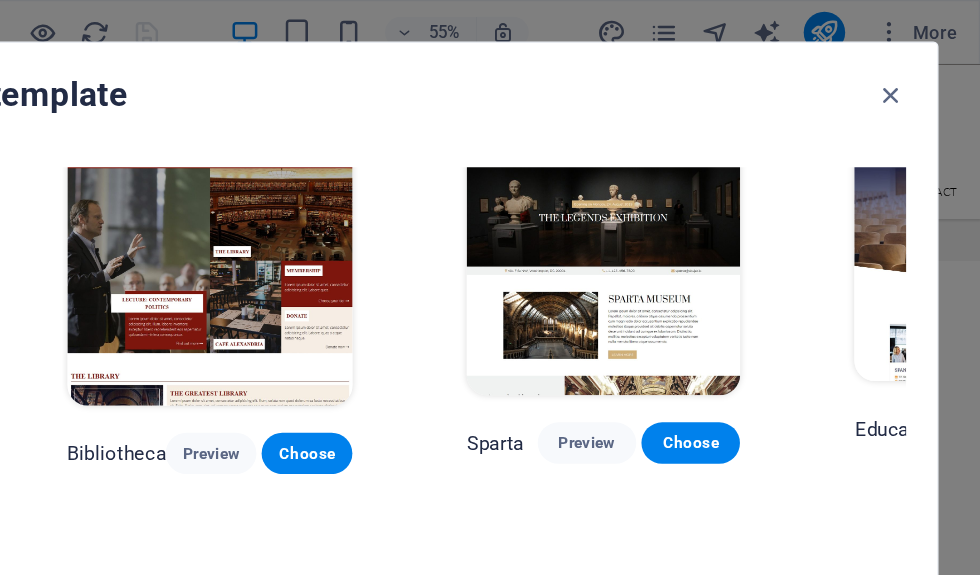 click on "Preview" at bounding box center (387, 350) 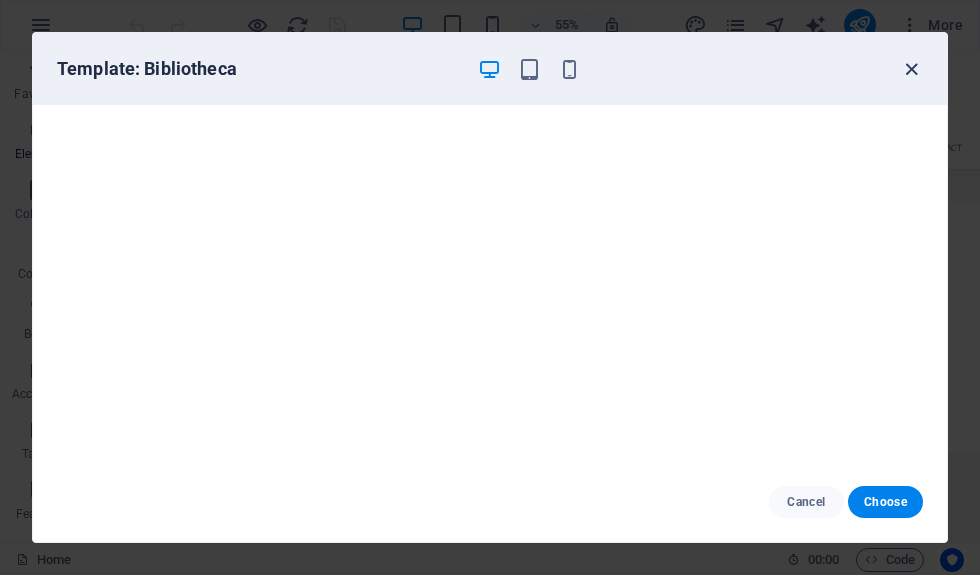 click at bounding box center (911, 69) 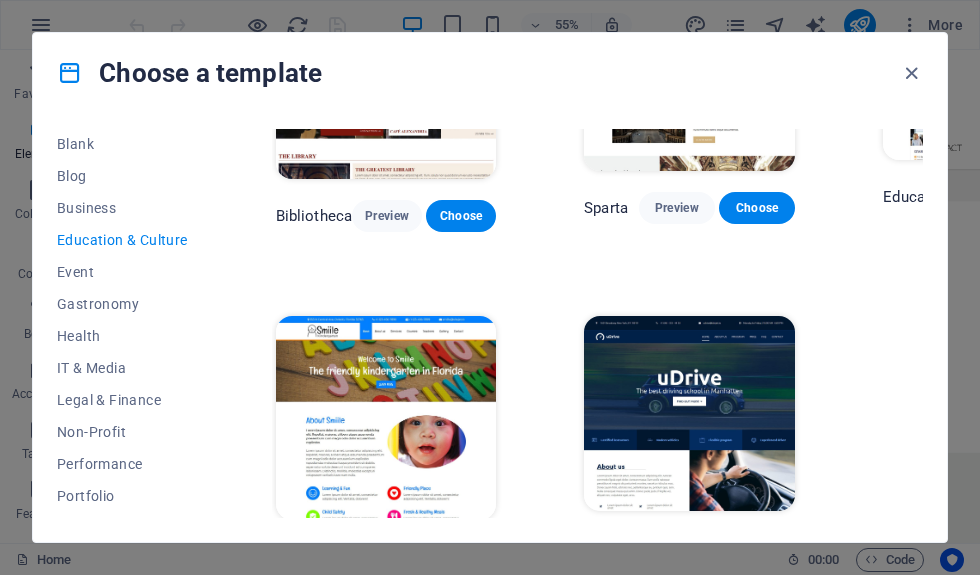 scroll, scrollTop: 507, scrollLeft: 0, axis: vertical 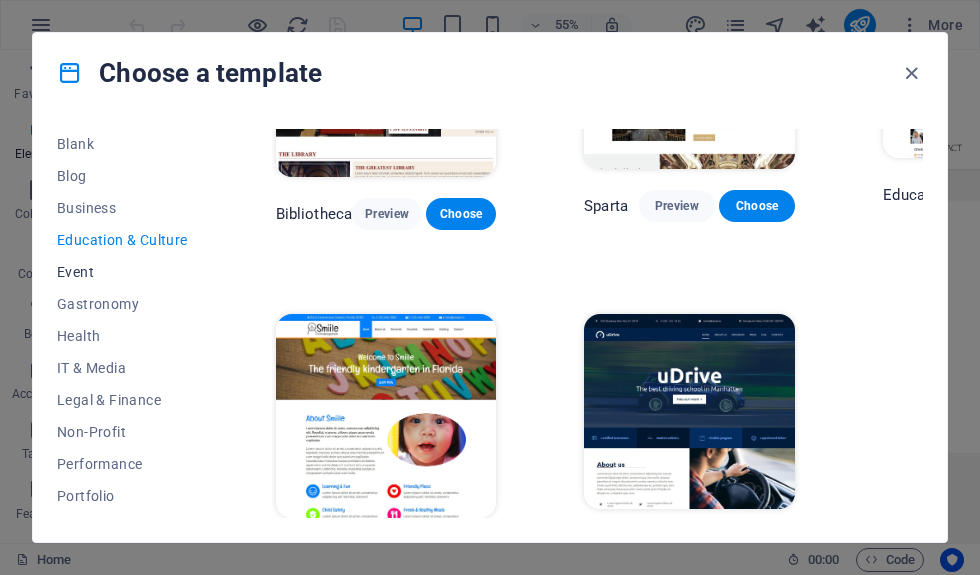click on "Event" at bounding box center [122, 272] 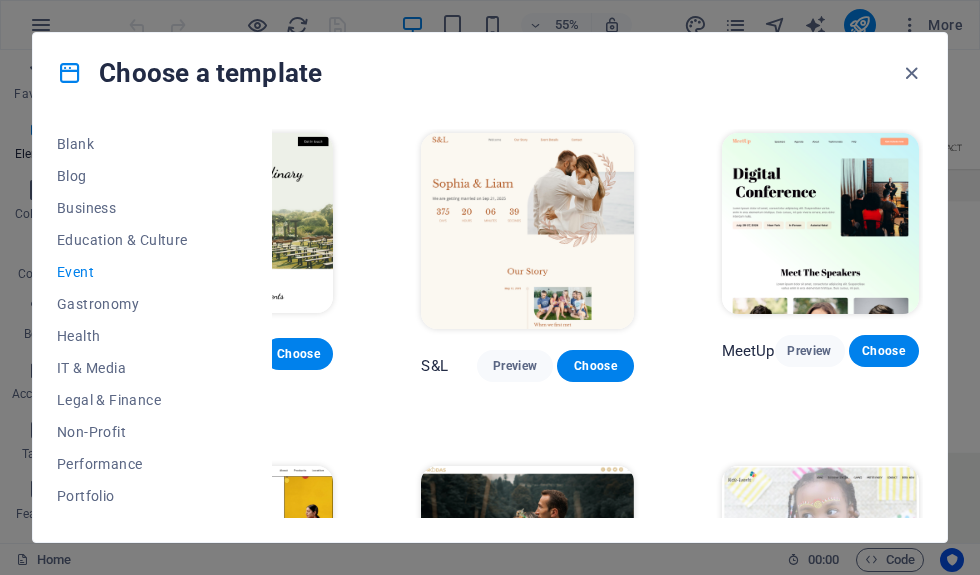 scroll, scrollTop: 0, scrollLeft: 137, axis: horizontal 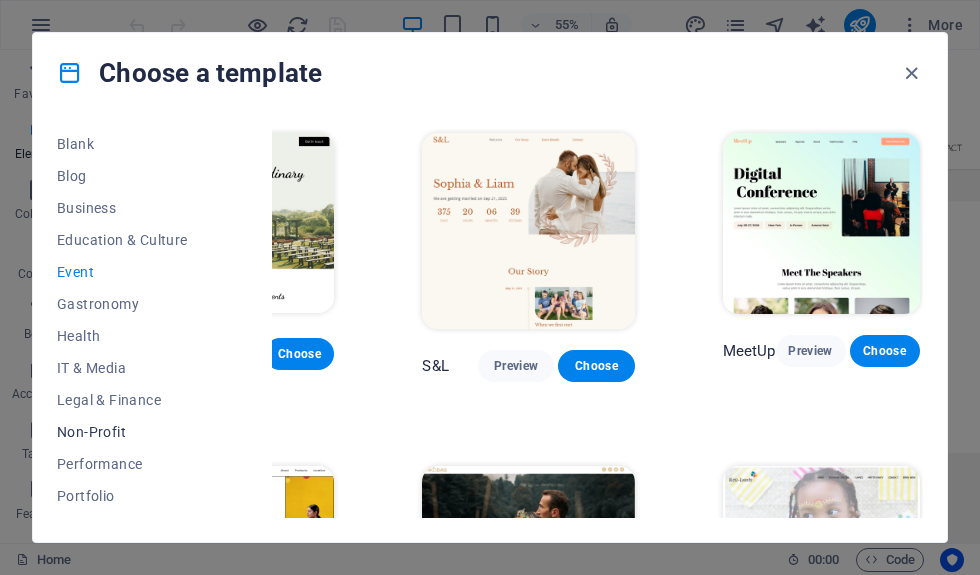 click on "Non-Profit" at bounding box center [122, 432] 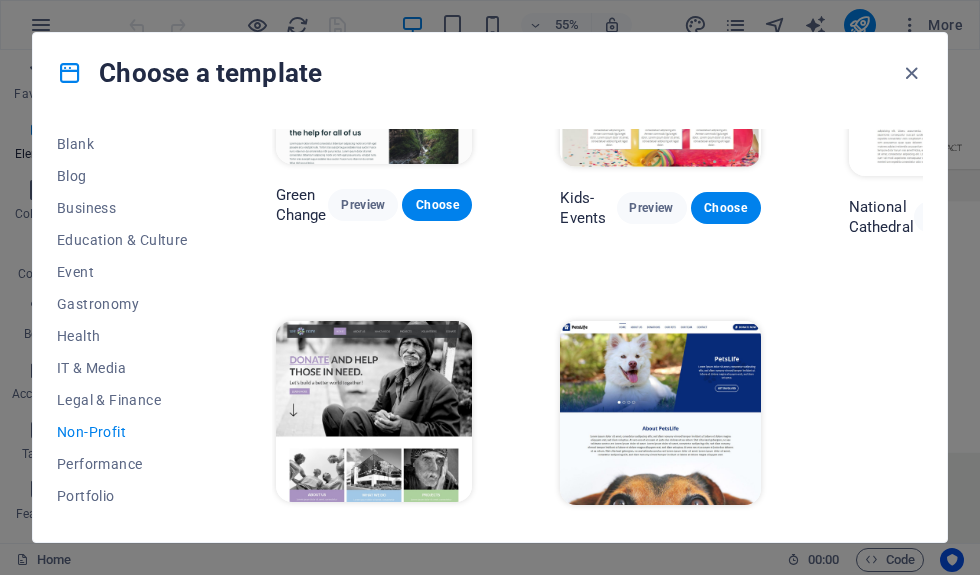 scroll, scrollTop: 148, scrollLeft: 0, axis: vertical 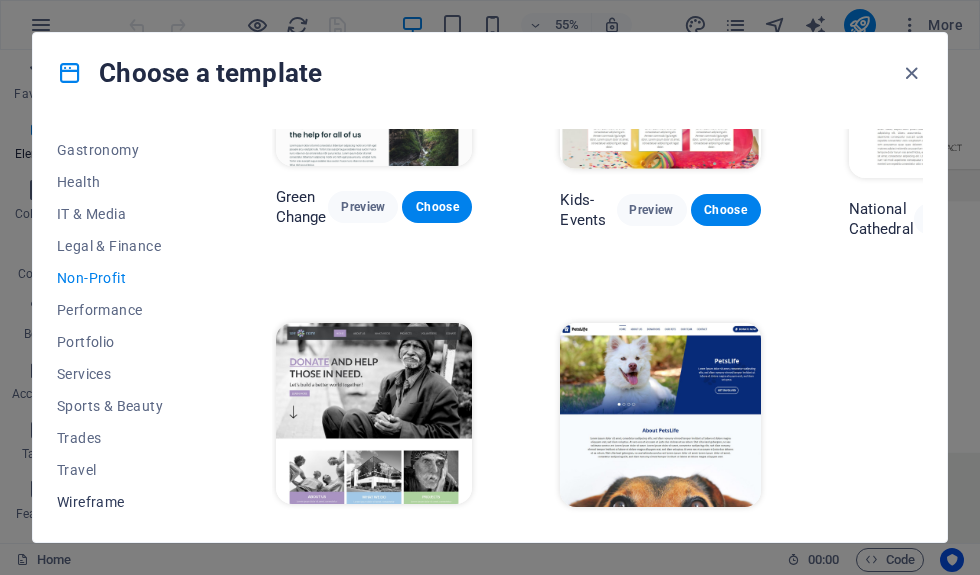 click on "Wireframe" at bounding box center (122, 502) 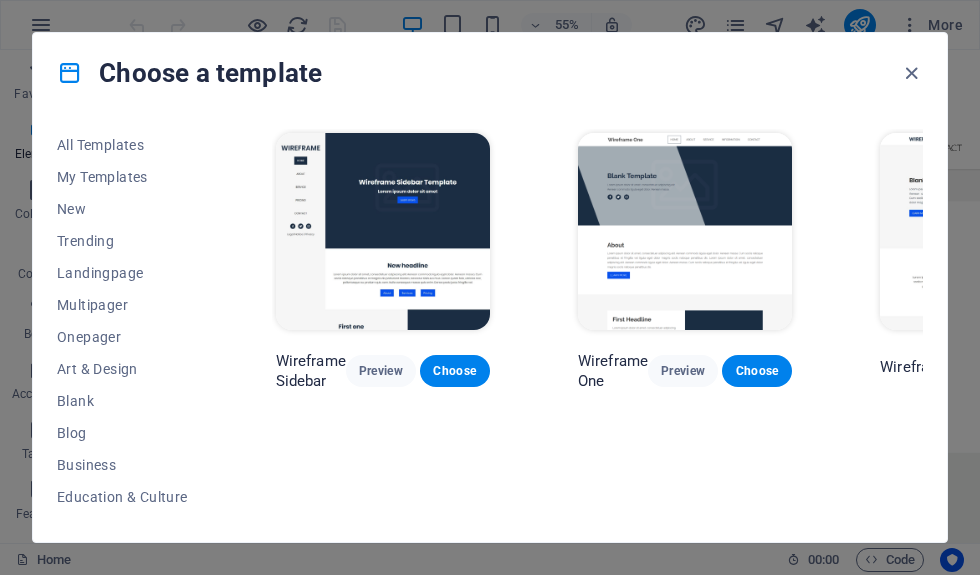 scroll, scrollTop: 0, scrollLeft: 0, axis: both 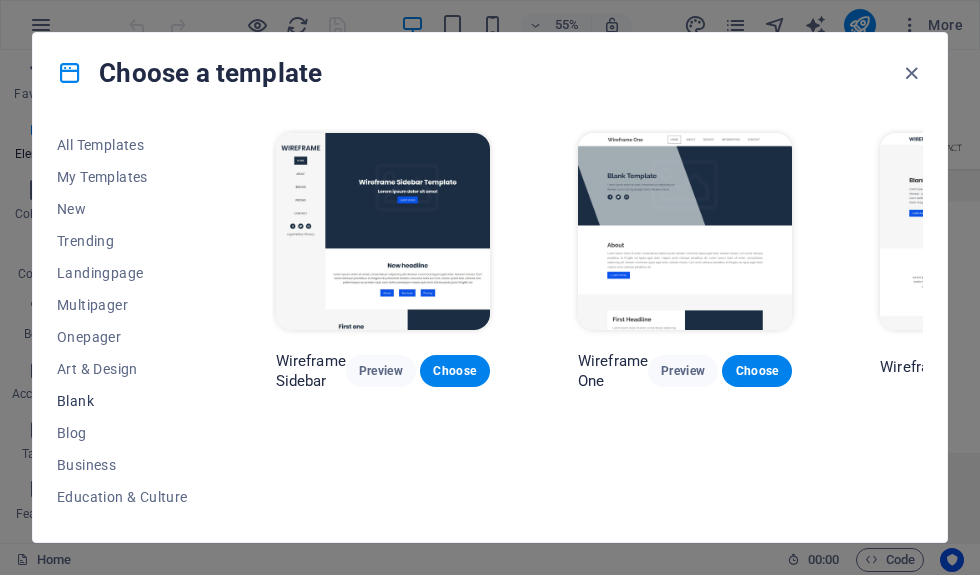 click on "Blank" at bounding box center [122, 401] 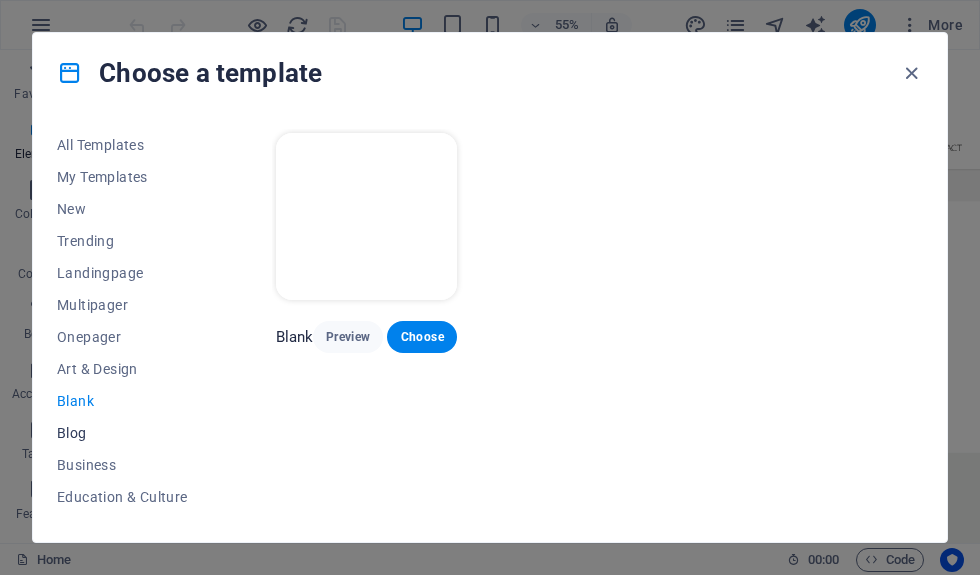 click on "Blog" at bounding box center [122, 433] 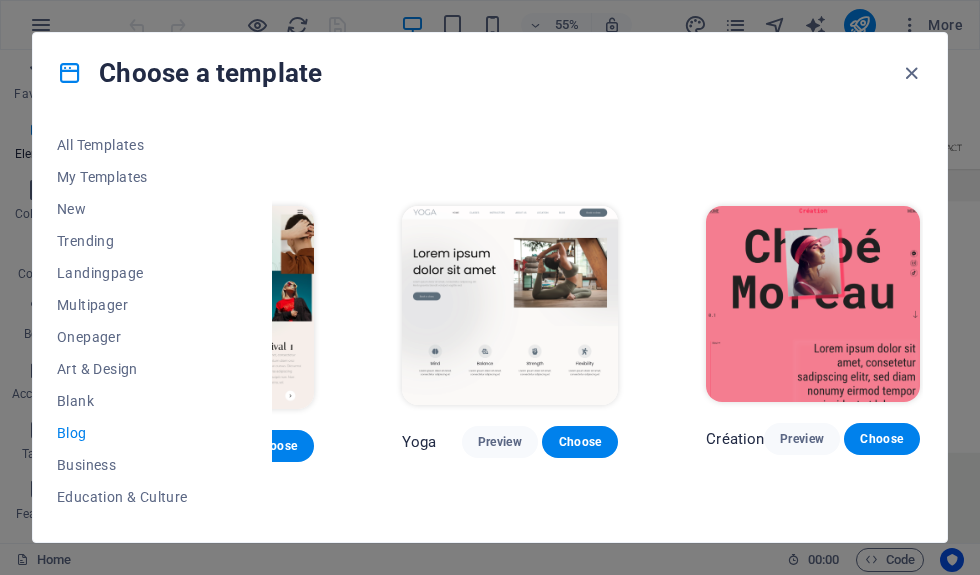 scroll, scrollTop: 1639, scrollLeft: 182, axis: both 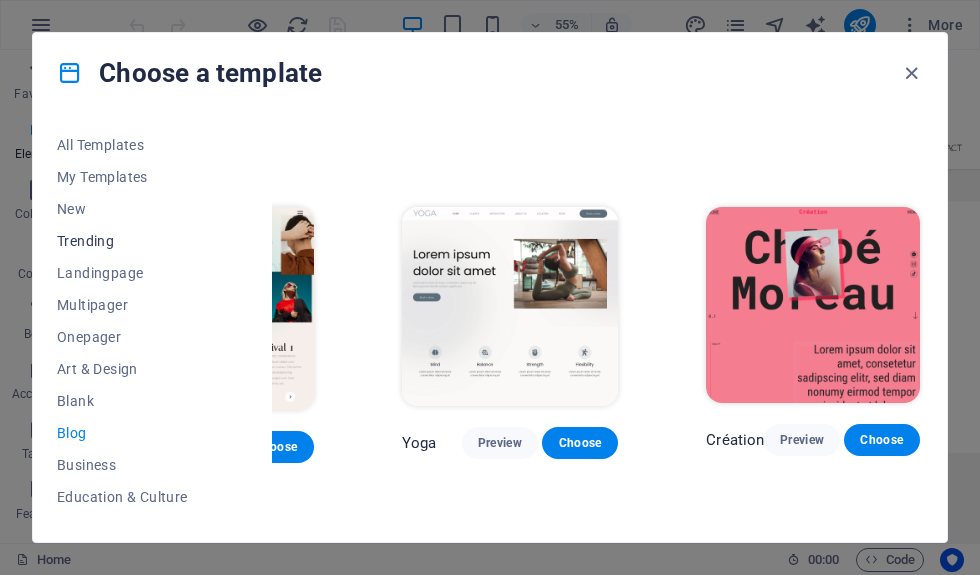 click on "Trending" at bounding box center (122, 241) 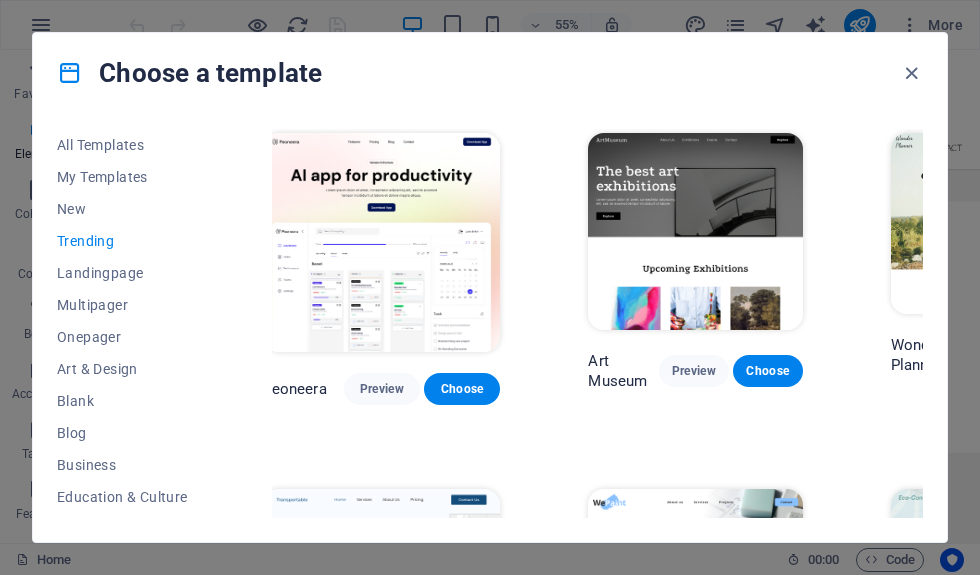 scroll, scrollTop: 0, scrollLeft: 14, axis: horizontal 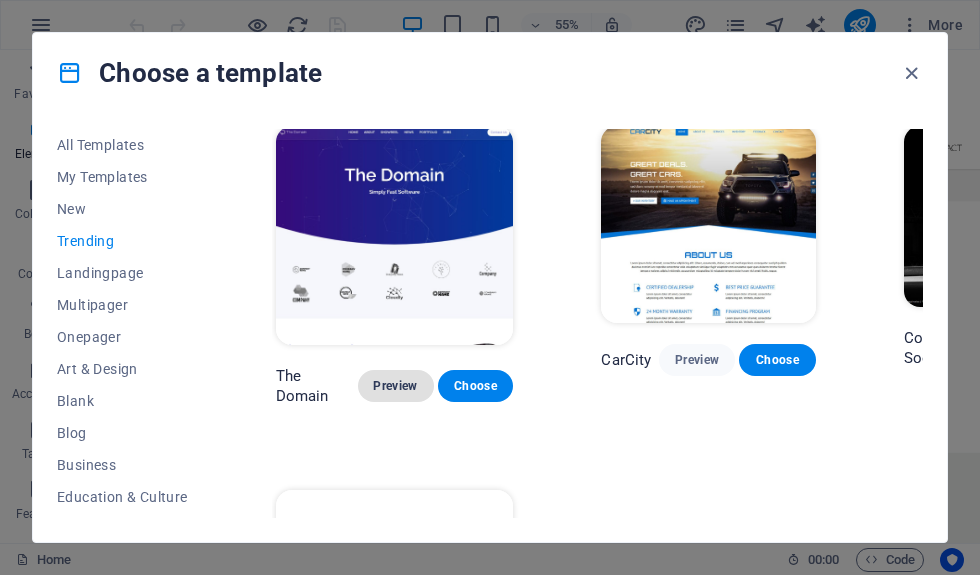 click on "Preview" at bounding box center (396, 386) 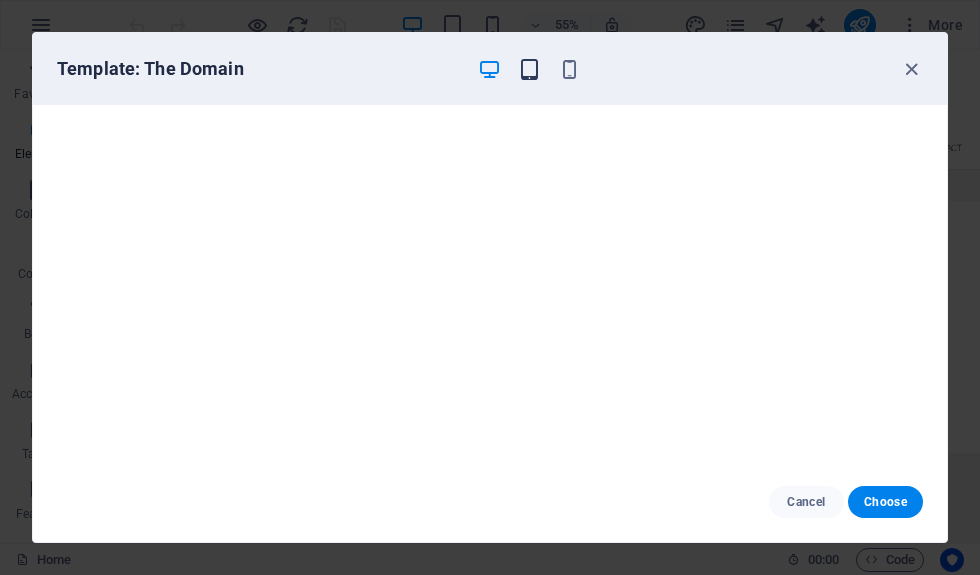 click at bounding box center (529, 69) 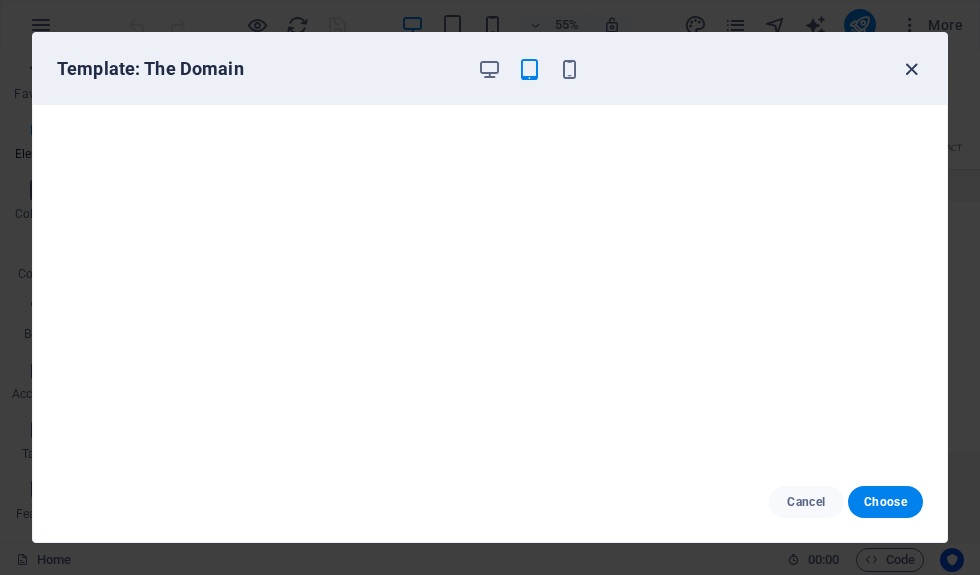 click at bounding box center (911, 69) 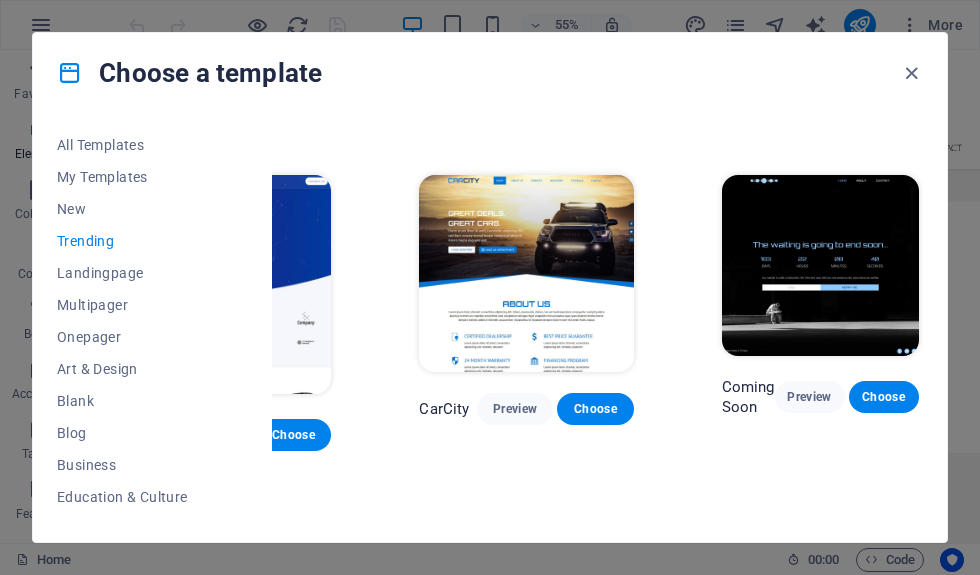 scroll, scrollTop: 1382, scrollLeft: 182, axis: both 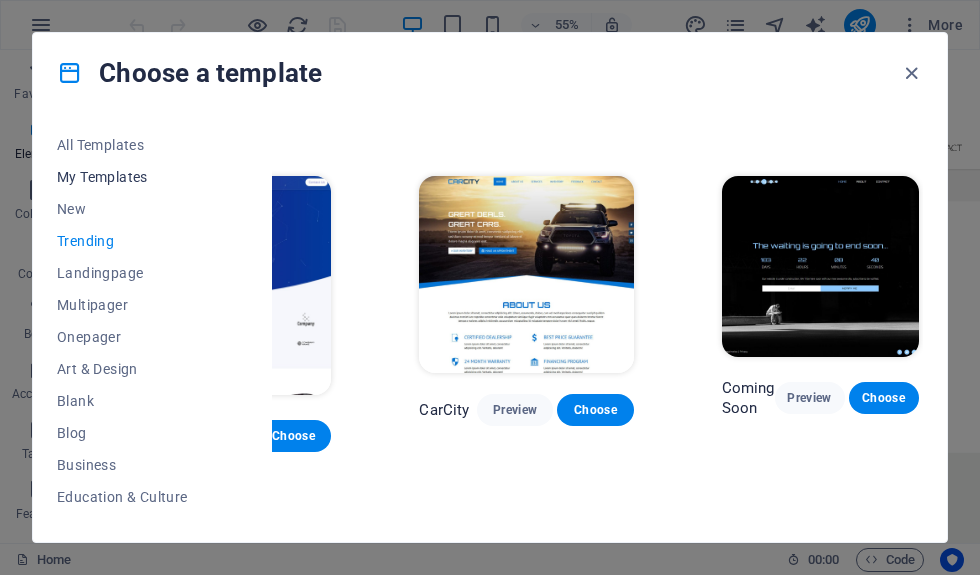 click on "My Templates" at bounding box center (122, 177) 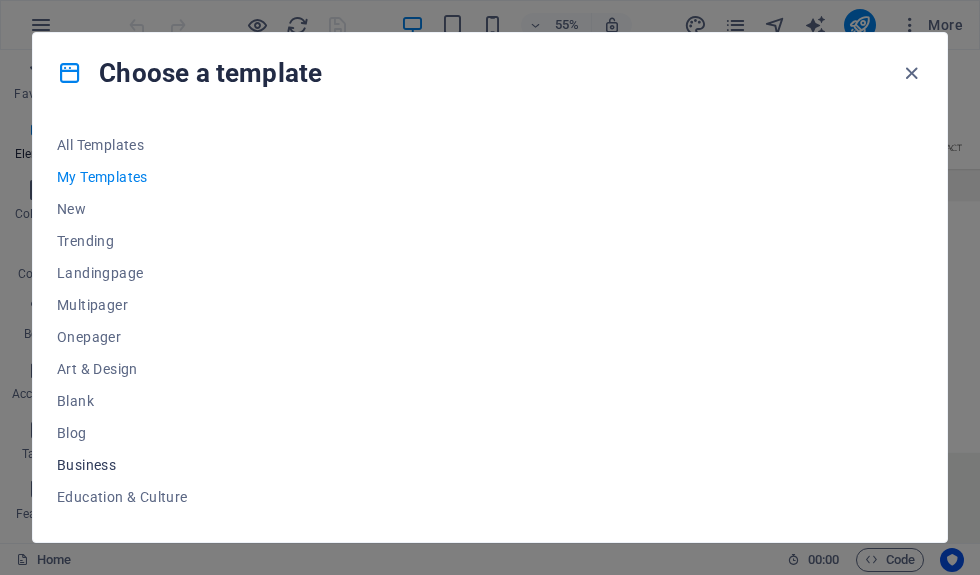 click on "Business" at bounding box center (122, 465) 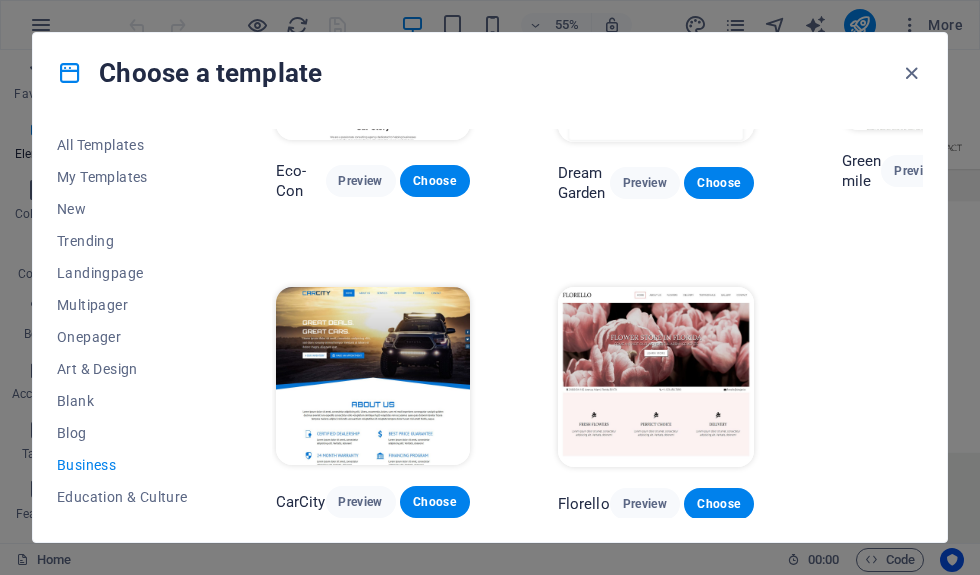 scroll, scrollTop: 171, scrollLeft: 0, axis: vertical 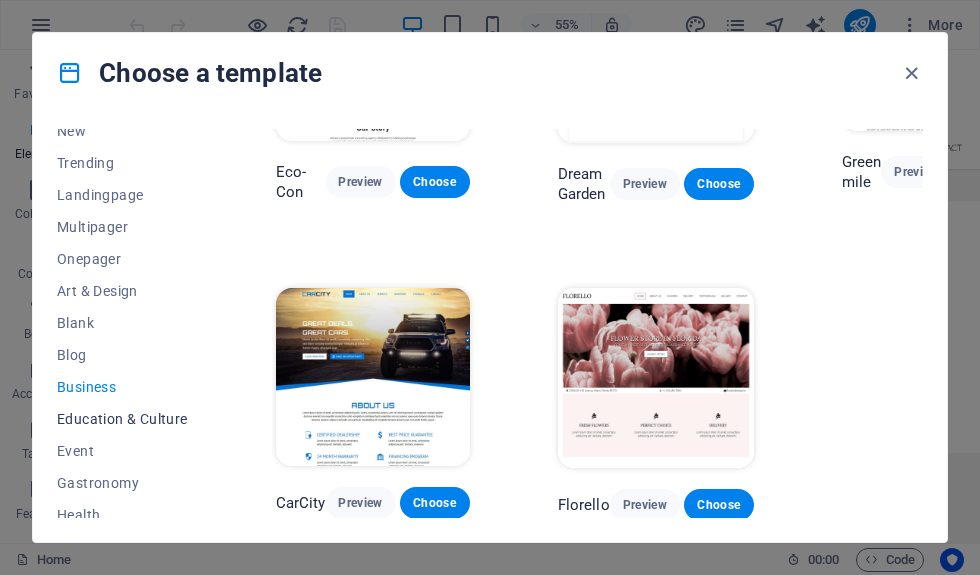 click on "Education & Culture" at bounding box center (122, 419) 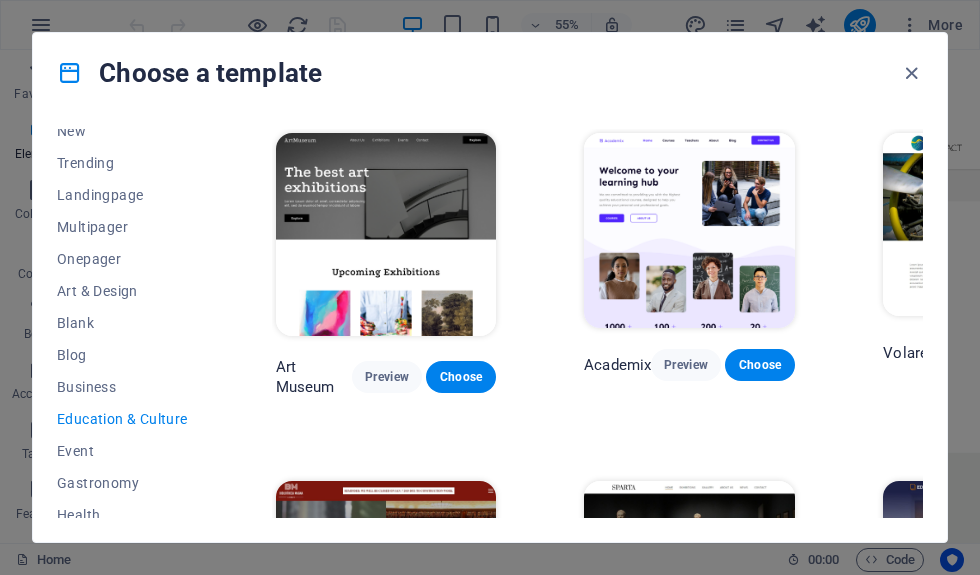 scroll, scrollTop: 0, scrollLeft: 0, axis: both 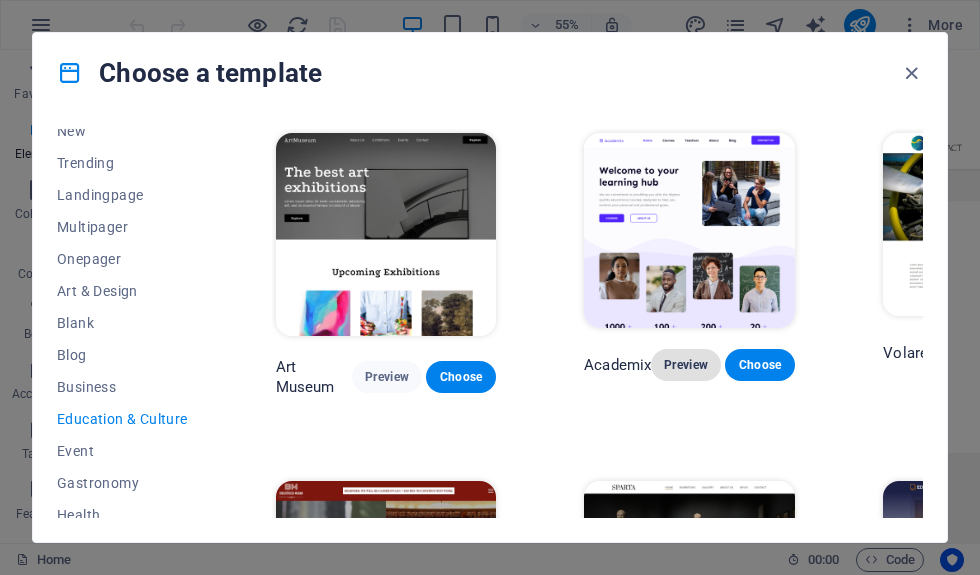 click on "Preview" at bounding box center (686, 365) 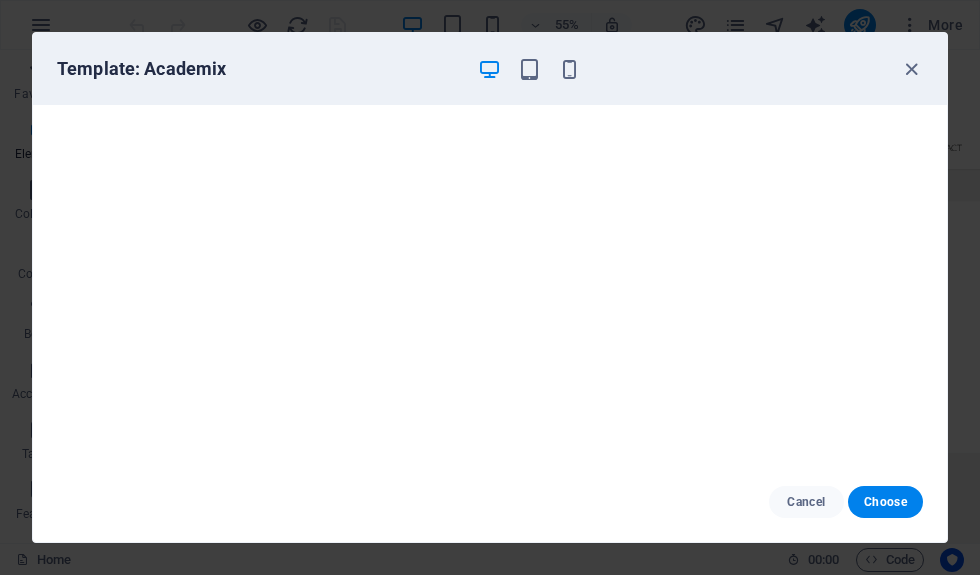 click at bounding box center (911, 69) 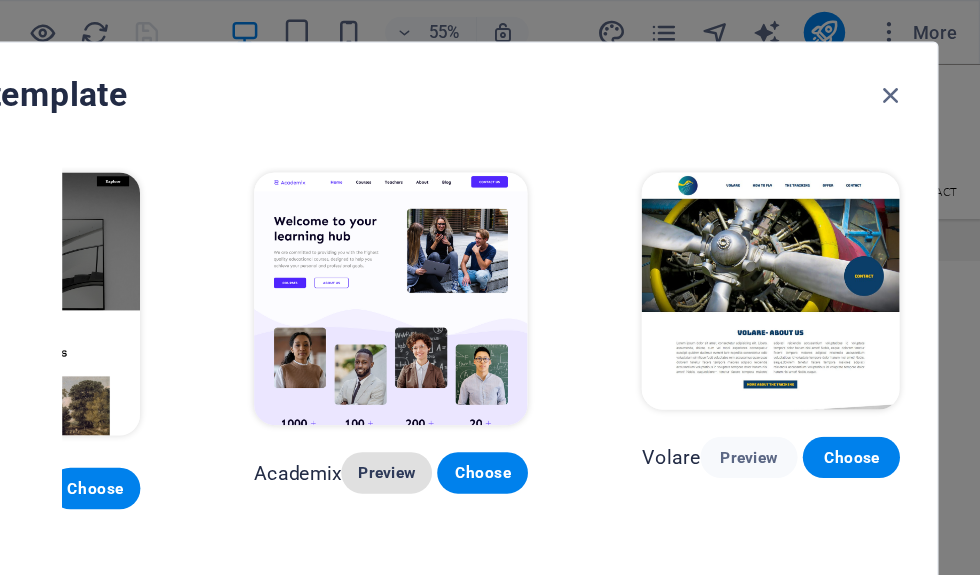 scroll, scrollTop: 0, scrollLeft: 163, axis: horizontal 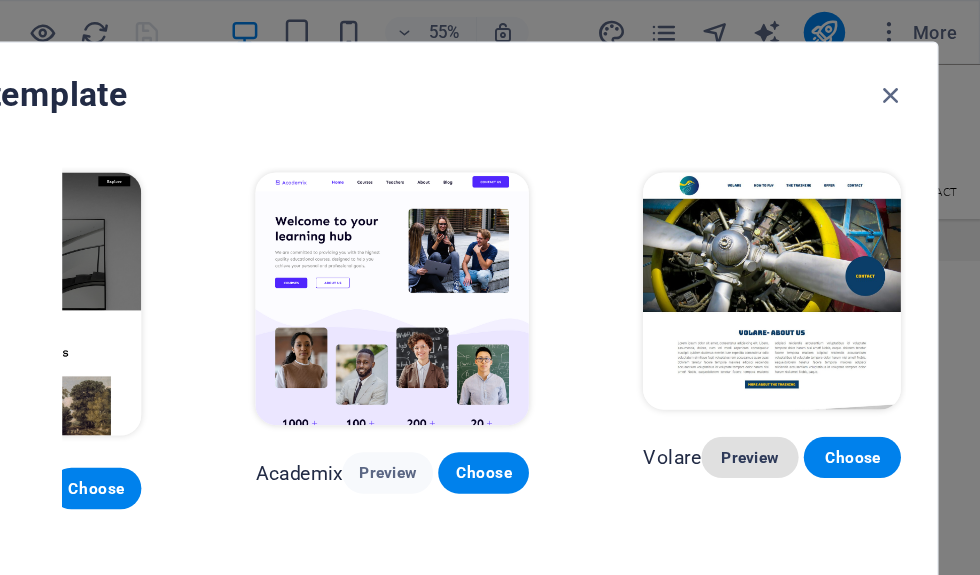 click on "Preview" at bounding box center (802, 353) 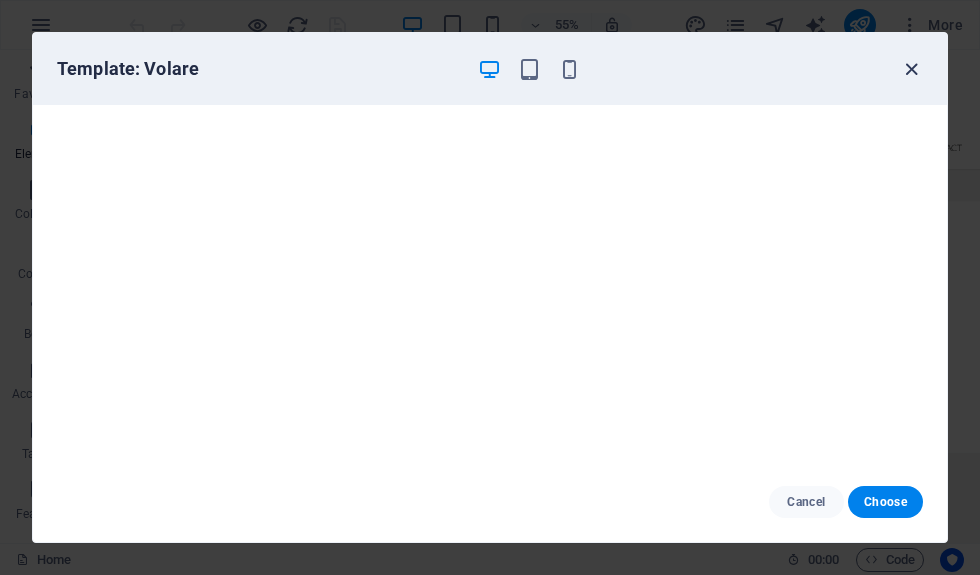 click at bounding box center (911, 69) 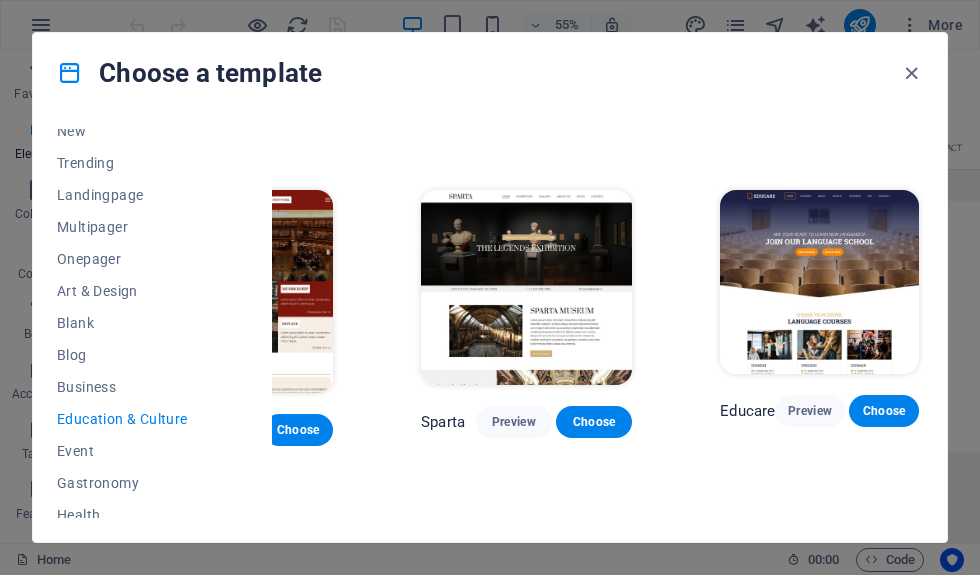 scroll, scrollTop: 293, scrollLeft: 163, axis: both 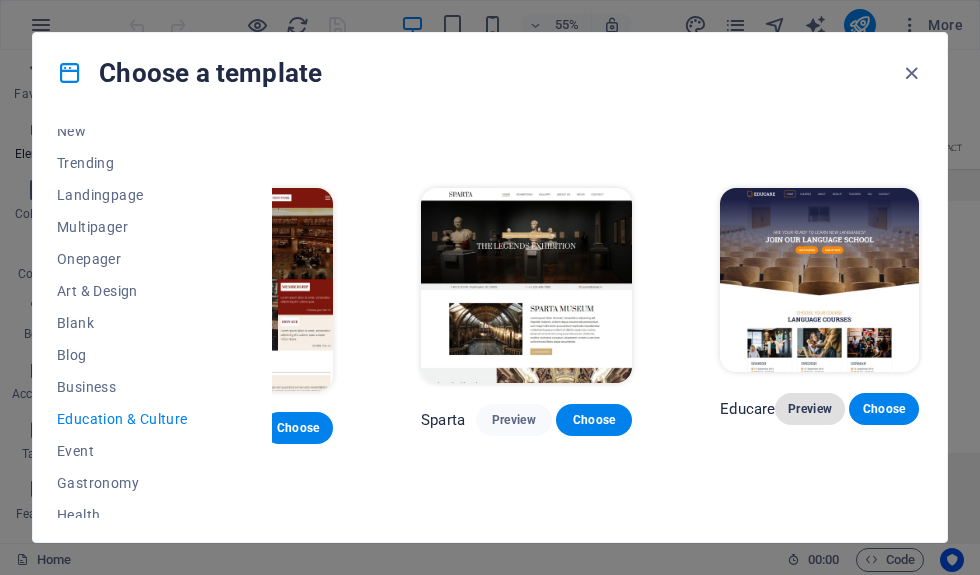 click on "Preview" at bounding box center (810, 409) 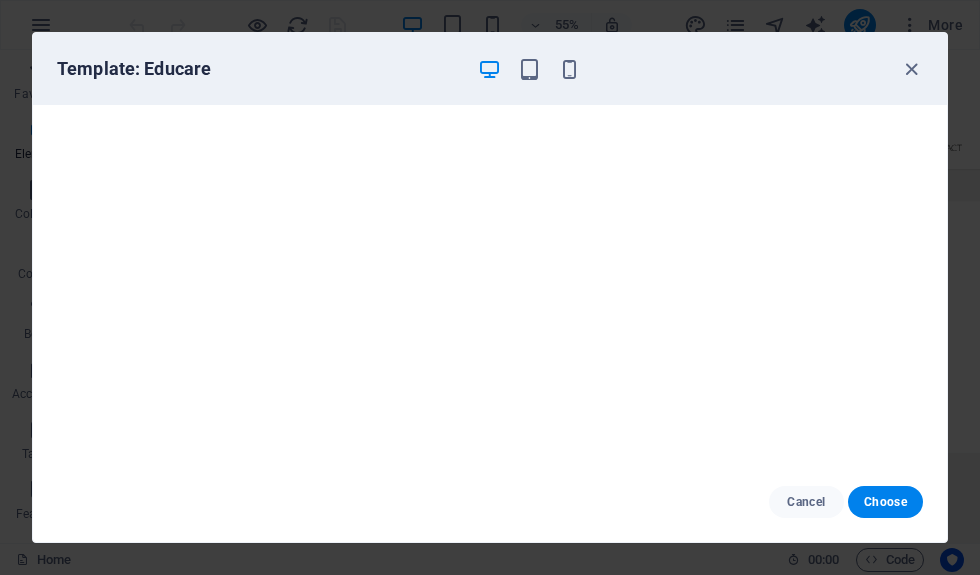 click on "Template: Educare" at bounding box center [490, 69] 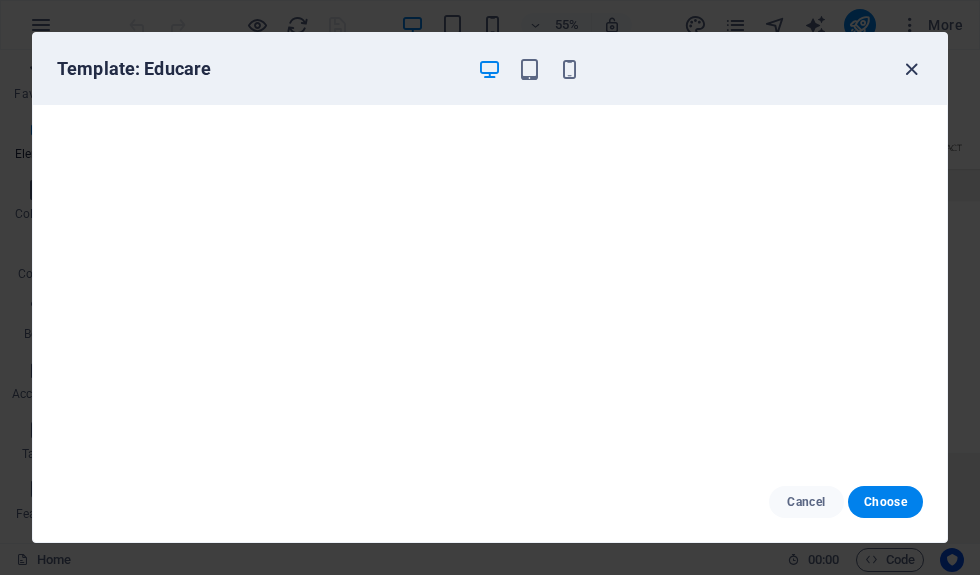 click at bounding box center (911, 69) 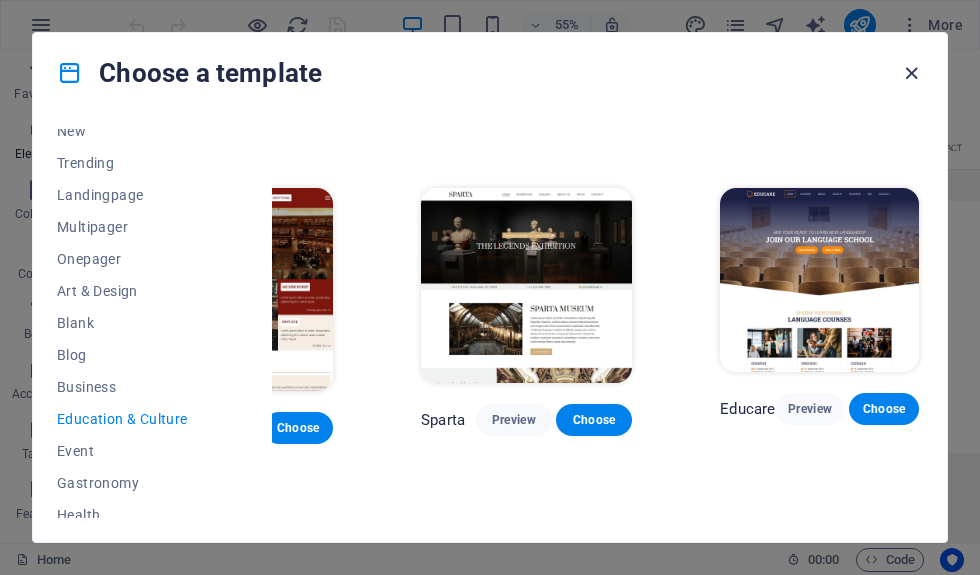 click at bounding box center [911, 73] 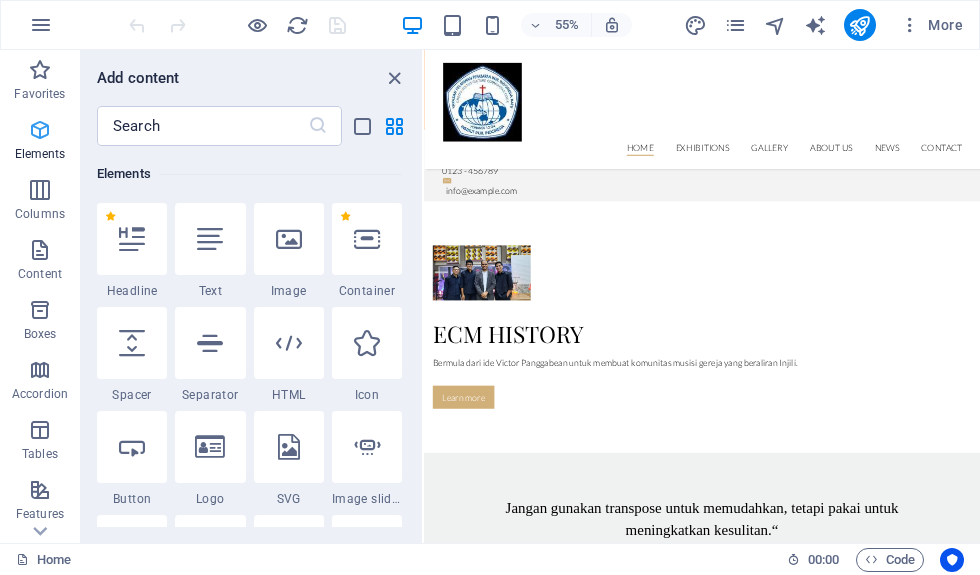 click on "Elements" at bounding box center [40, 142] 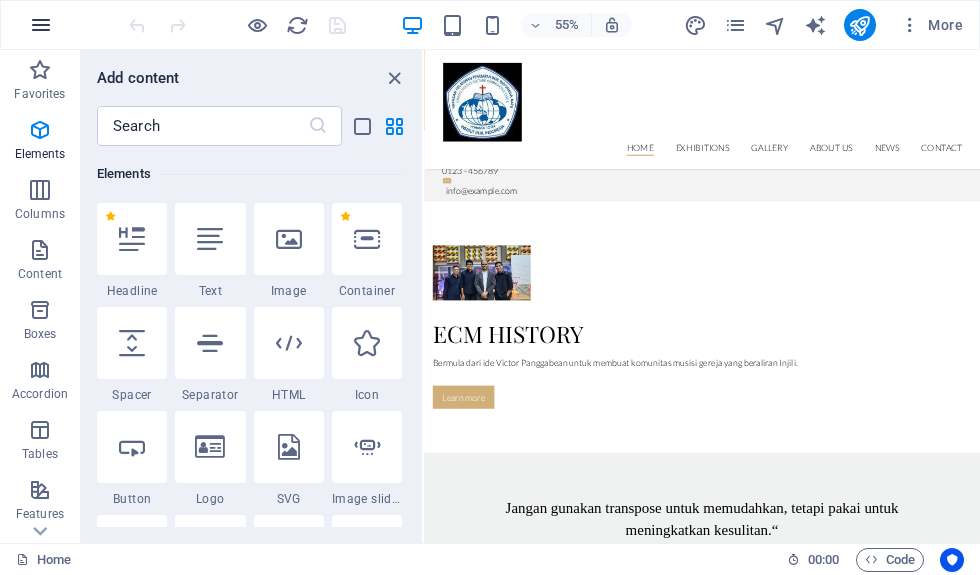 click at bounding box center (41, 25) 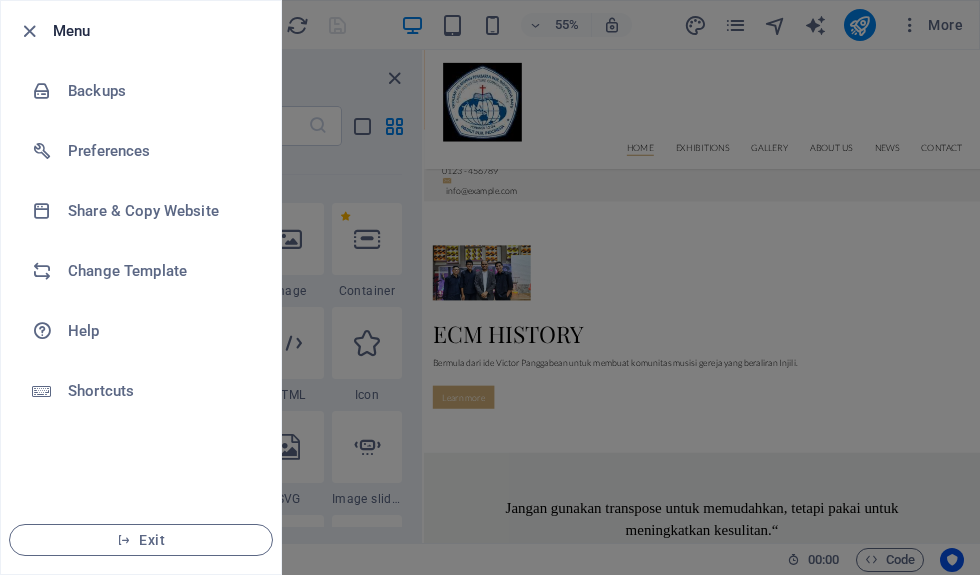 click on "Menu" at bounding box center [141, 31] 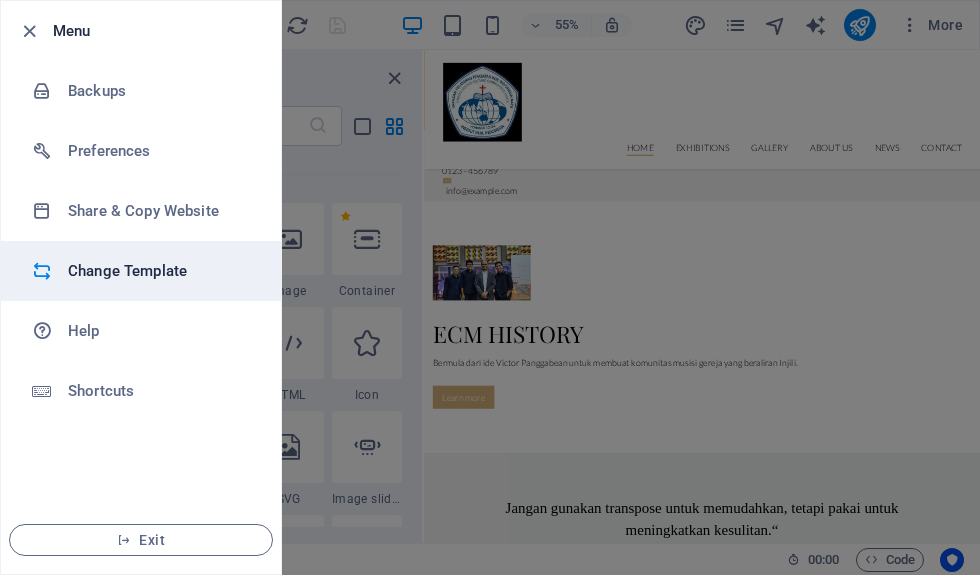 click on "Change Template" at bounding box center (160, 271) 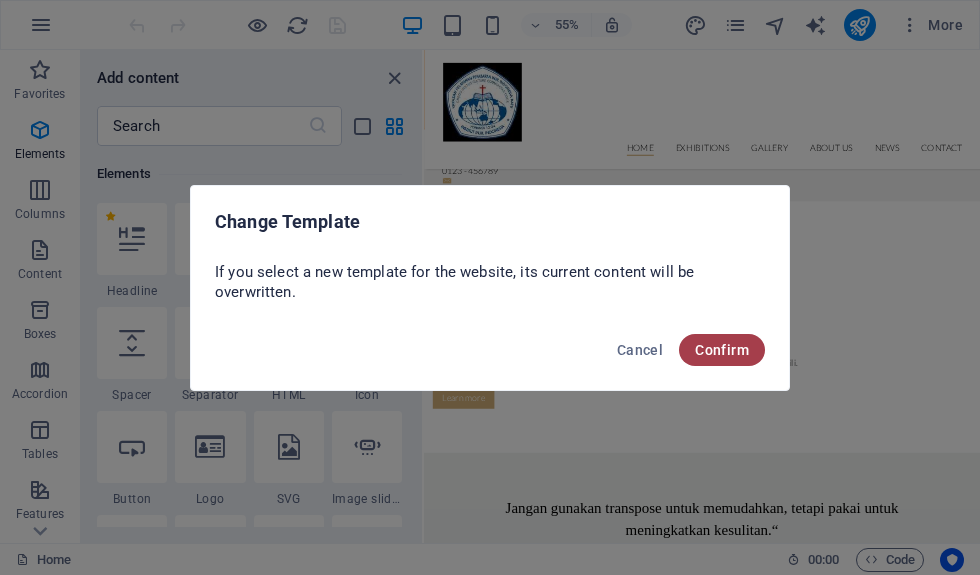 click on "Confirm" at bounding box center (722, 350) 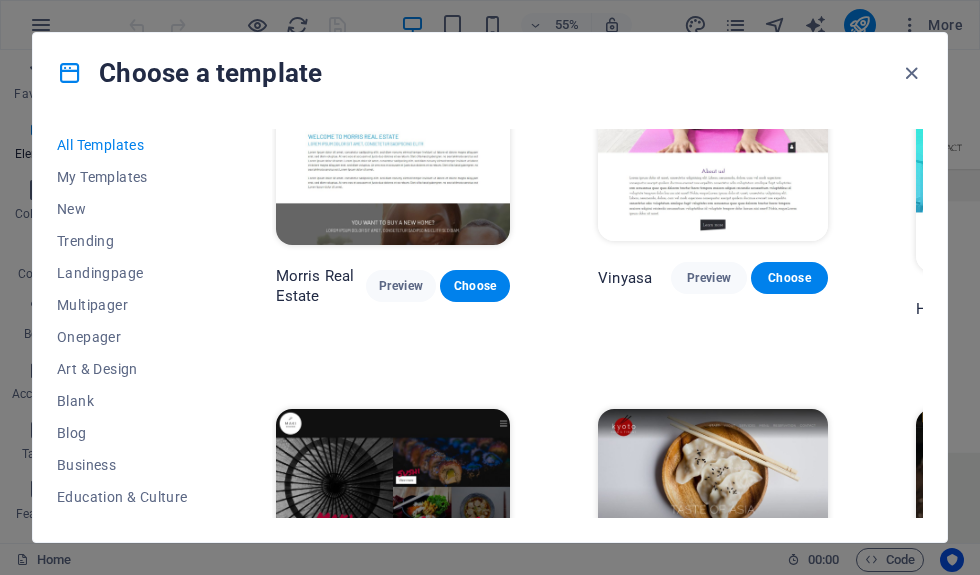 scroll, scrollTop: 8160, scrollLeft: -1, axis: both 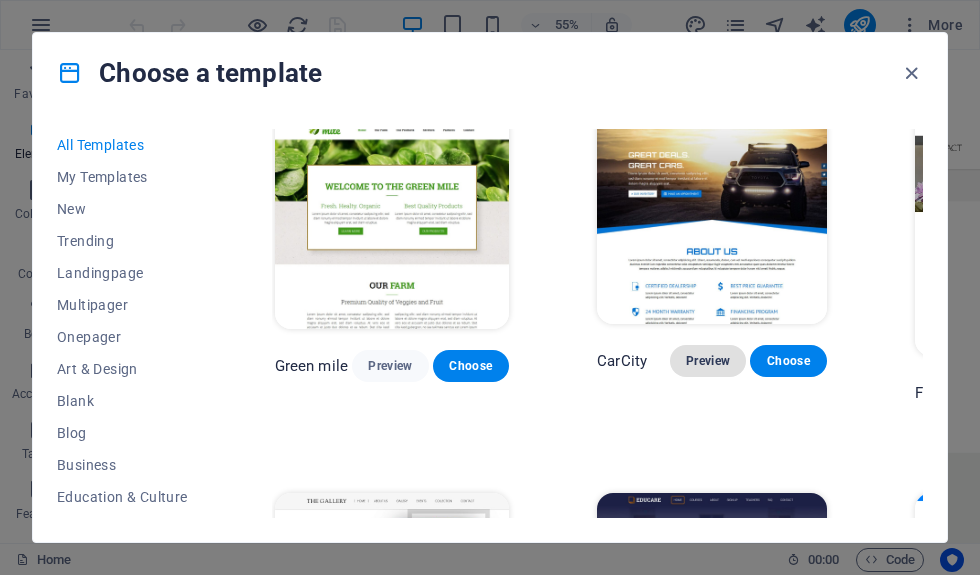 click on "Preview" at bounding box center [708, 361] 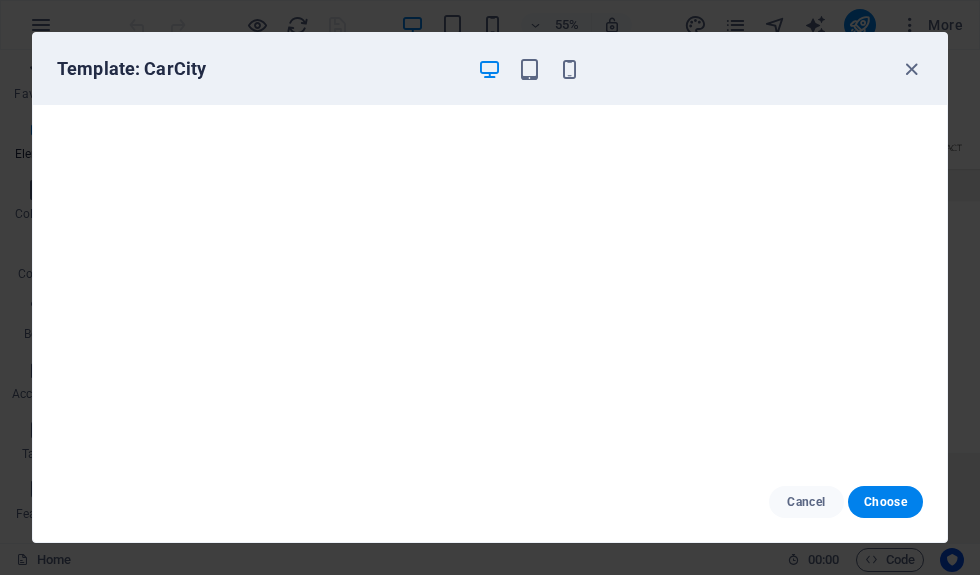 click on "Cancel" at bounding box center [806, 502] 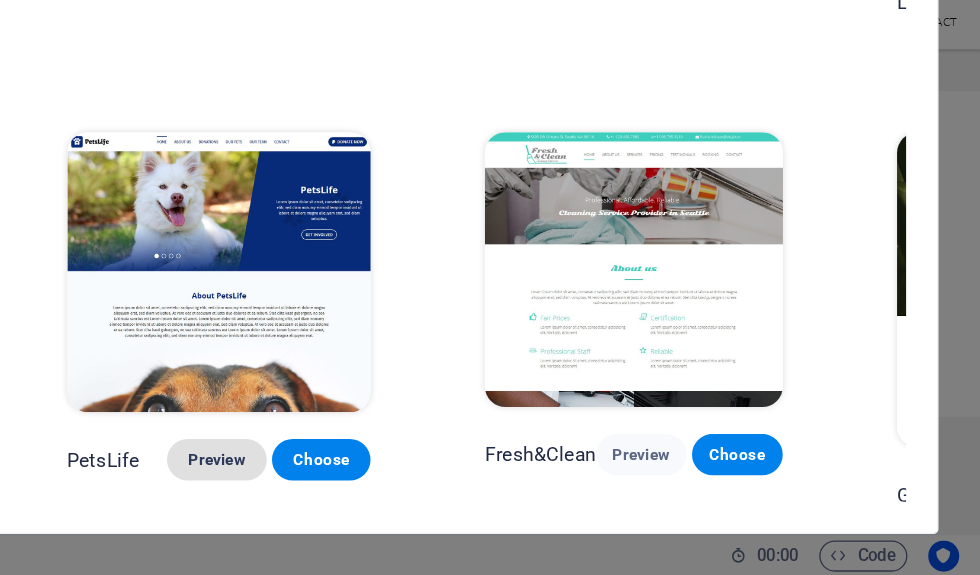 click on "Preview" at bounding box center (391, 486) 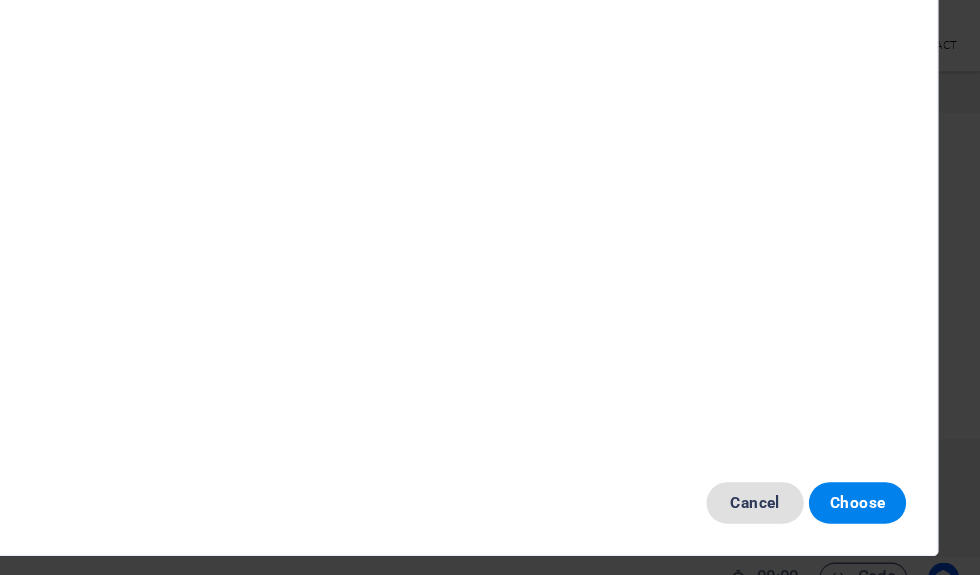 click on "Cancel" at bounding box center (806, 502) 